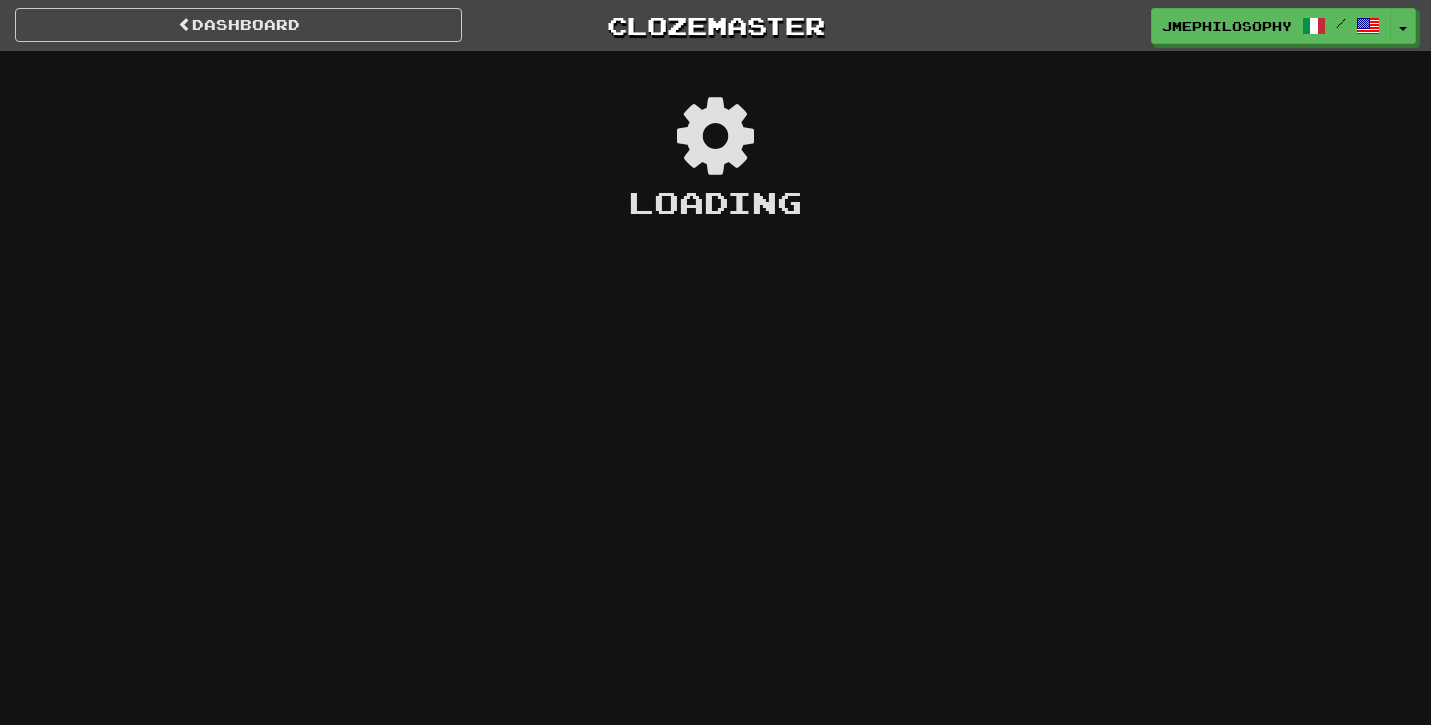 scroll, scrollTop: 0, scrollLeft: 0, axis: both 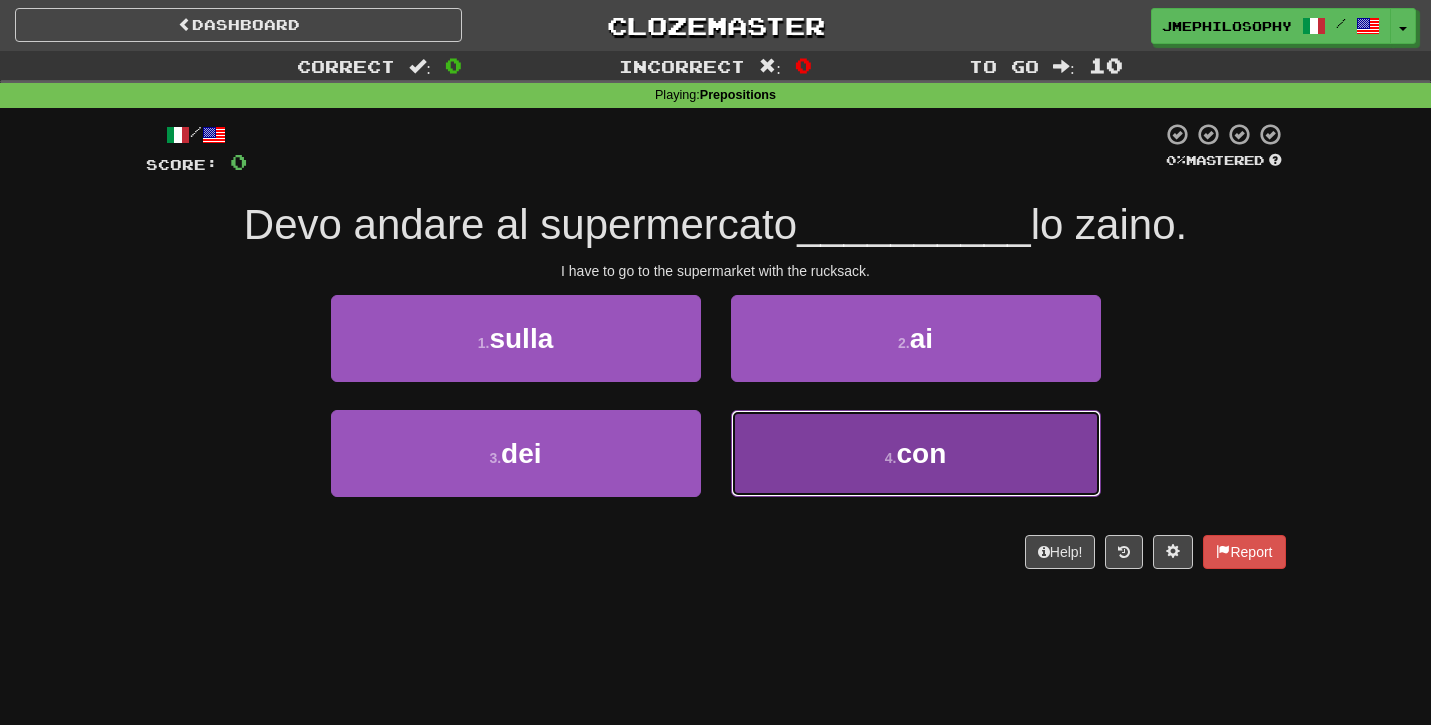 click on "4 ." at bounding box center [891, 458] 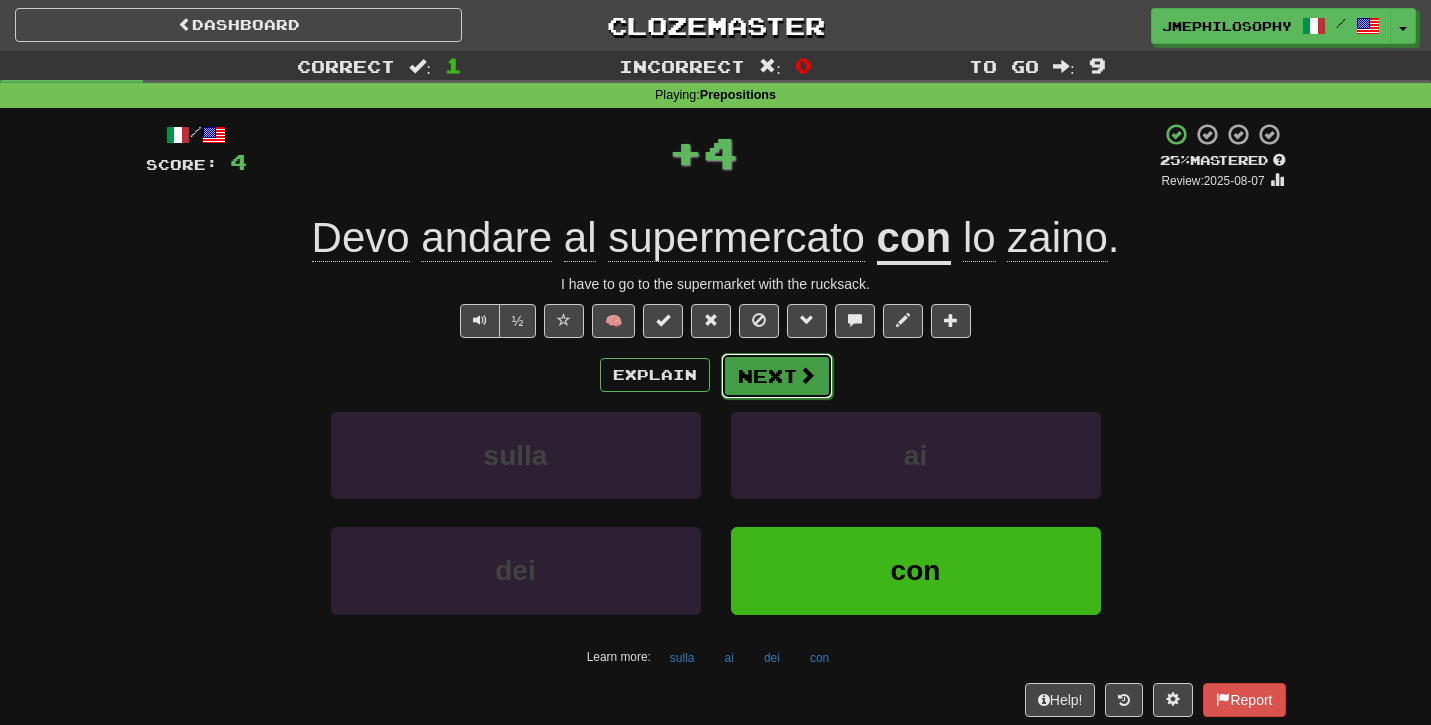 click on "Next" at bounding box center (777, 376) 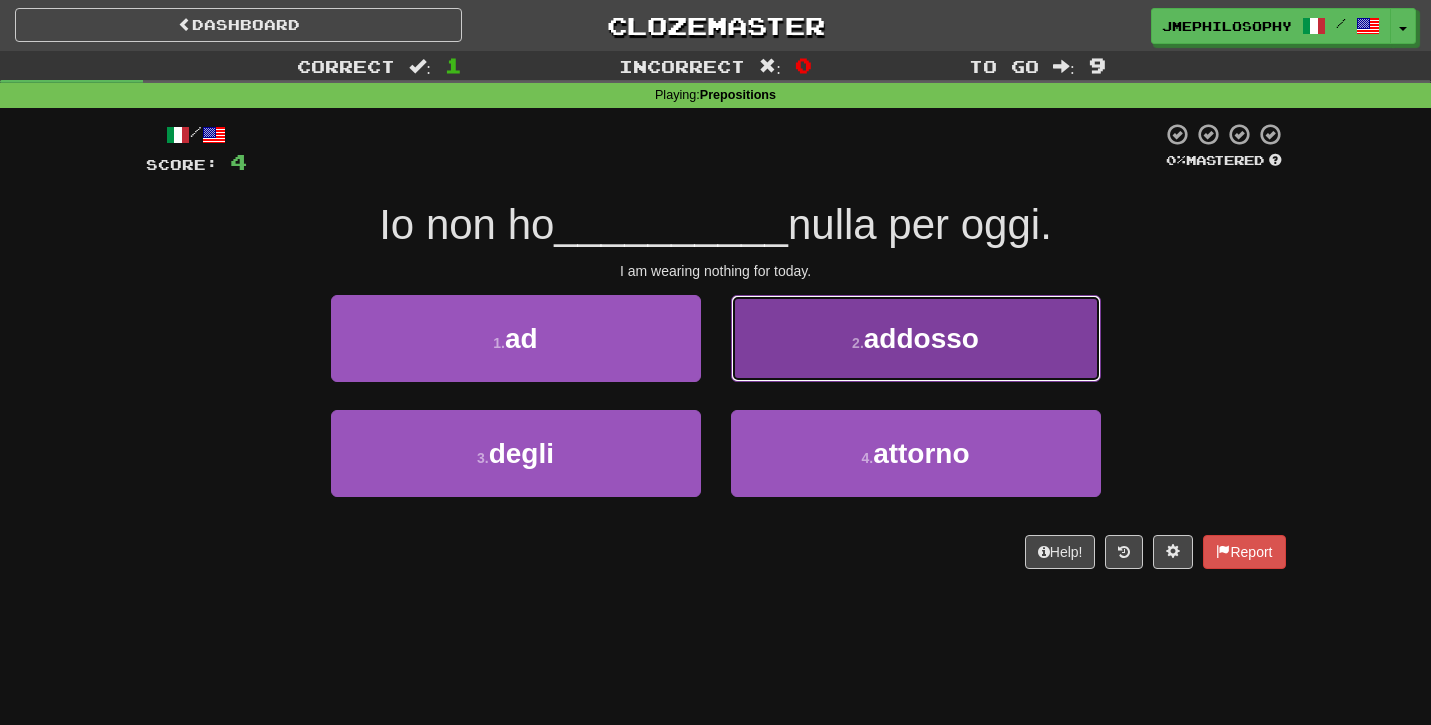 click on "addosso" at bounding box center (921, 338) 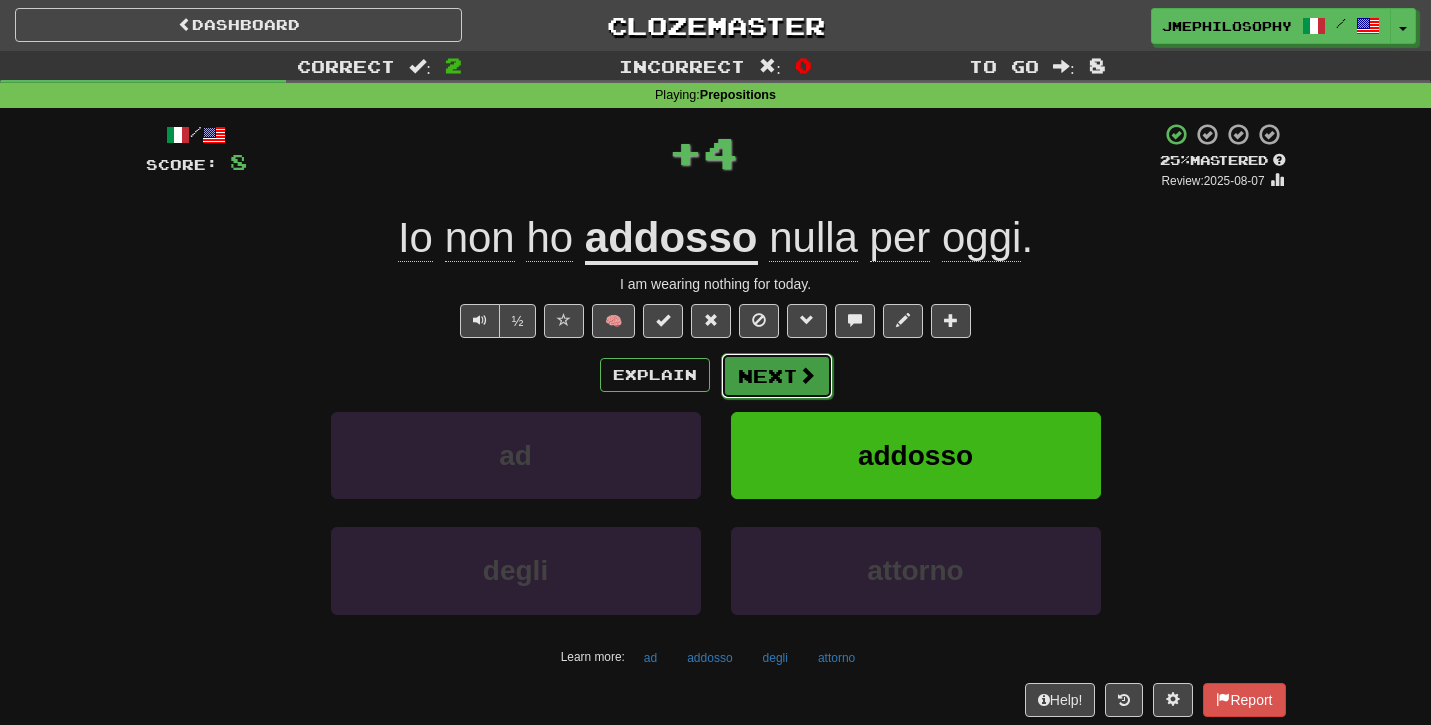 click on "Next" at bounding box center [777, 376] 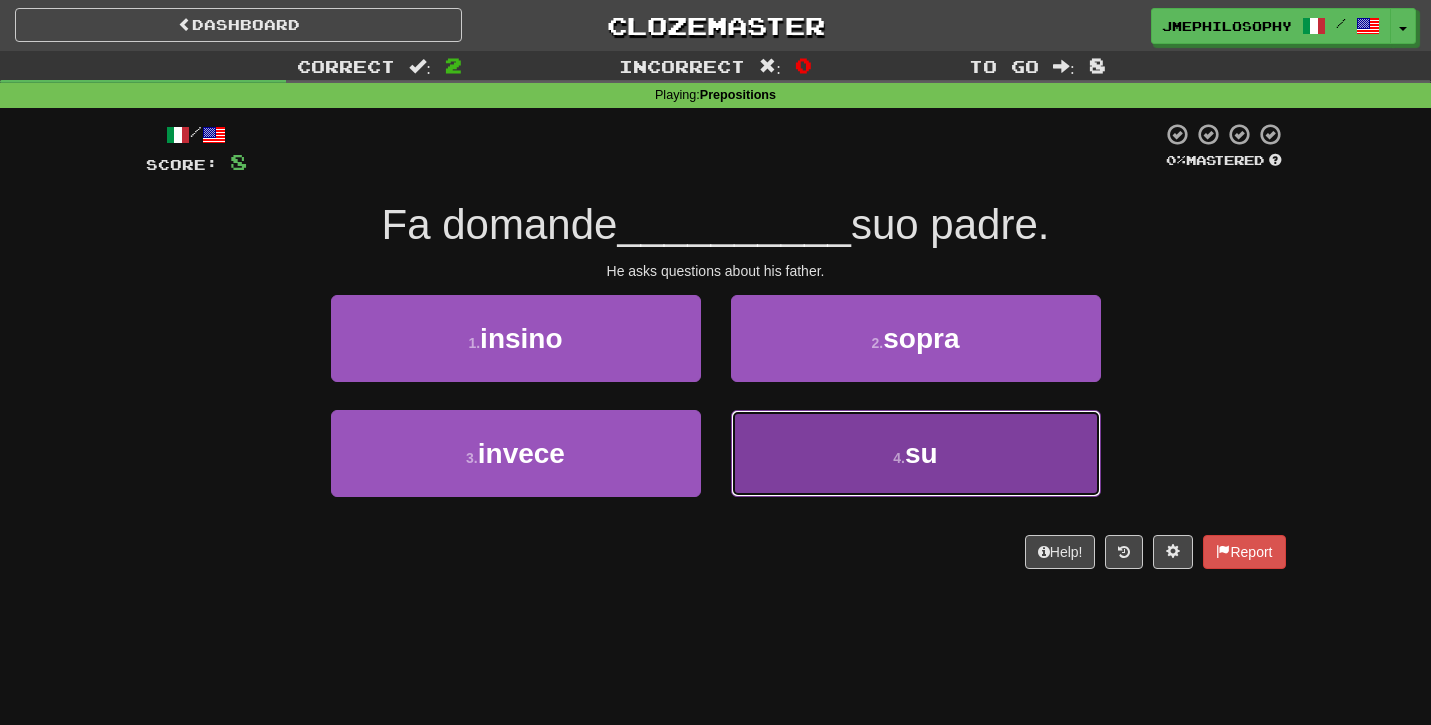click on "4 .  su" at bounding box center [916, 453] 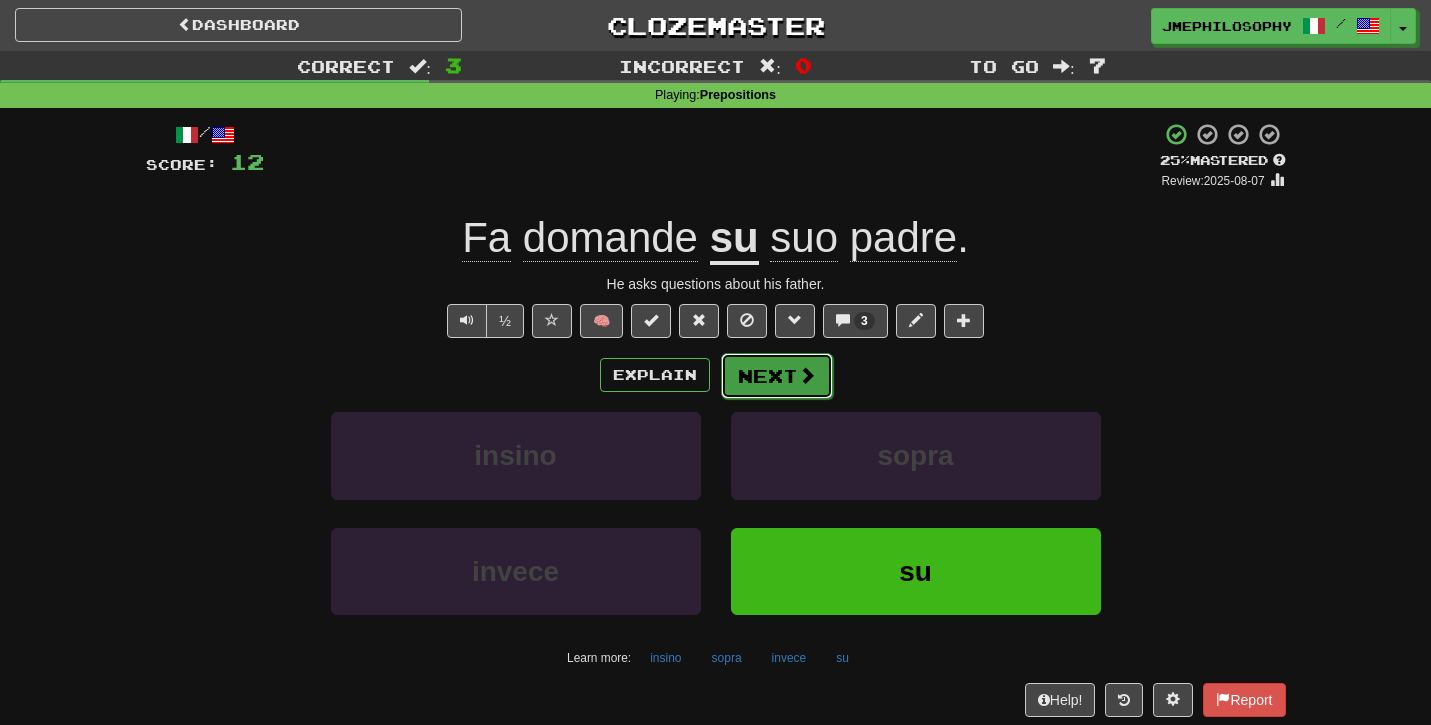 click on "Next" at bounding box center (777, 376) 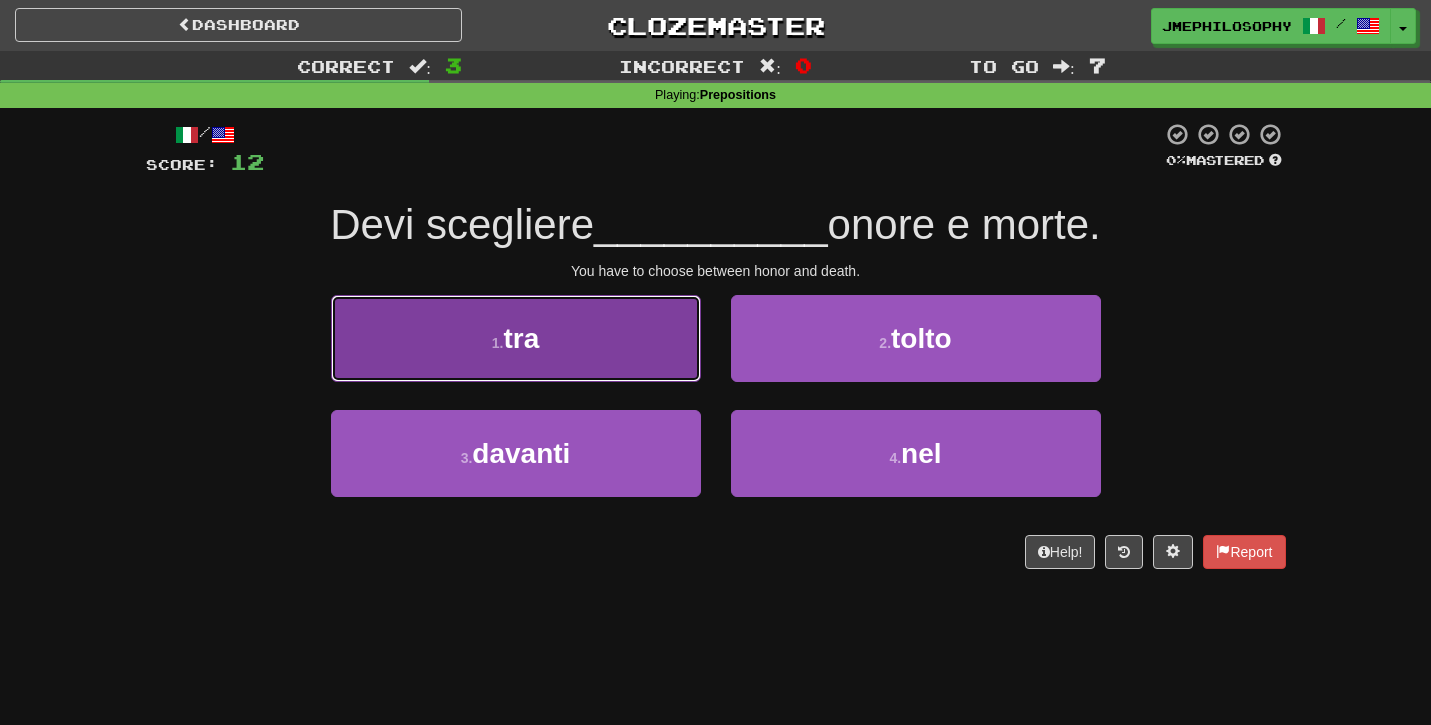 click on "1 .  tra" at bounding box center [516, 338] 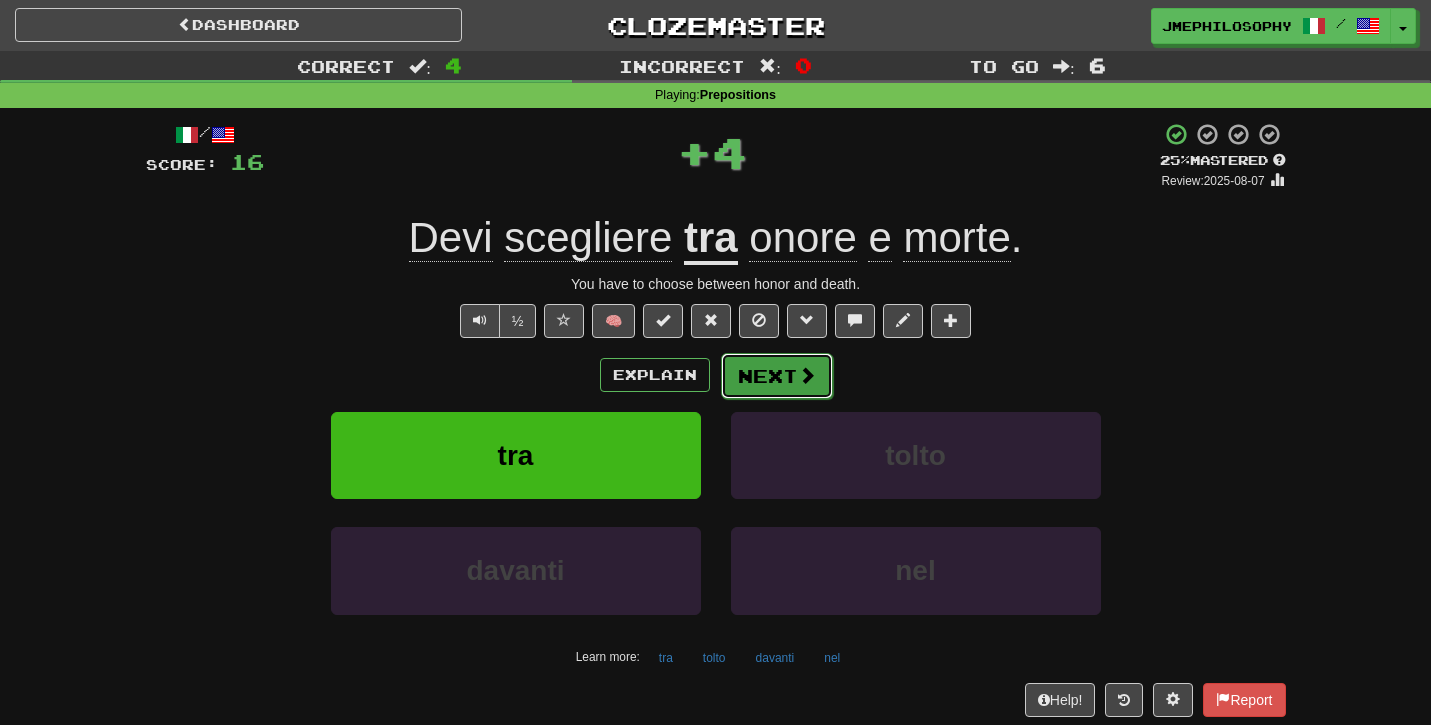 click at bounding box center (807, 375) 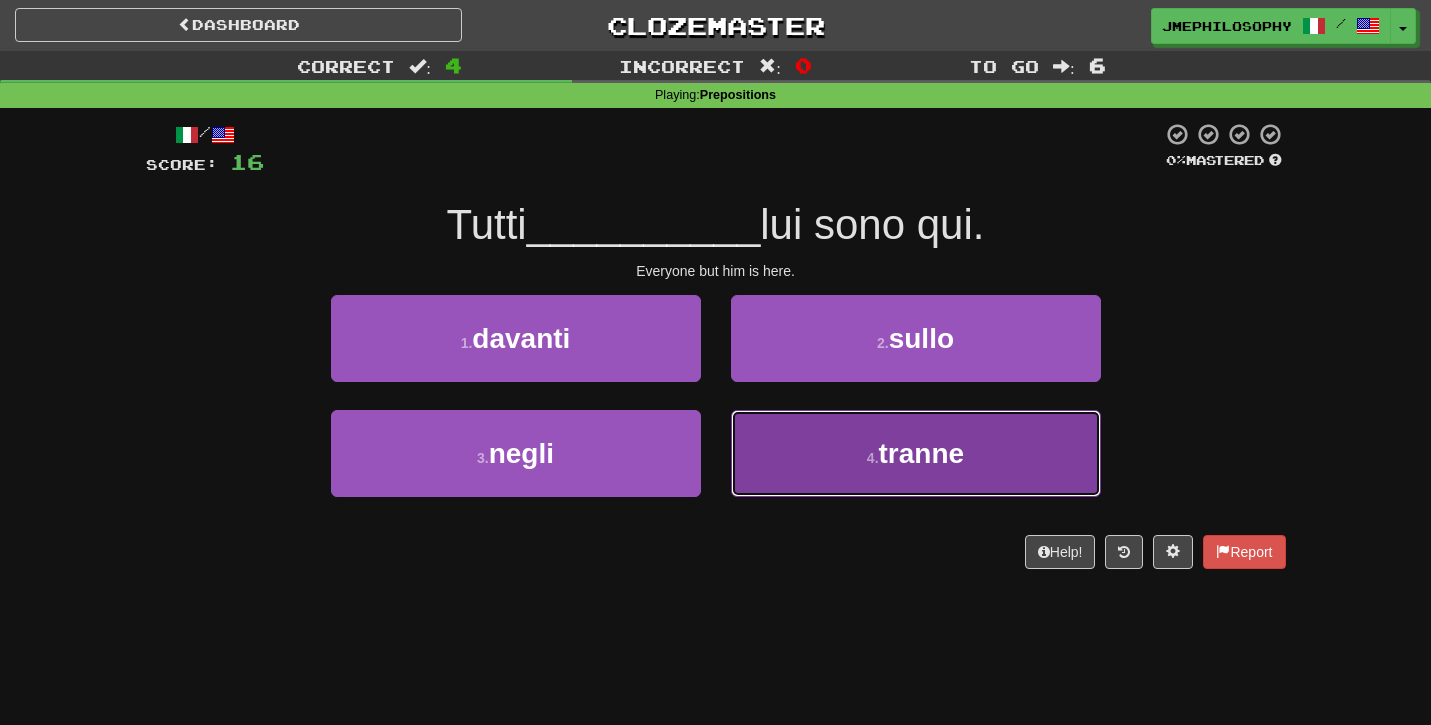 click on "4 .  tranne" at bounding box center [916, 453] 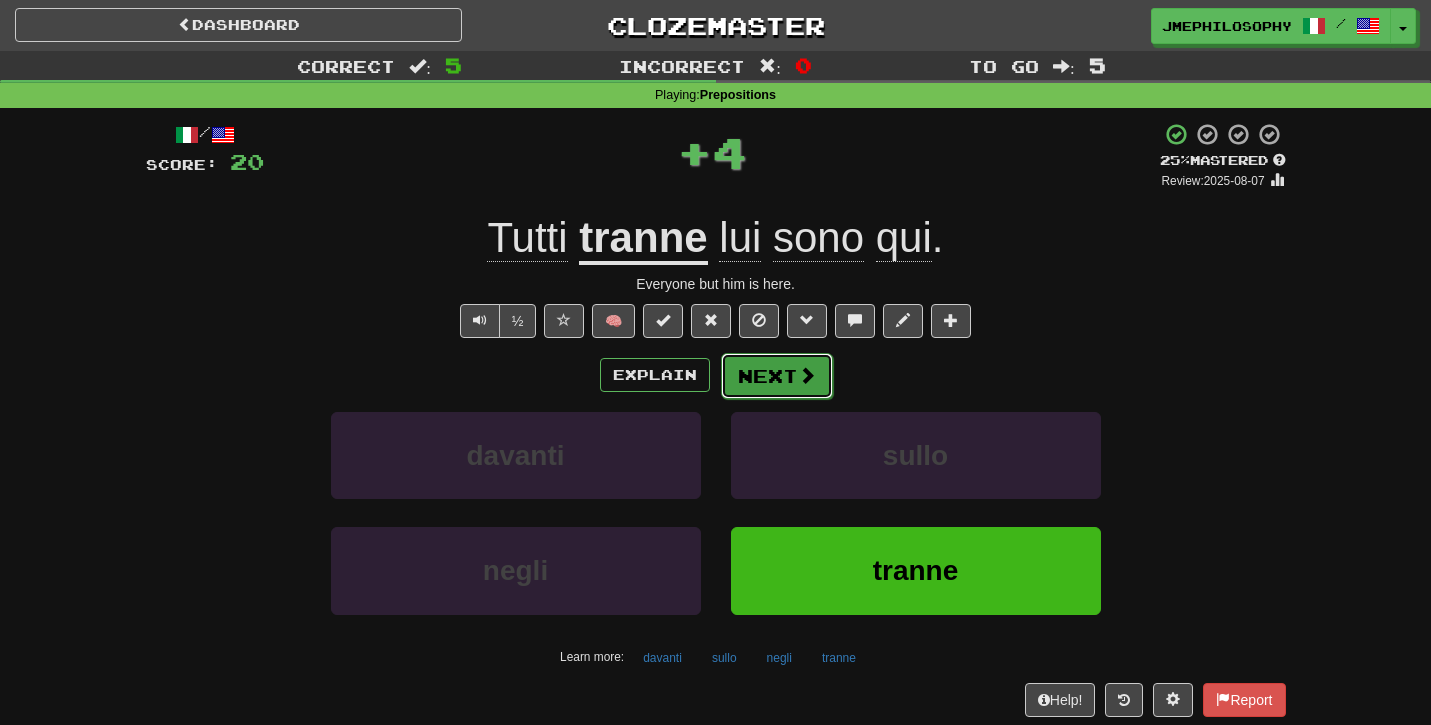 click at bounding box center [807, 375] 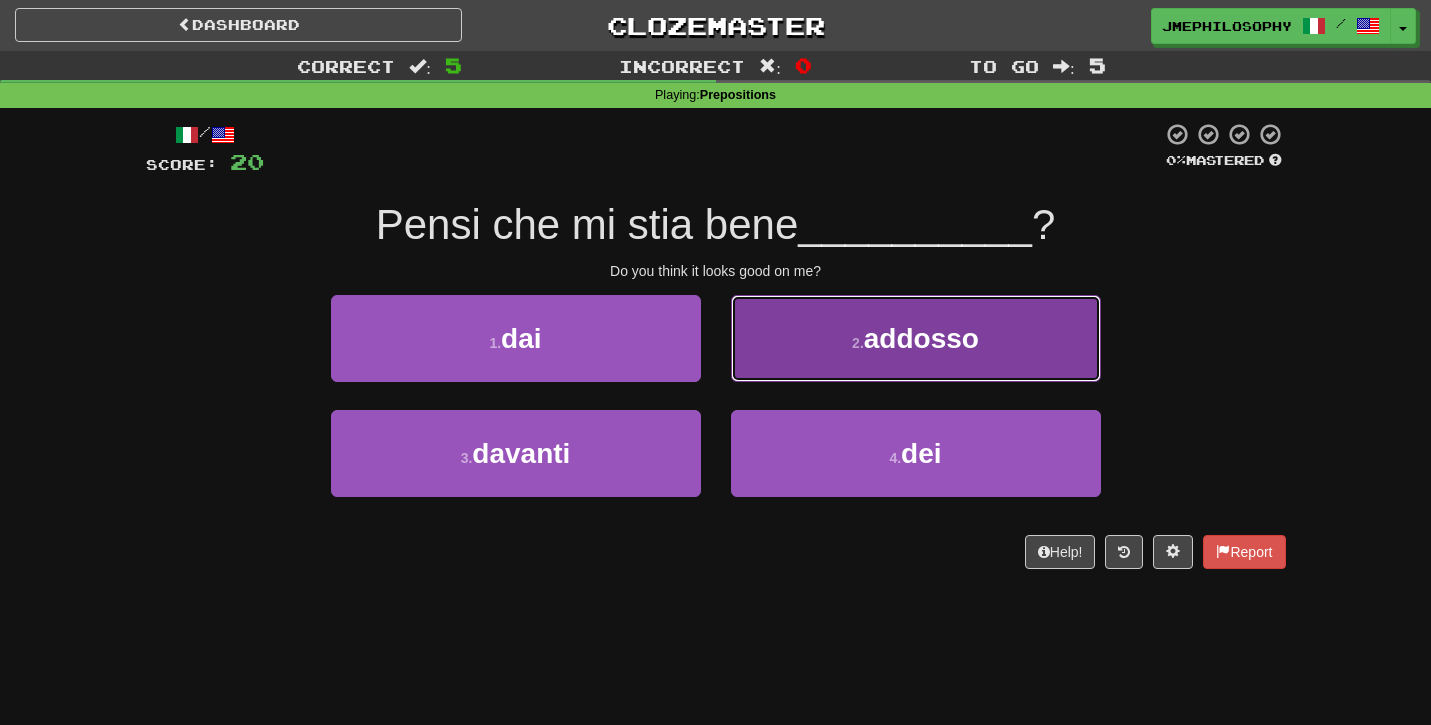 click on "2 .  addosso" at bounding box center [916, 338] 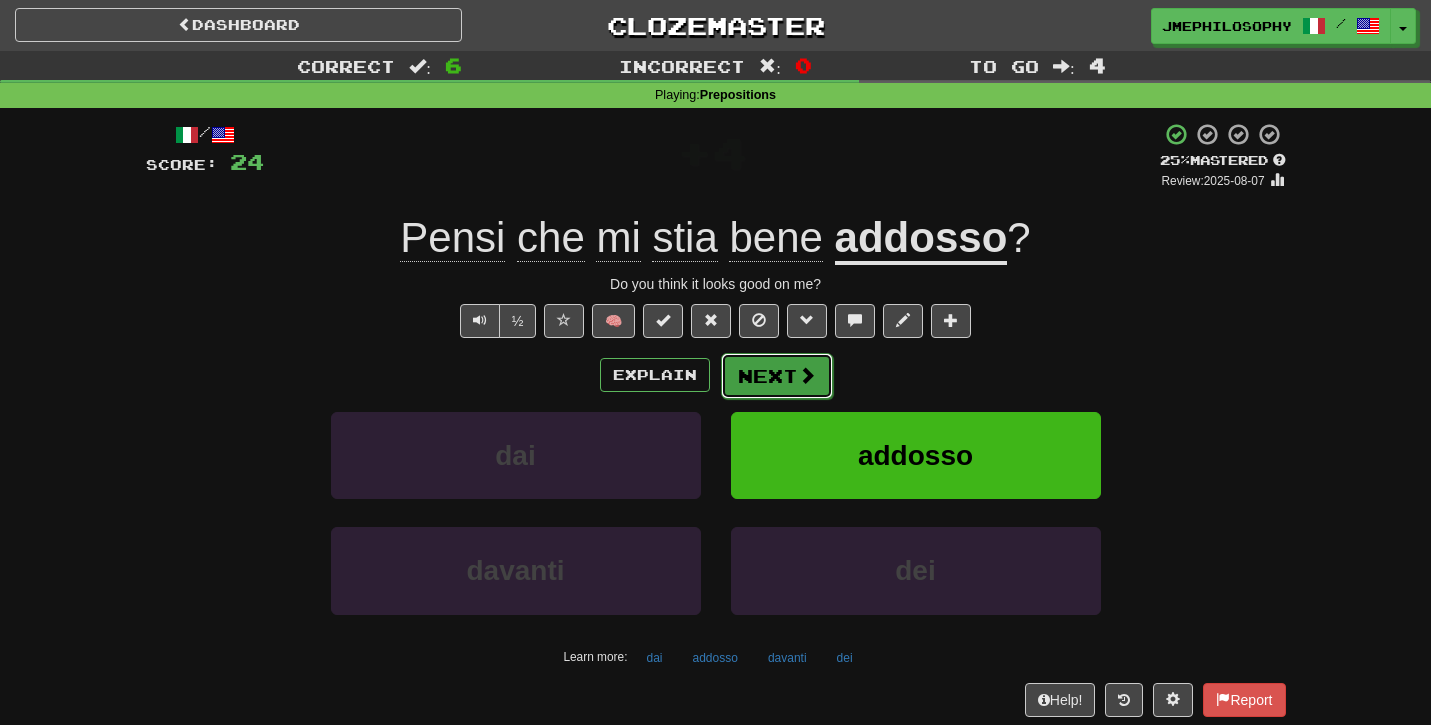 click on "Next" at bounding box center [777, 376] 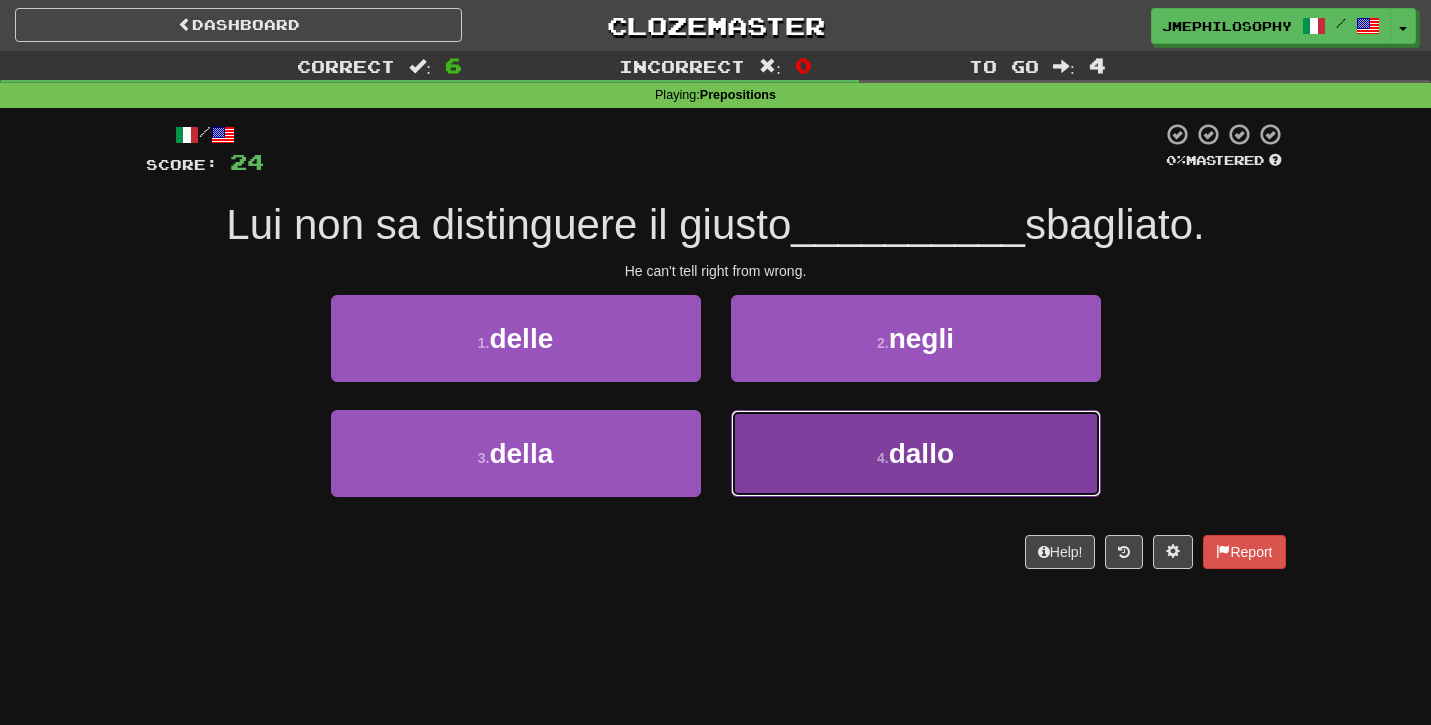 click on "4 .  dallo" at bounding box center [916, 453] 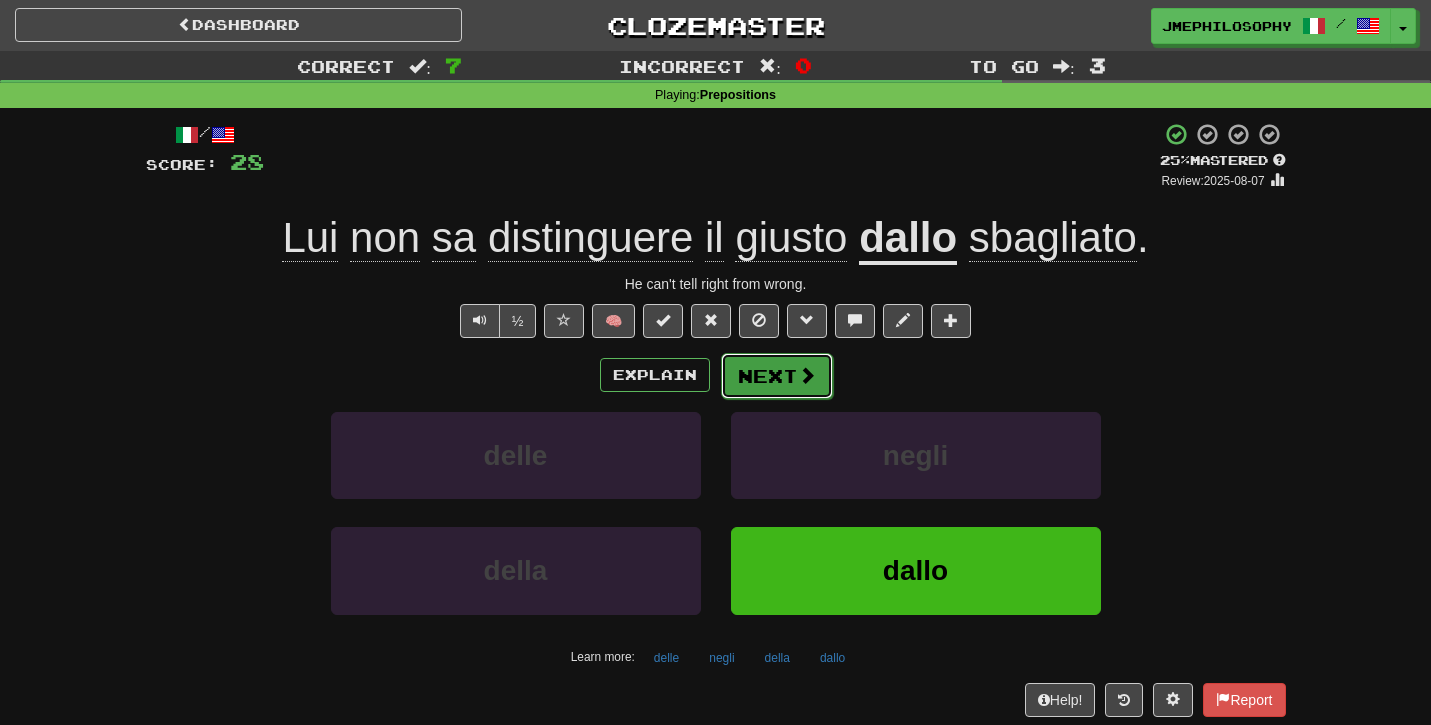 click on "Next" at bounding box center (777, 376) 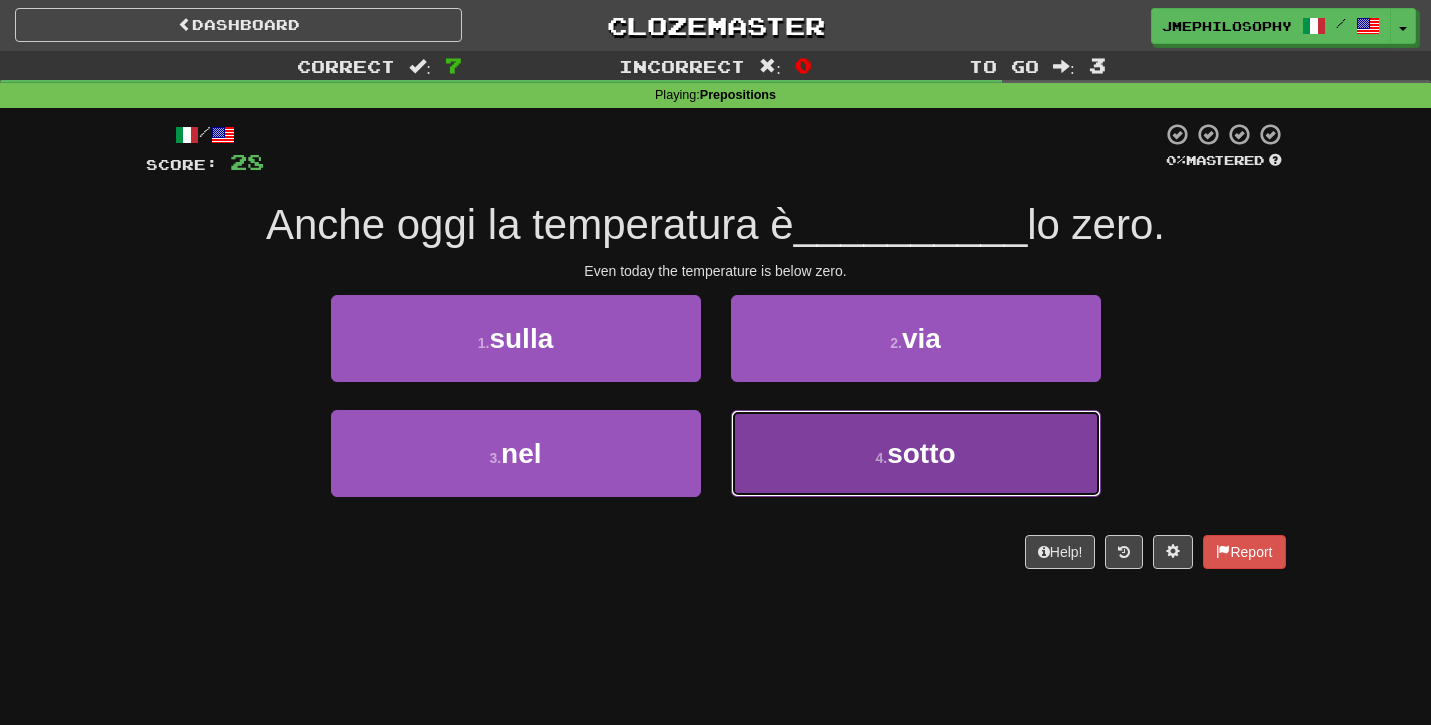 click on "4 .  sotto" at bounding box center [916, 453] 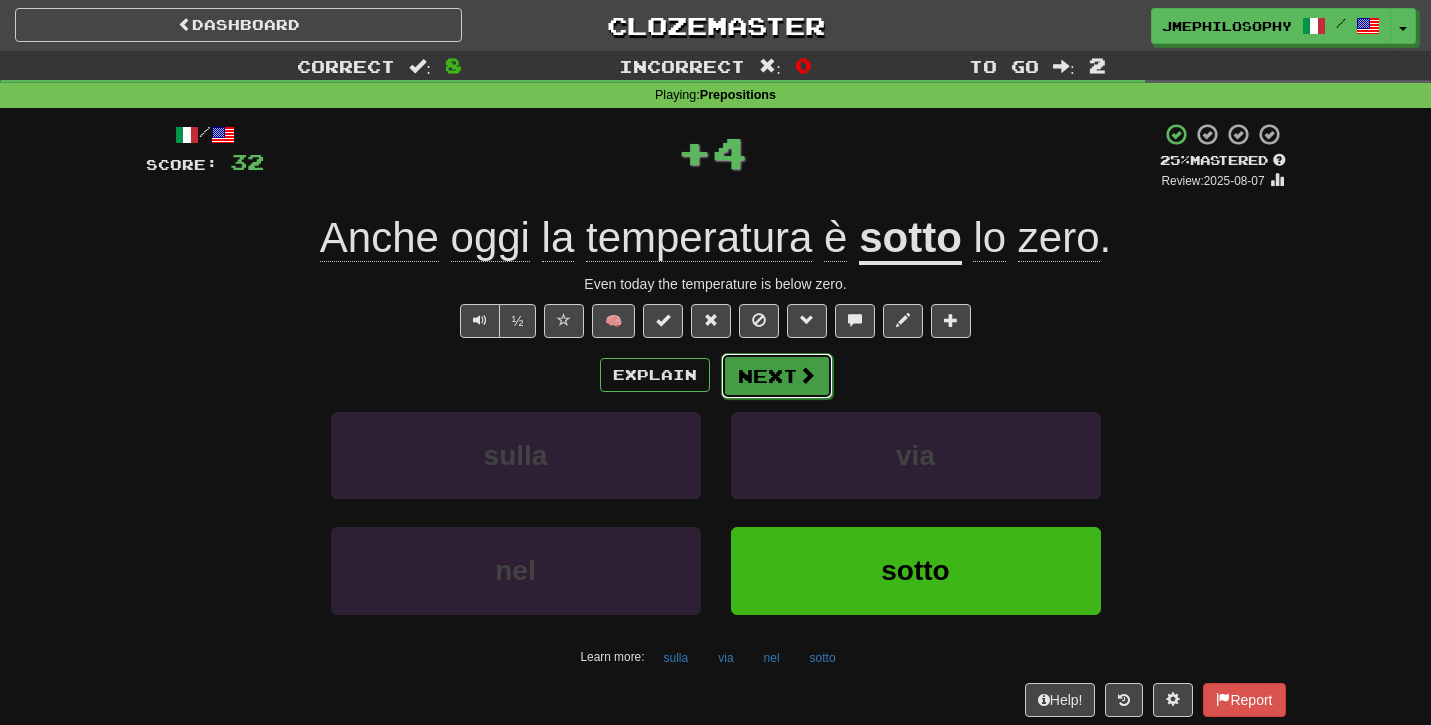 click on "Next" at bounding box center (777, 376) 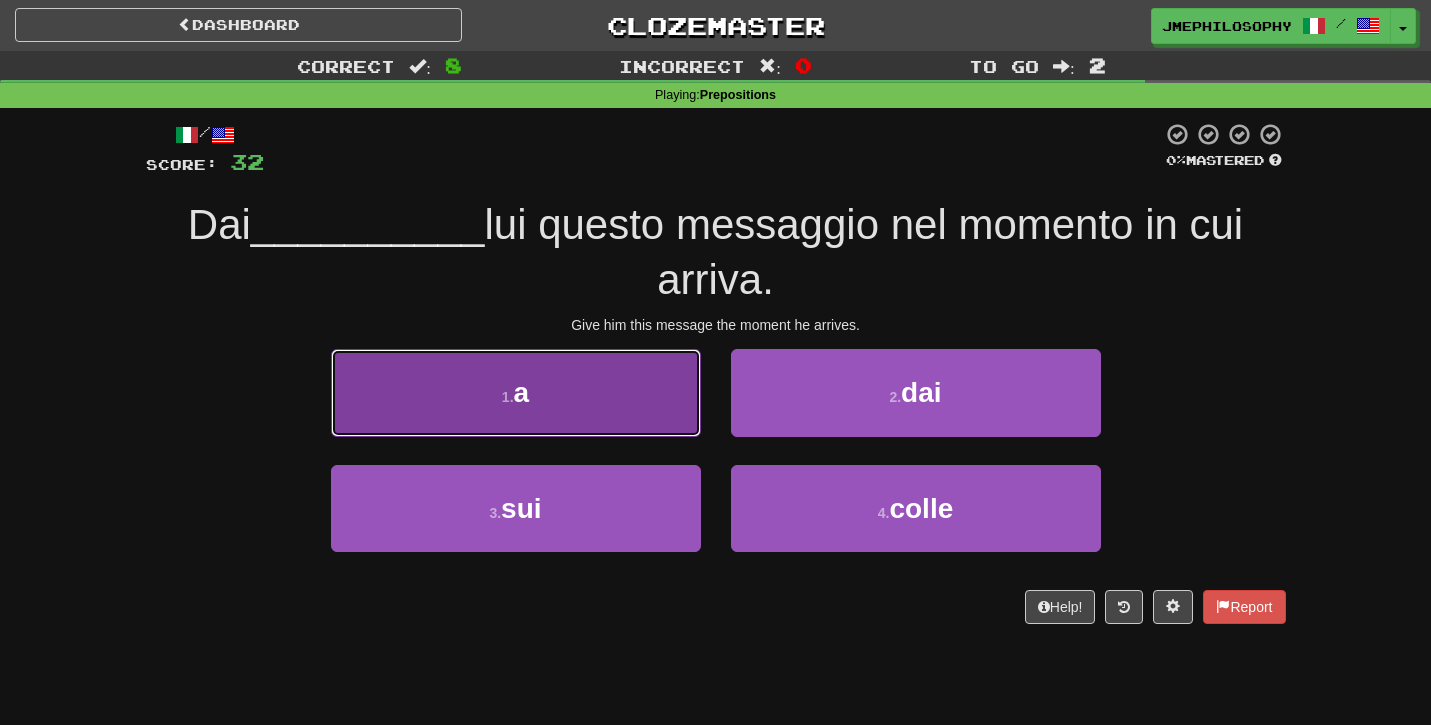 click on "1 .  a" at bounding box center (516, 392) 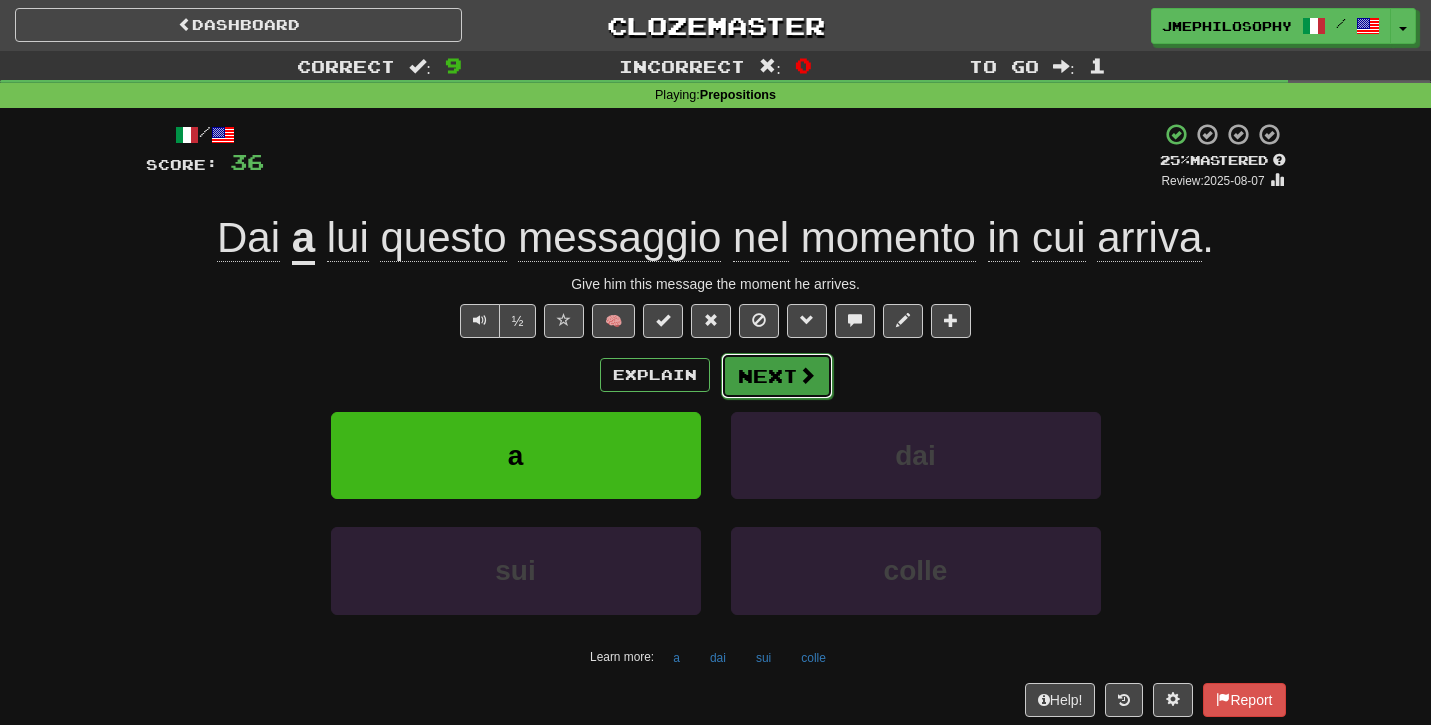 click on "Next" at bounding box center [777, 376] 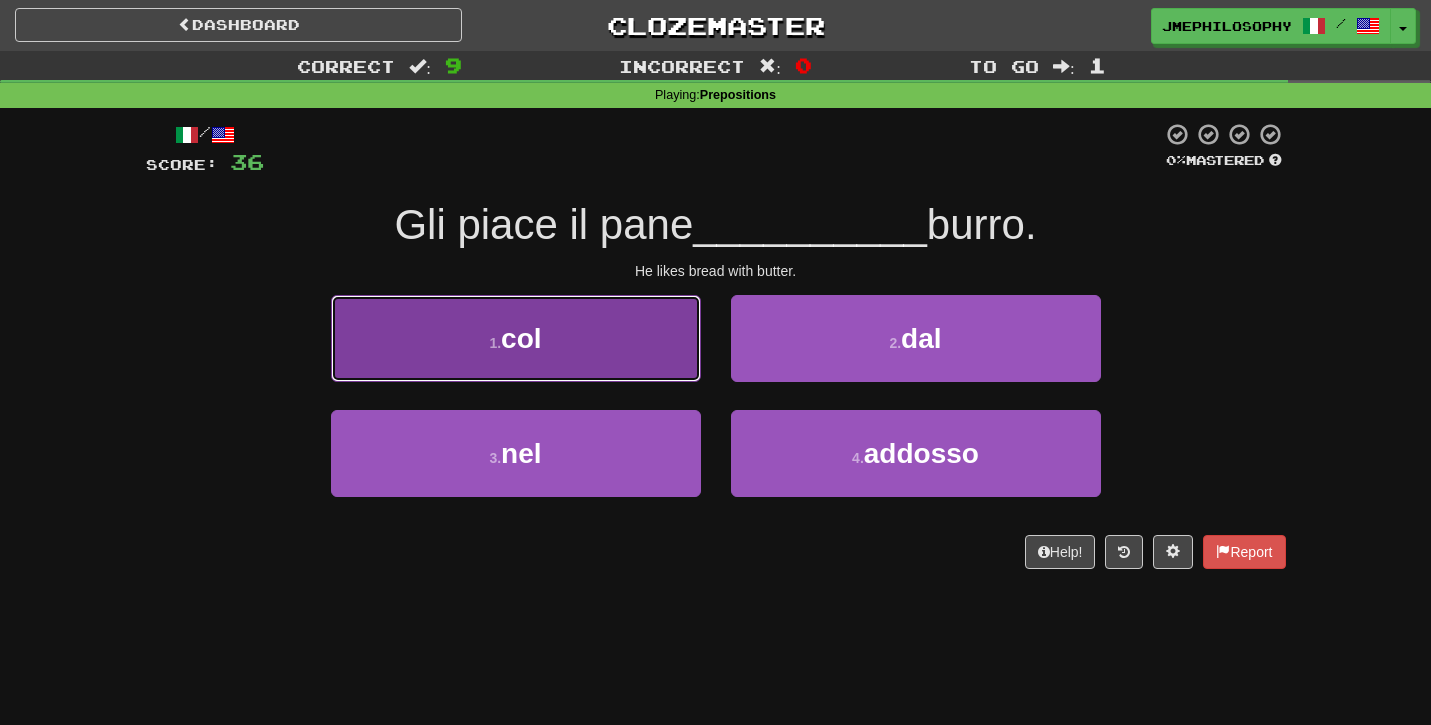 click on "1 .  col" at bounding box center [516, 338] 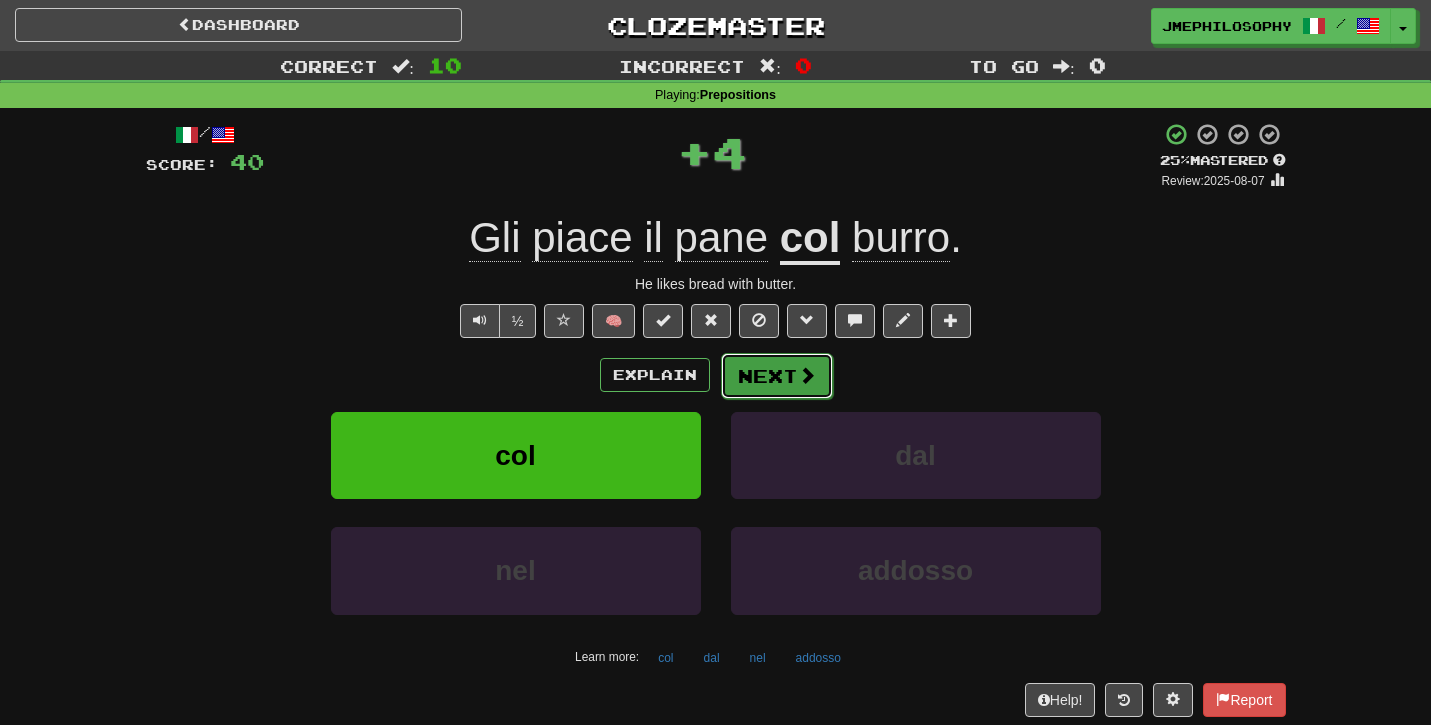 click on "Next" at bounding box center [777, 376] 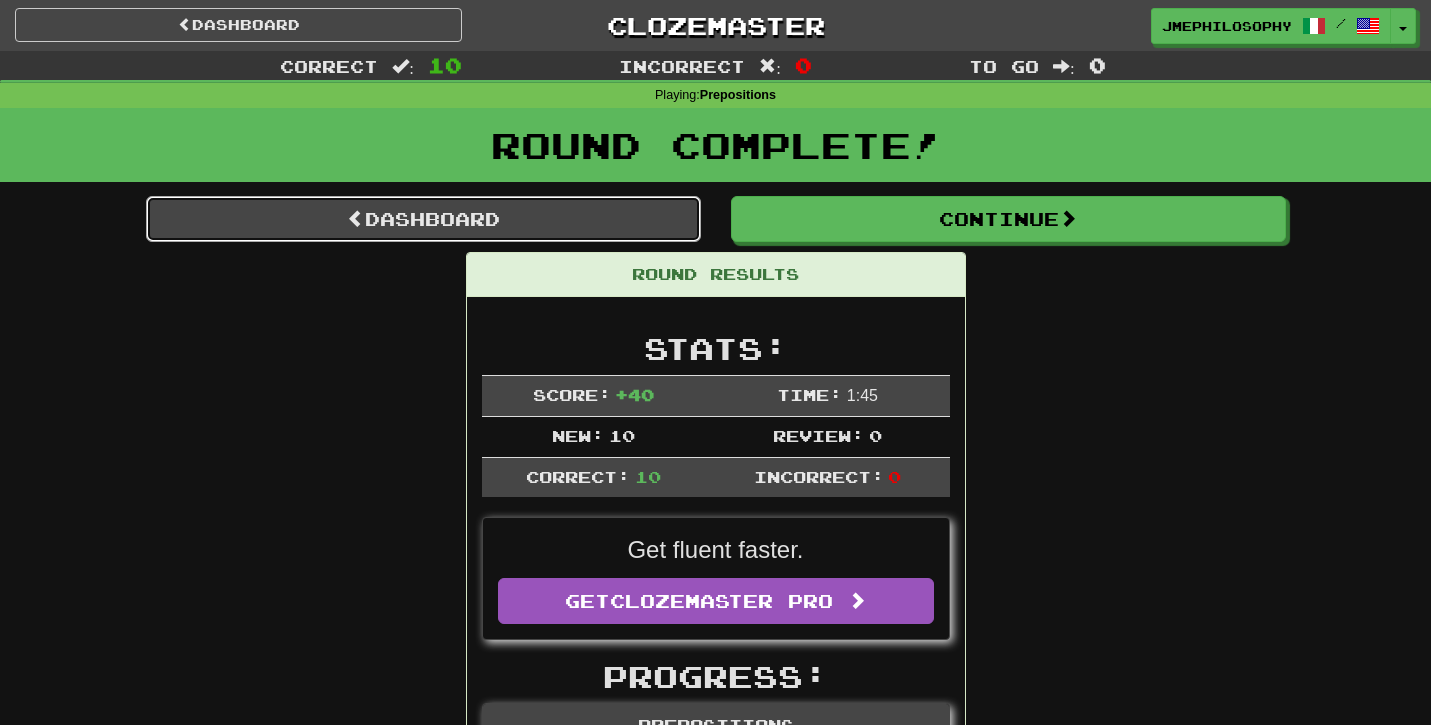 click on "Dashboard" at bounding box center (423, 219) 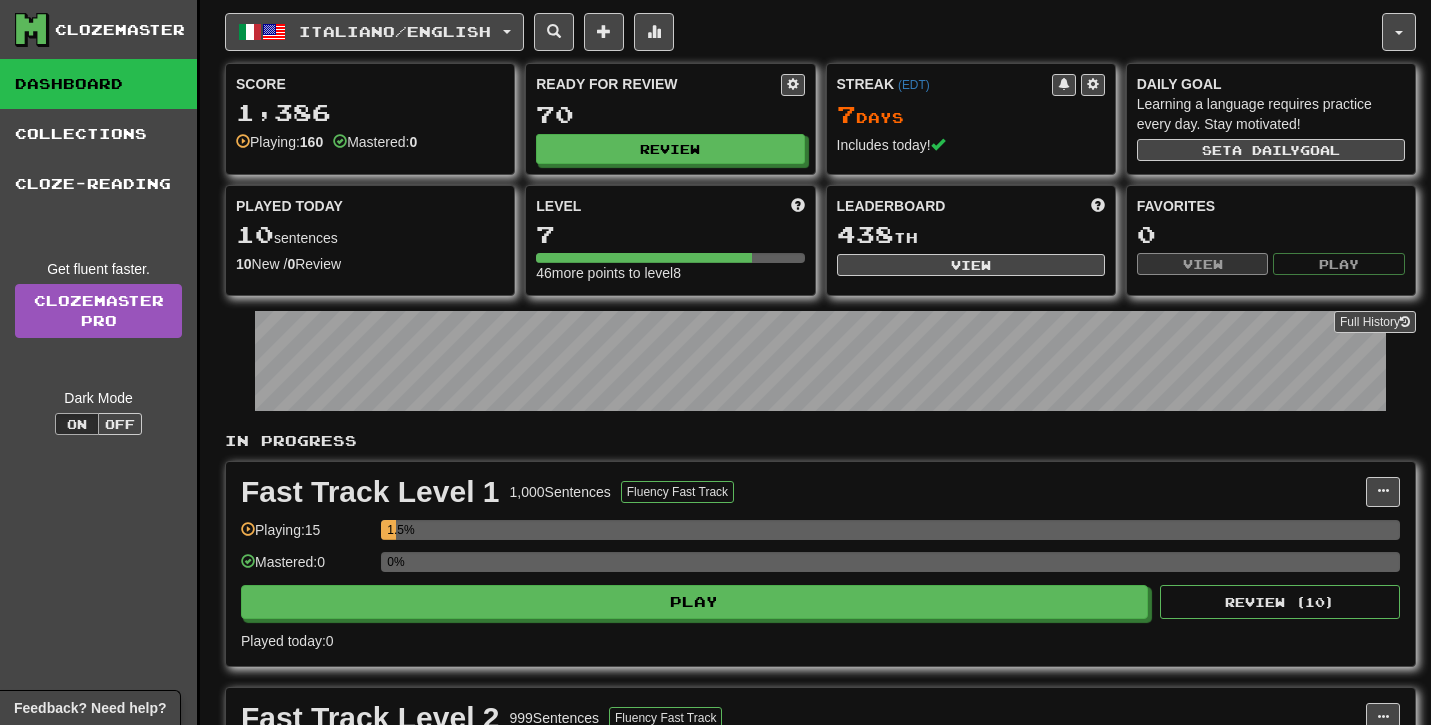 scroll, scrollTop: 0, scrollLeft: 0, axis: both 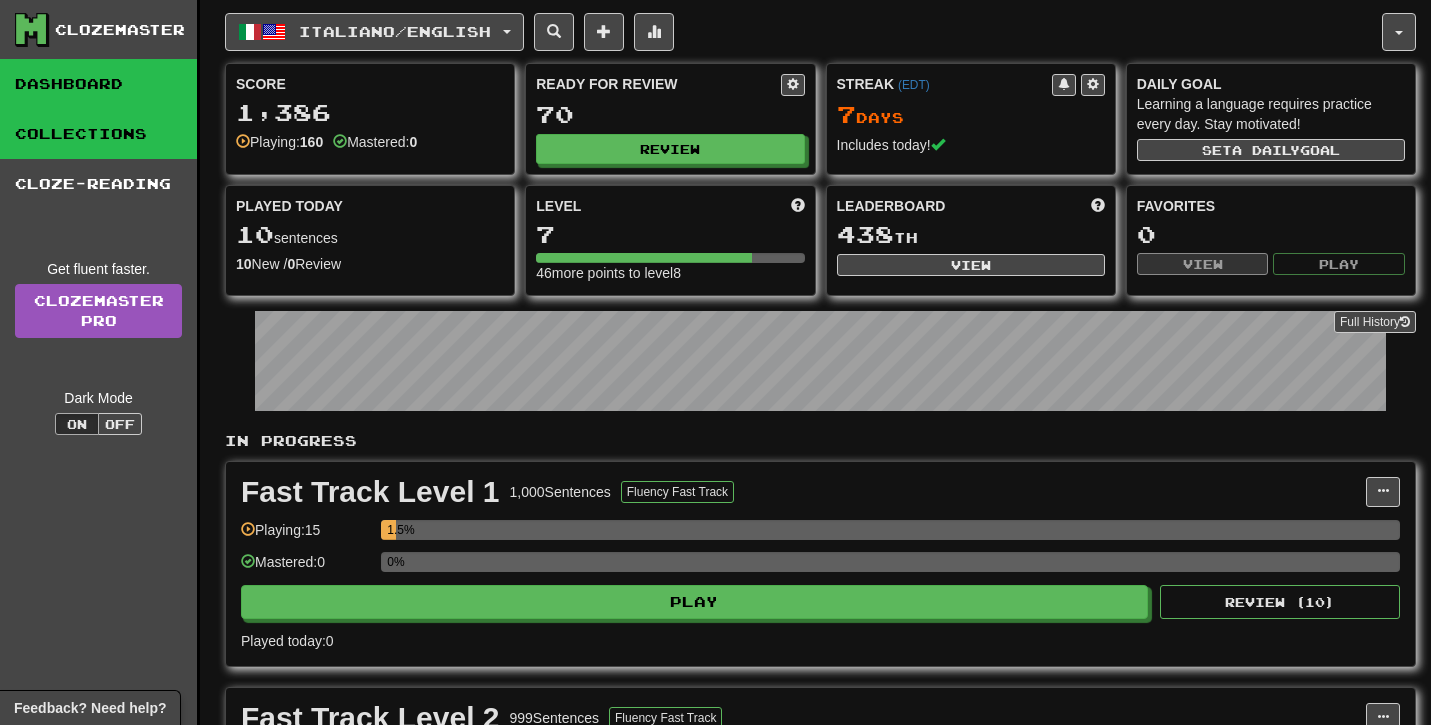 click on "Collections" at bounding box center [98, 134] 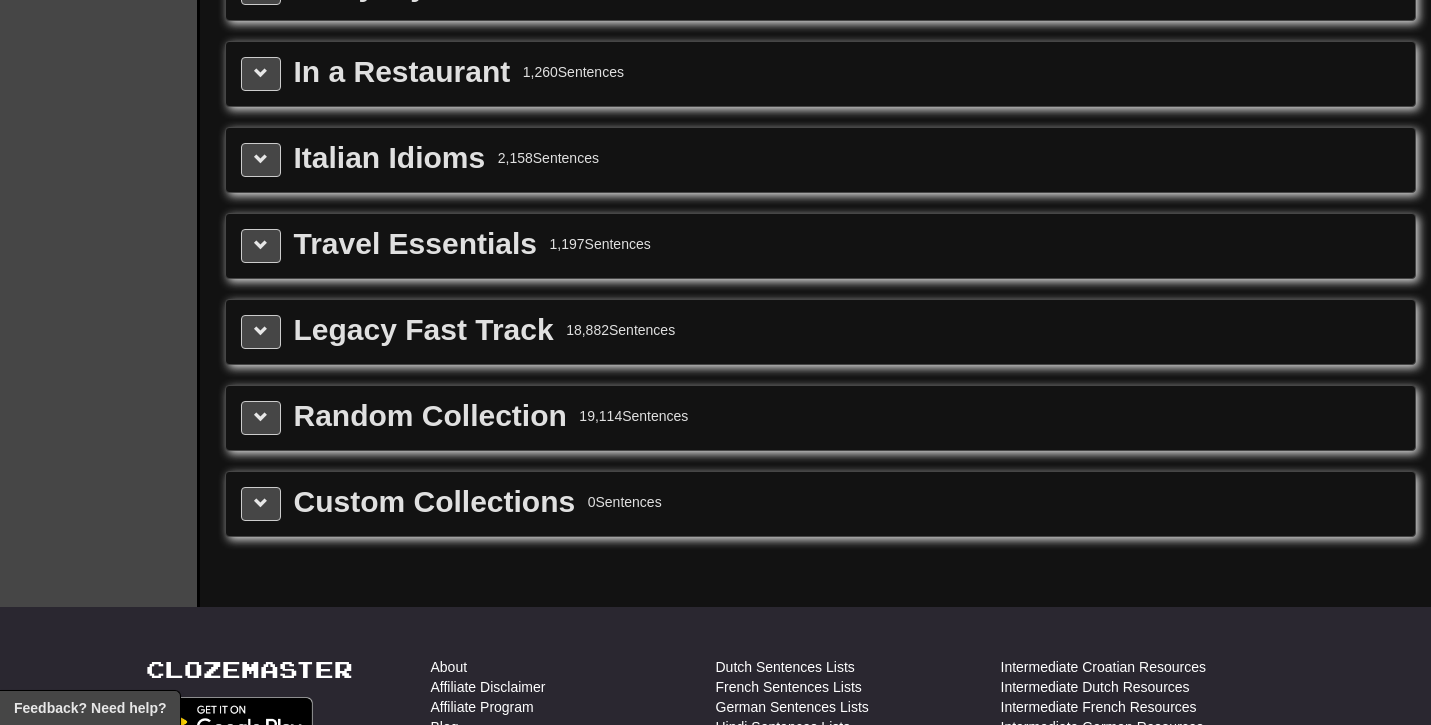 scroll, scrollTop: 2531, scrollLeft: 0, axis: vertical 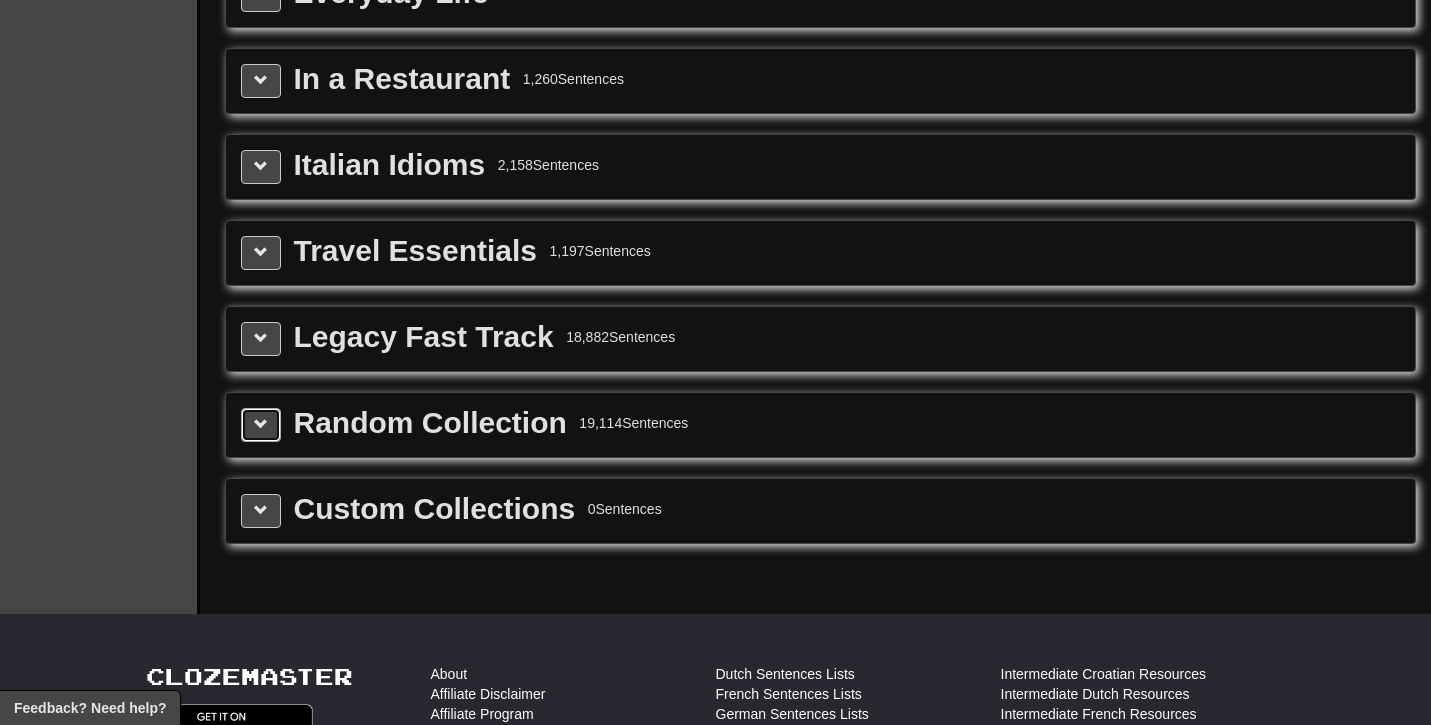 click at bounding box center (261, 424) 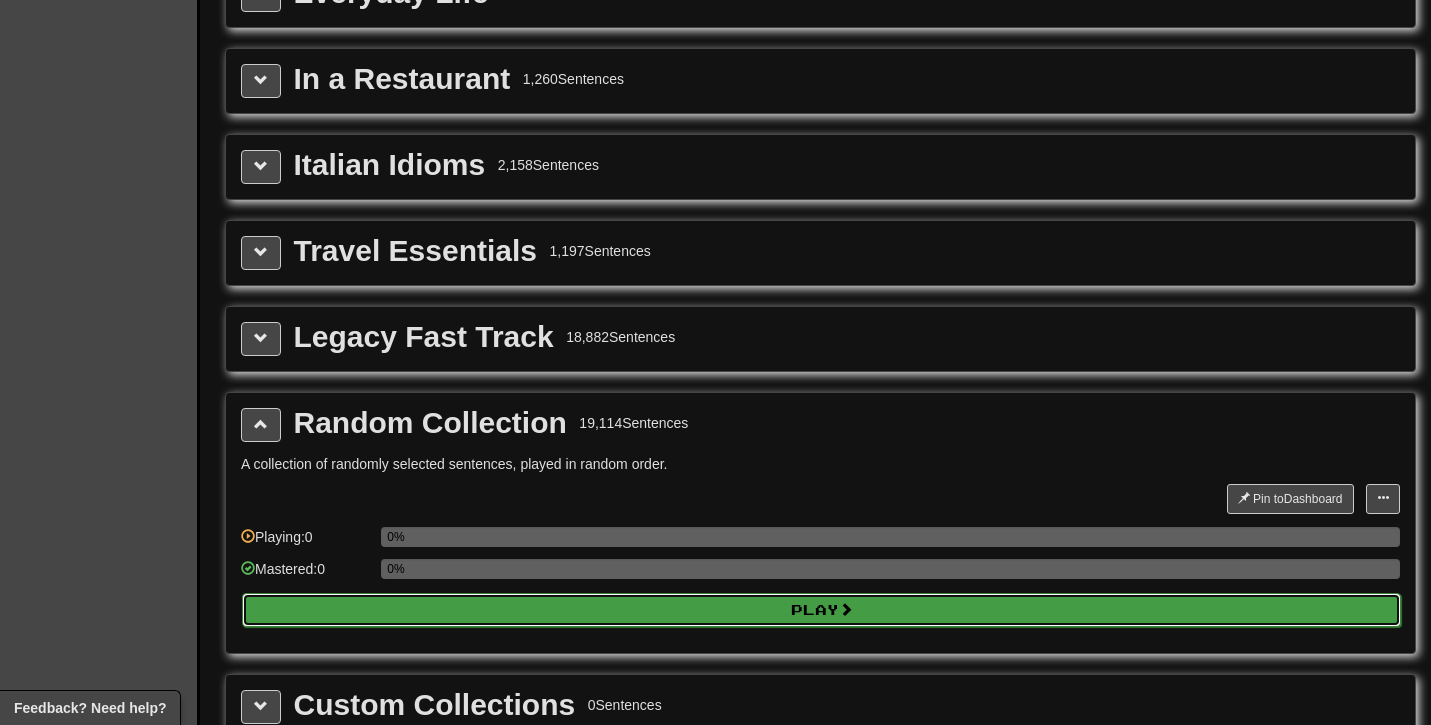 click on "Play" at bounding box center (821, 610) 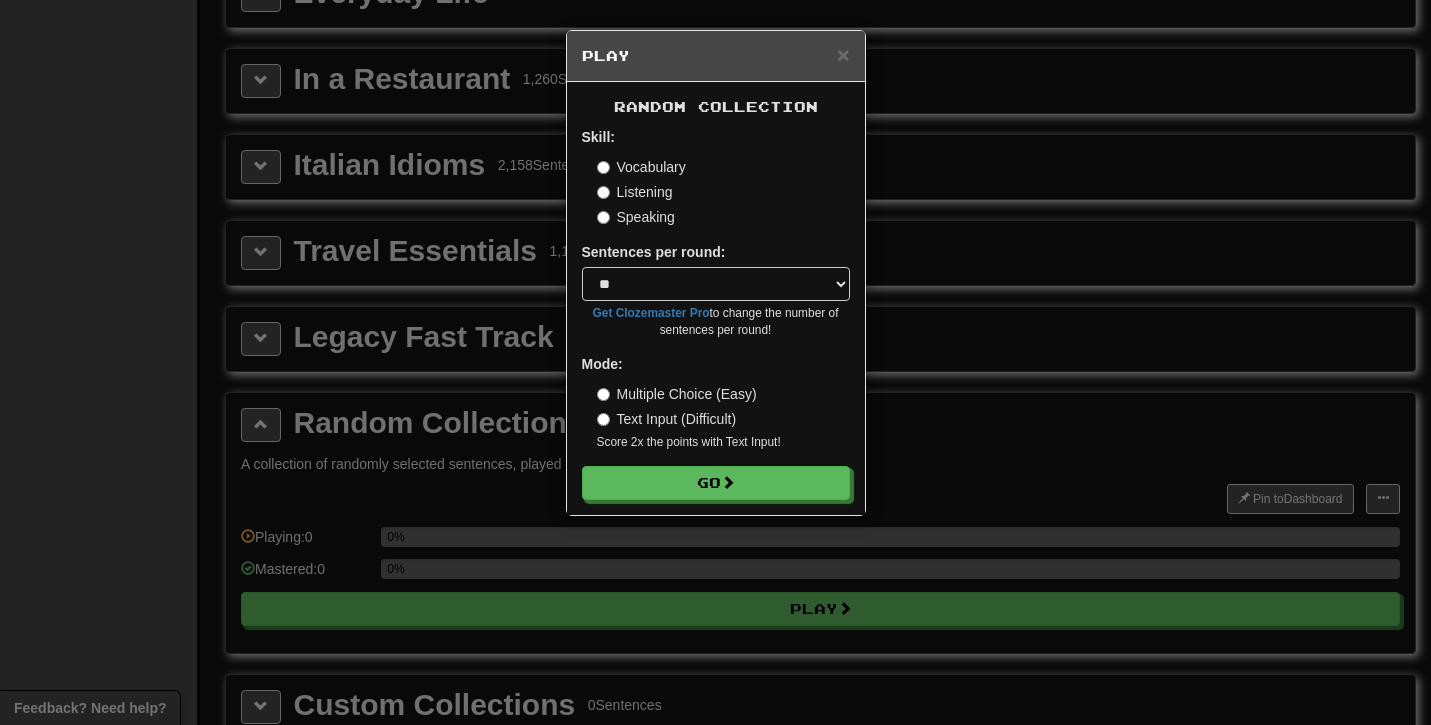 click on "Listening" at bounding box center [635, 192] 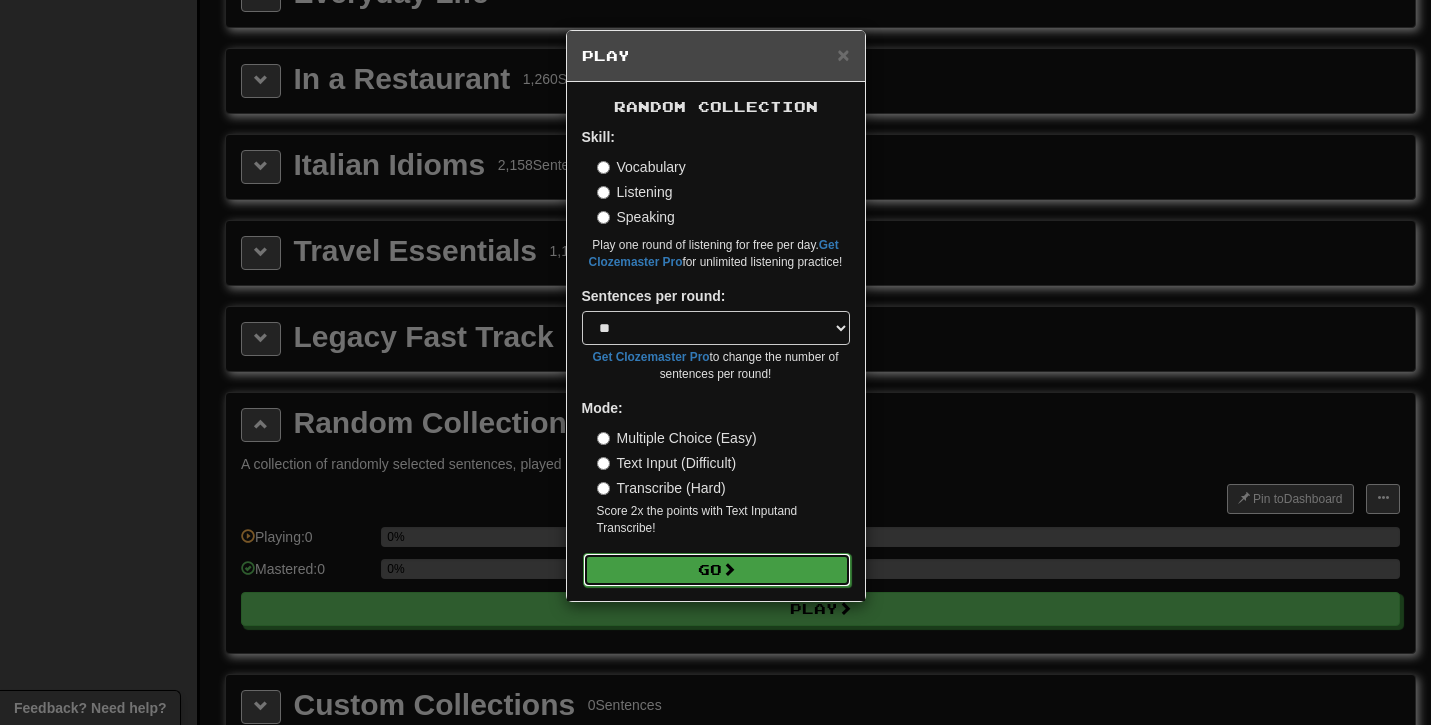 click on "Go" at bounding box center (717, 570) 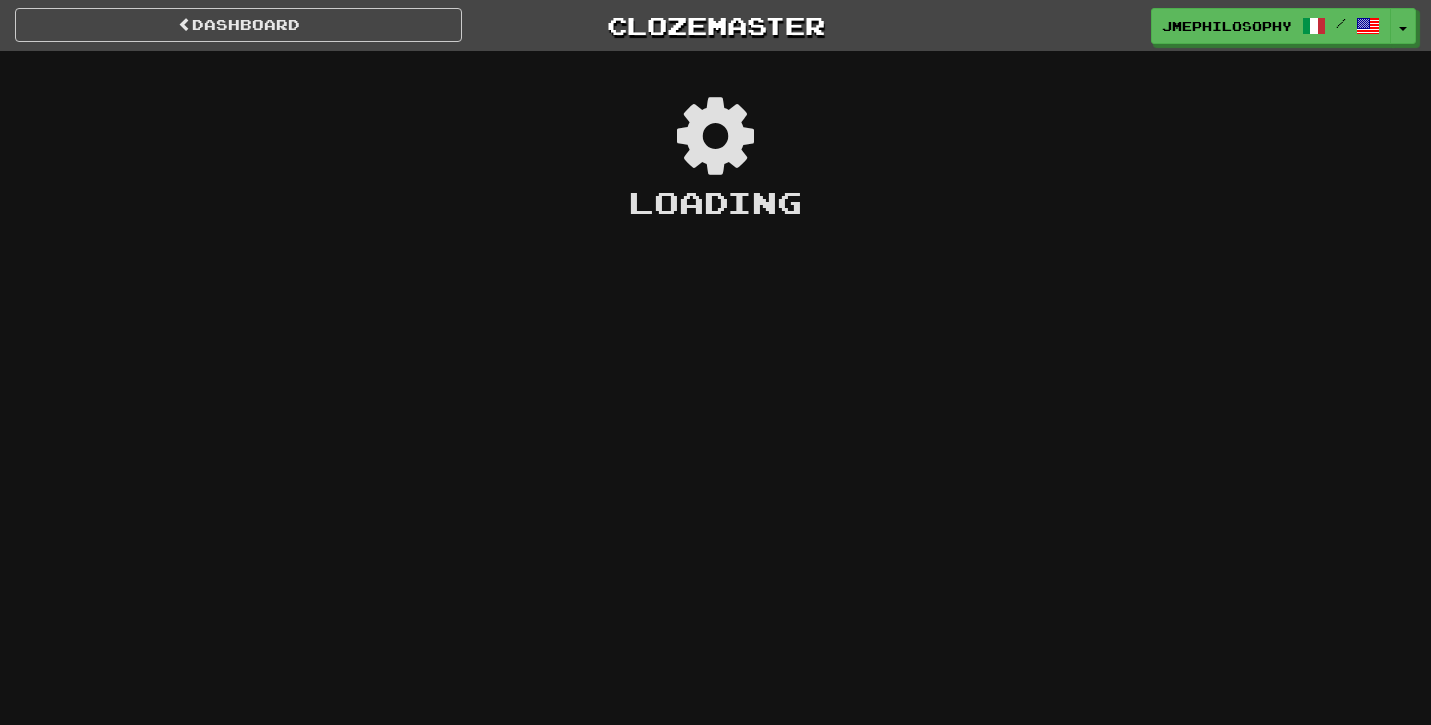 scroll, scrollTop: 0, scrollLeft: 0, axis: both 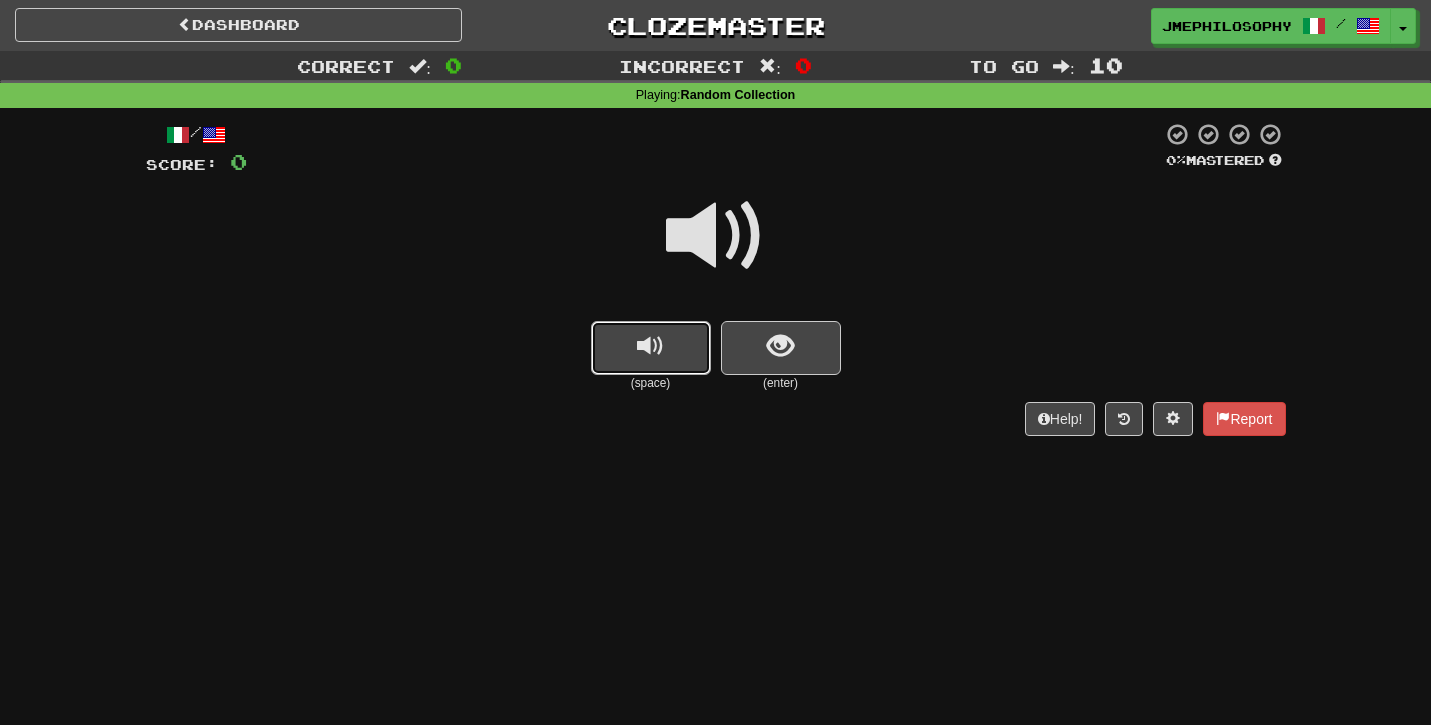 click at bounding box center (650, 346) 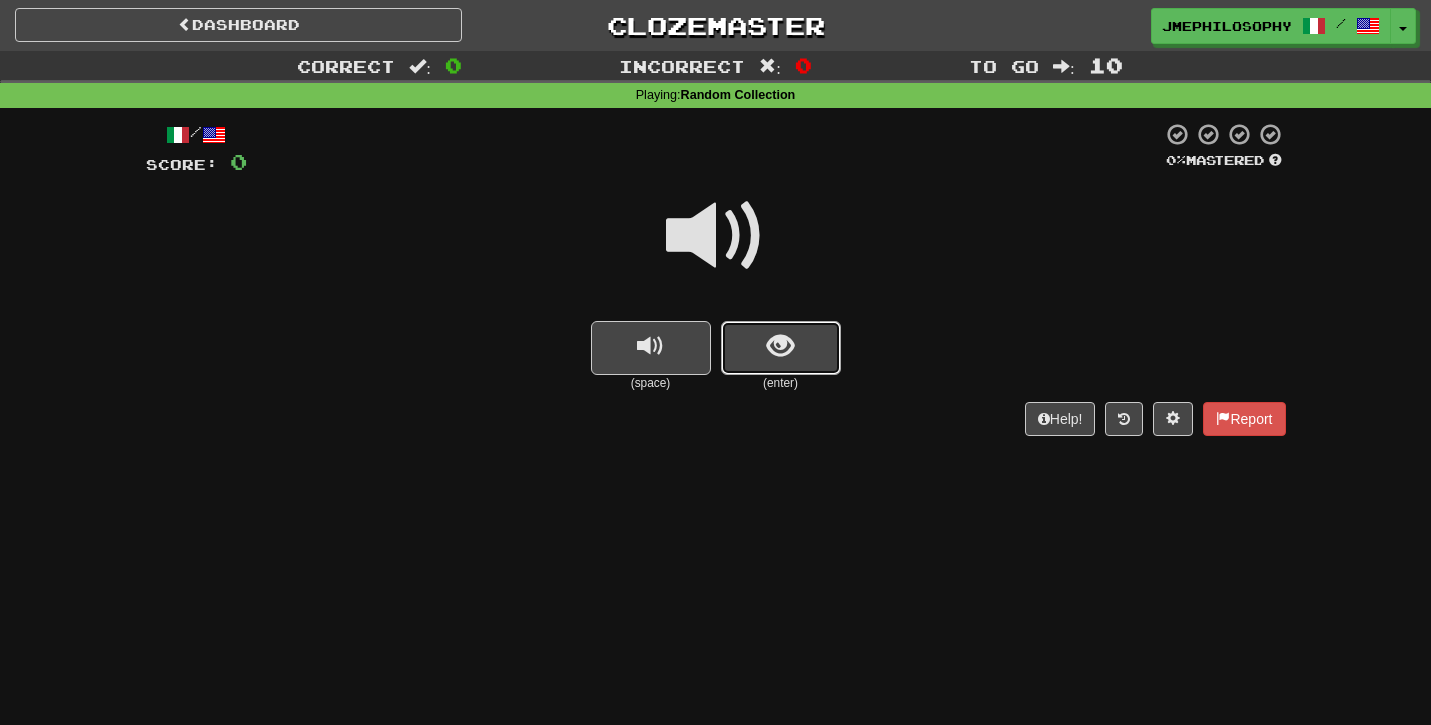 click at bounding box center [781, 348] 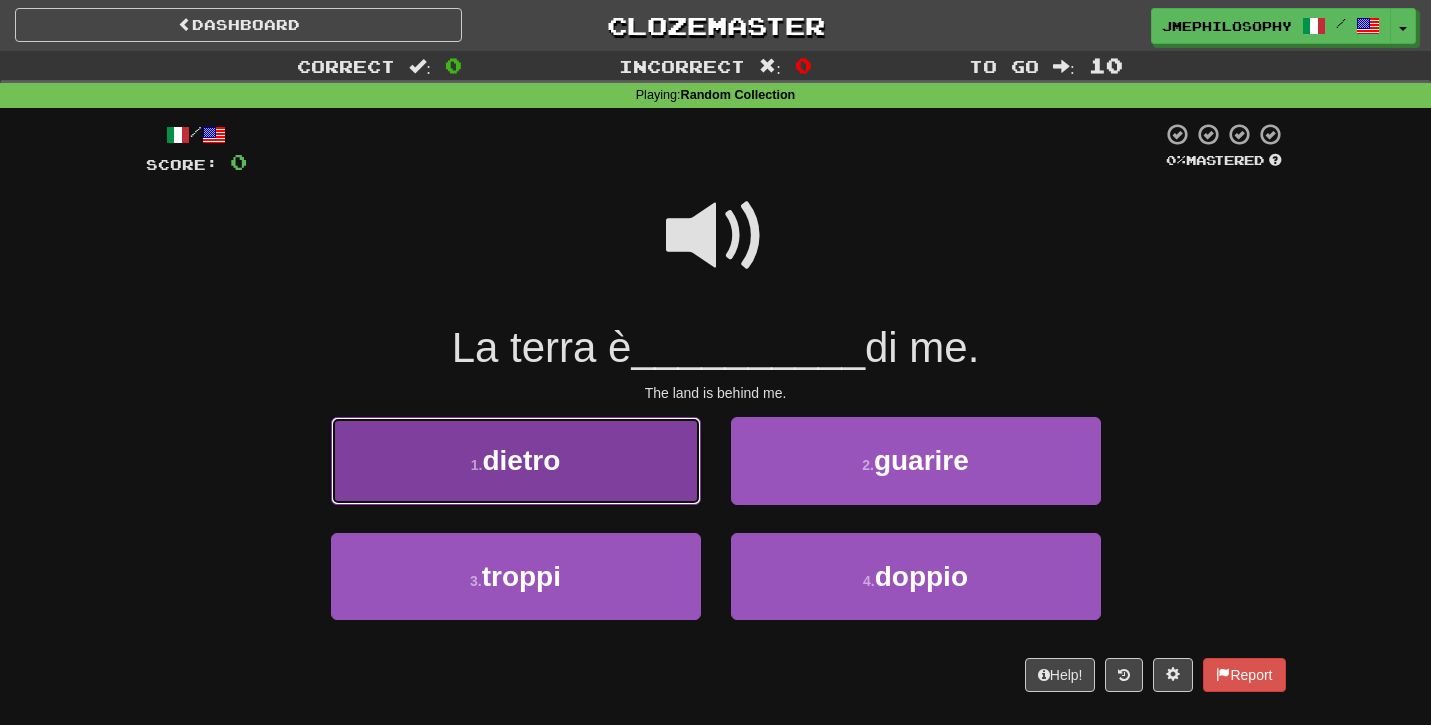 click on "1 .  dietro" at bounding box center [516, 460] 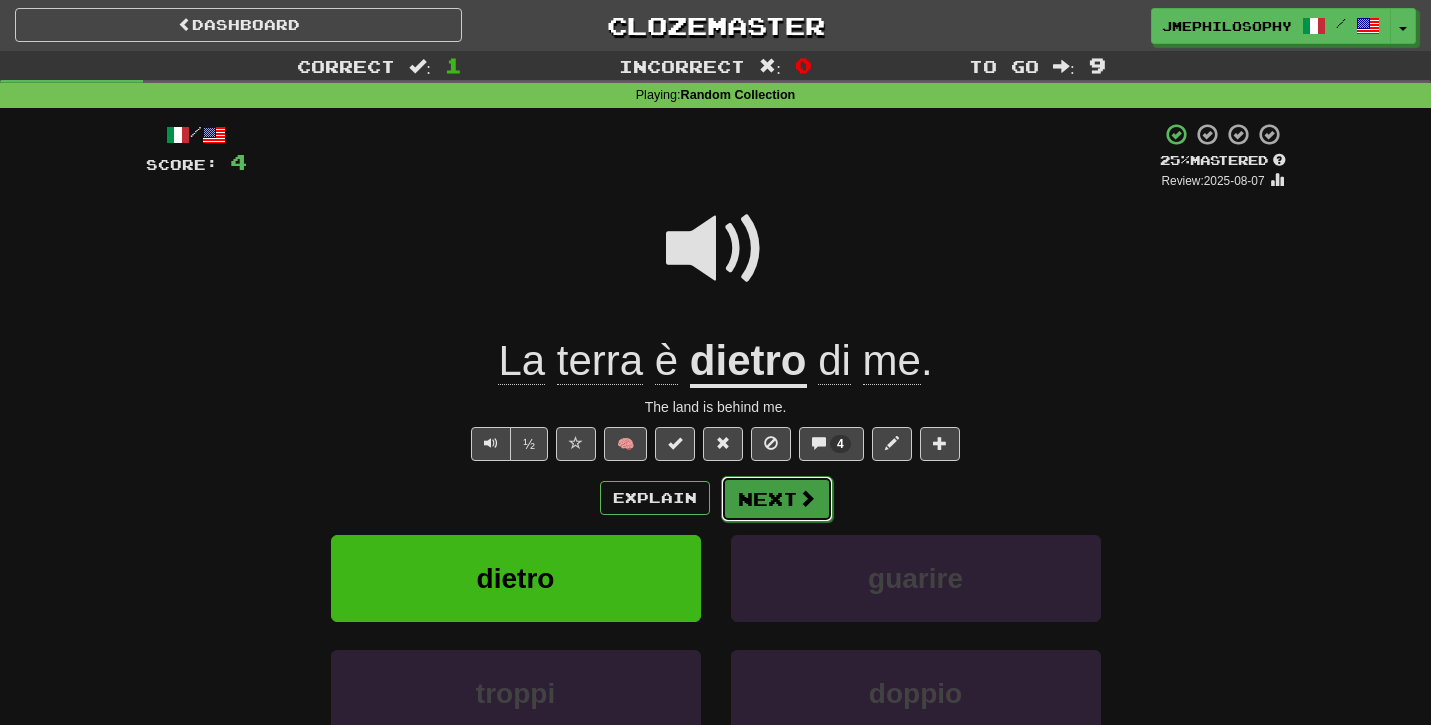 click on "Next" at bounding box center (777, 499) 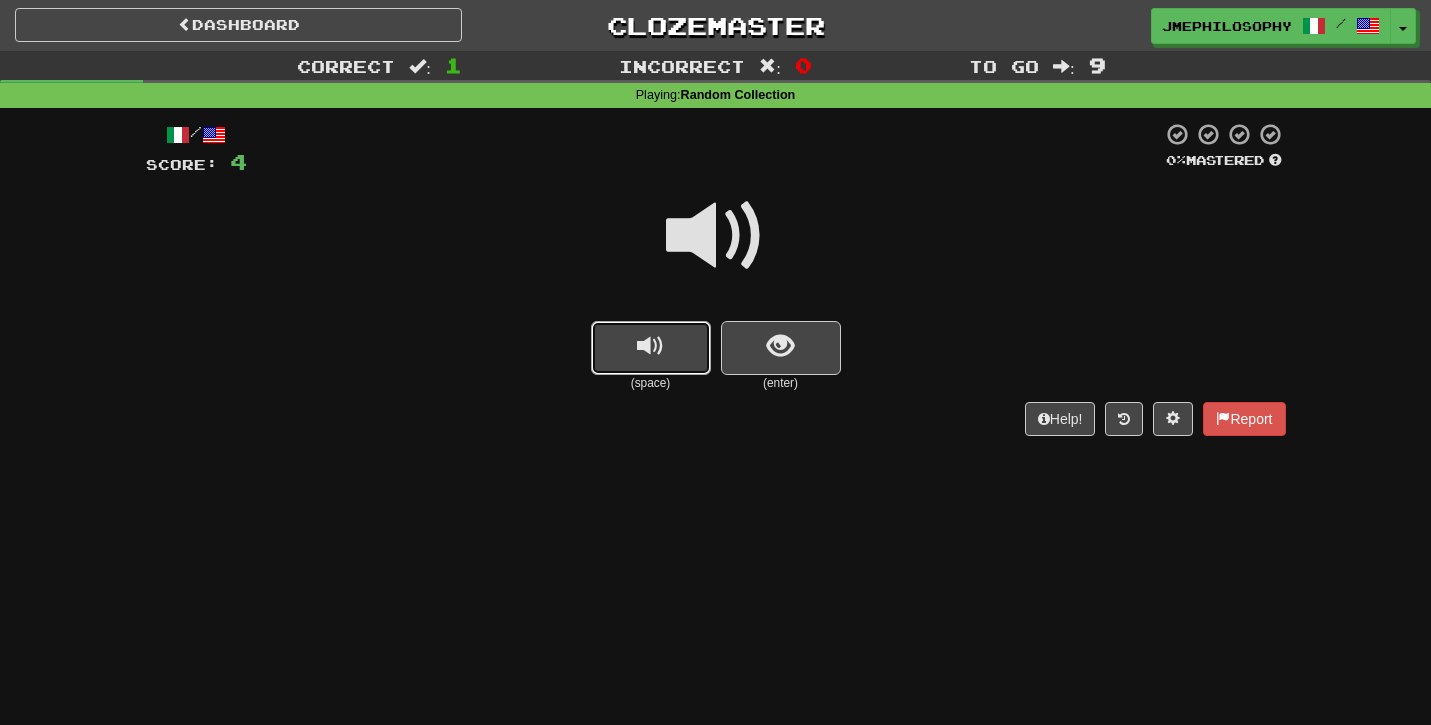 click at bounding box center [650, 346] 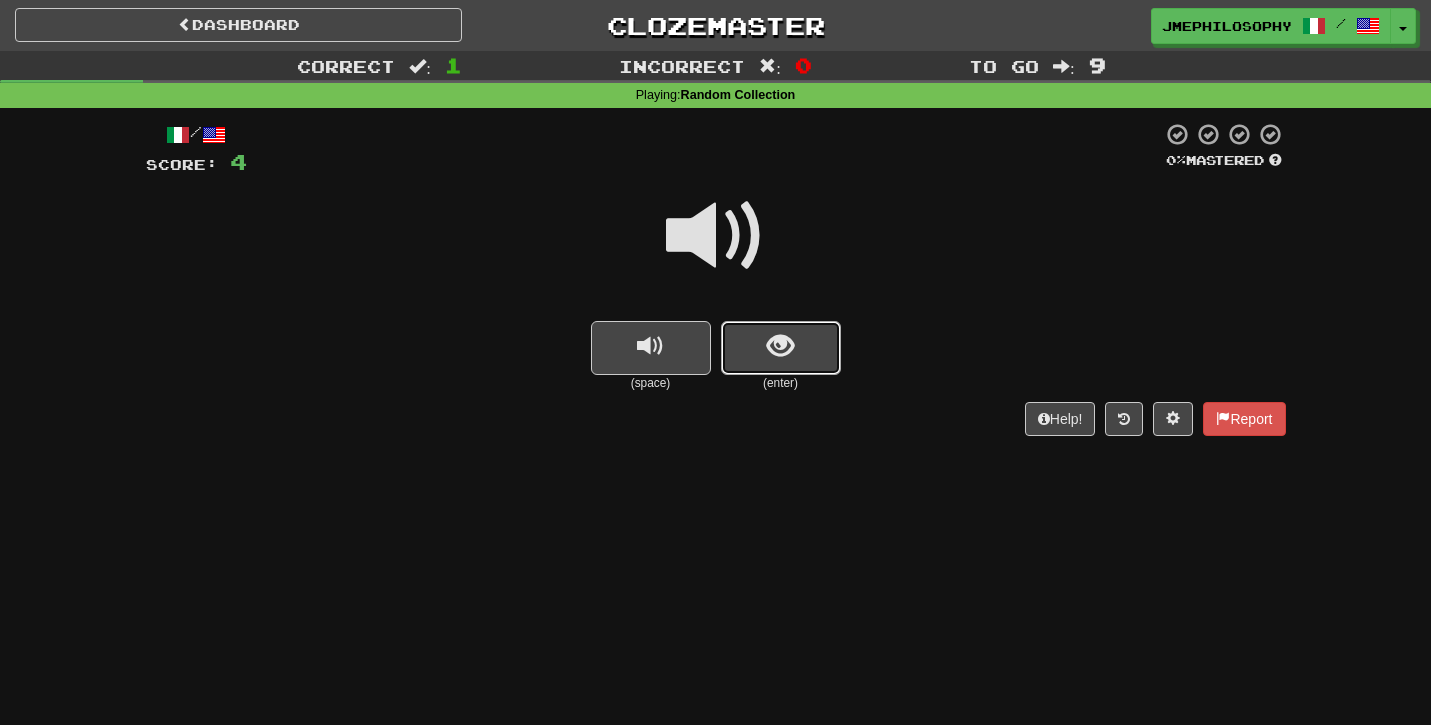 click at bounding box center (780, 346) 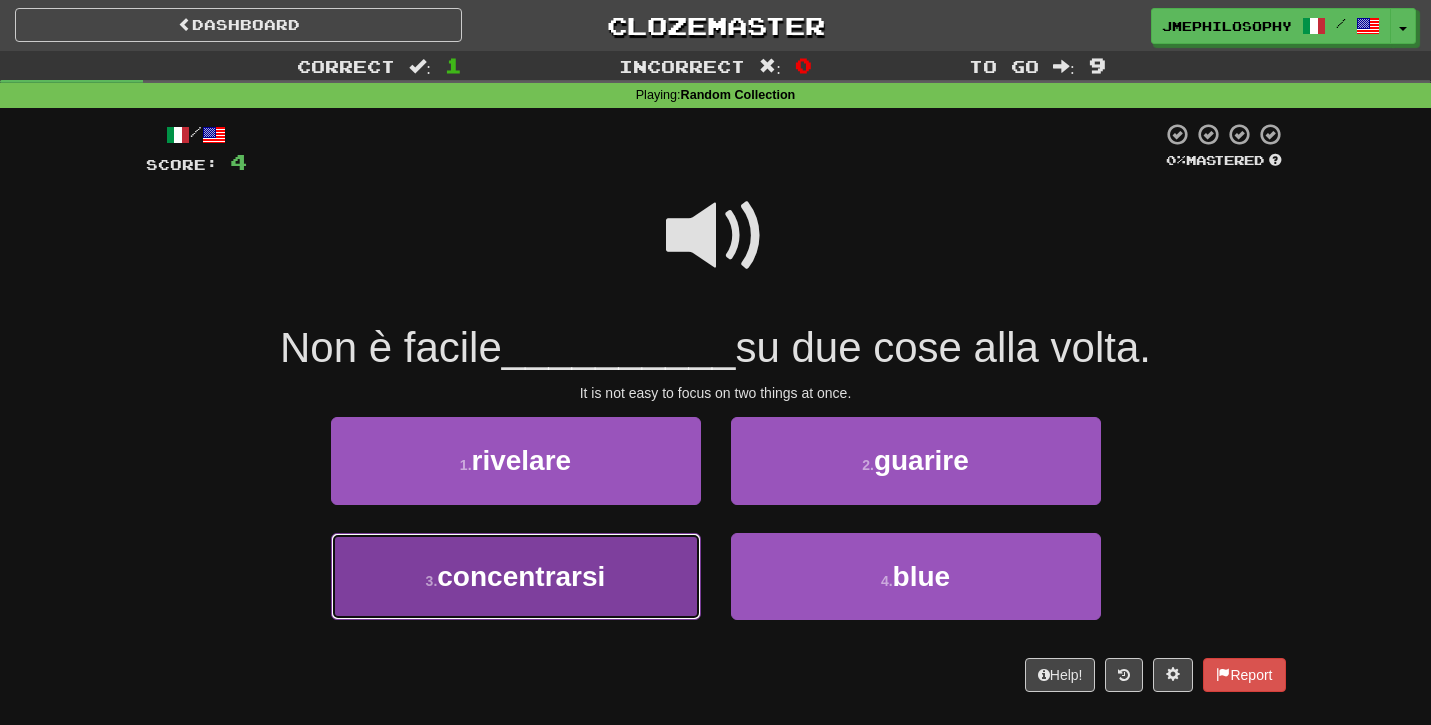 click on "concentrarsi" at bounding box center [521, 576] 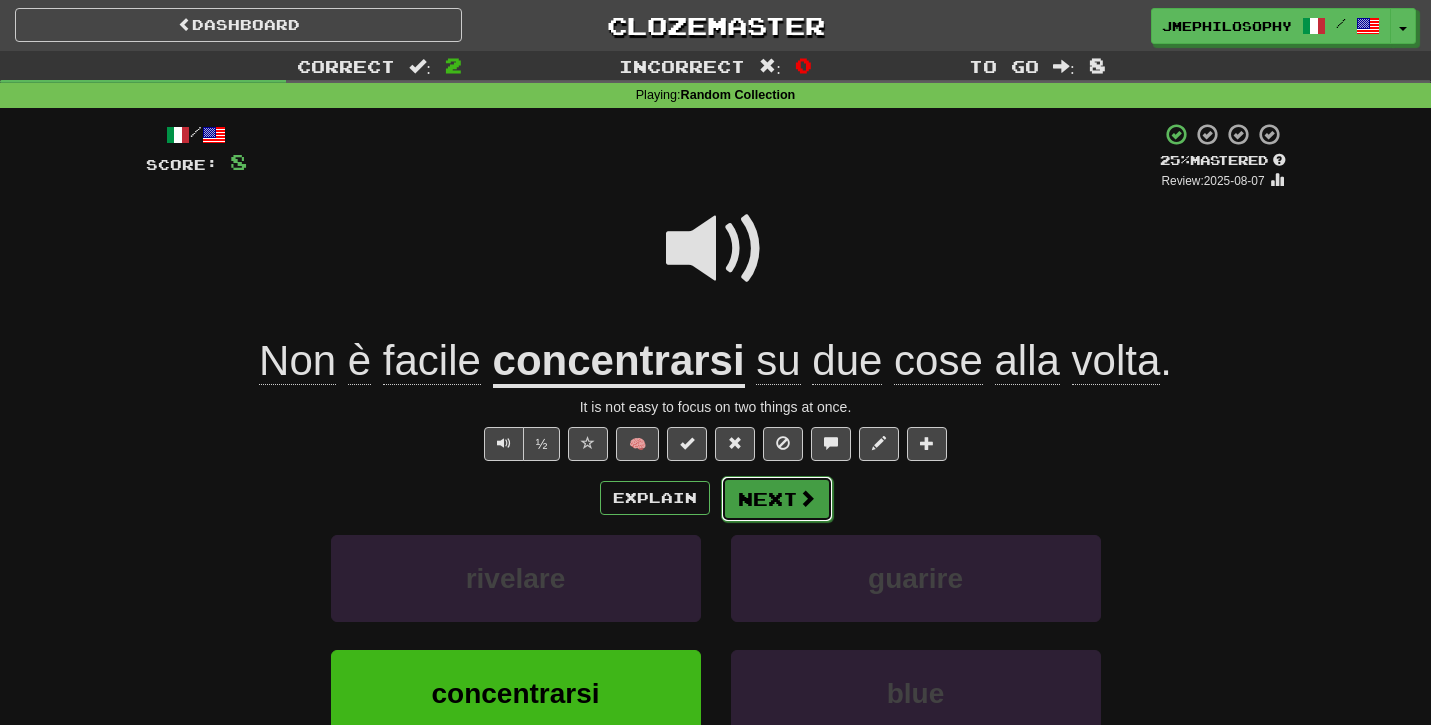 click on "Next" at bounding box center (777, 499) 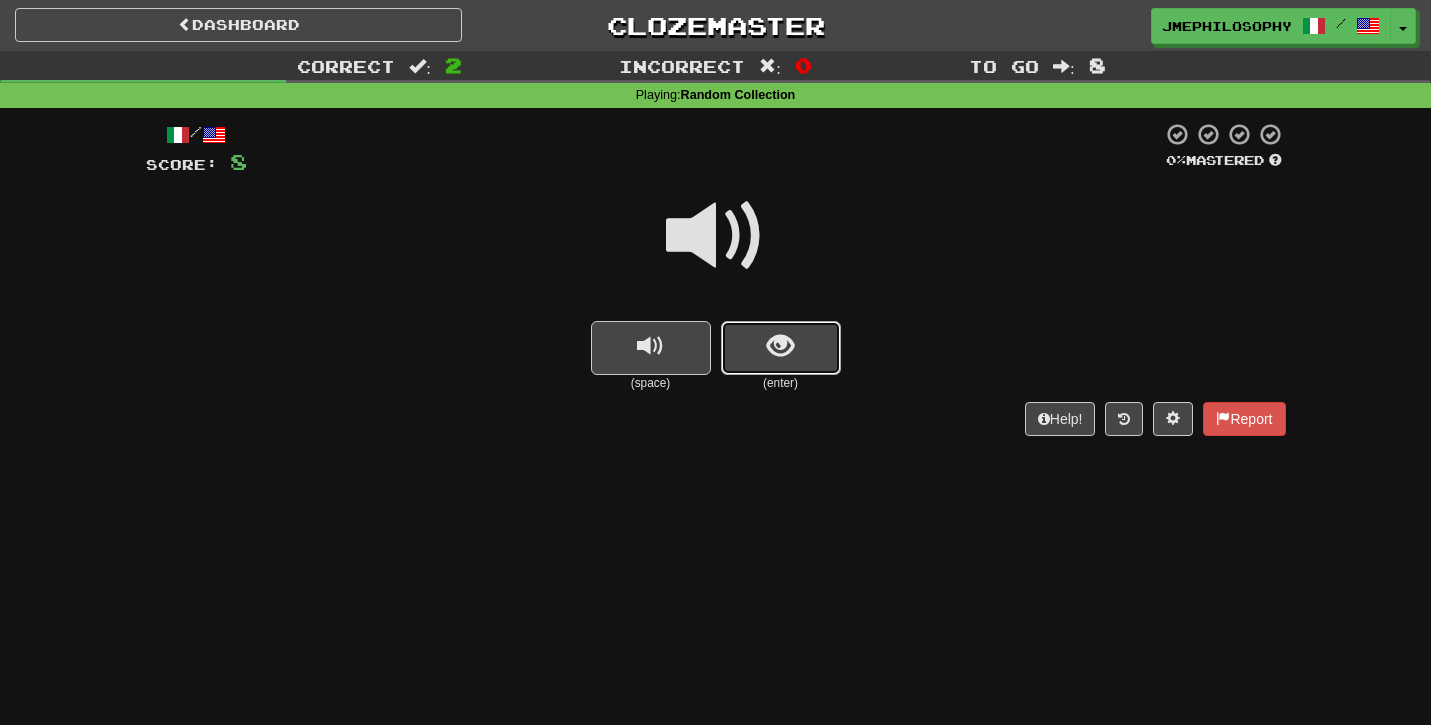 click at bounding box center [781, 348] 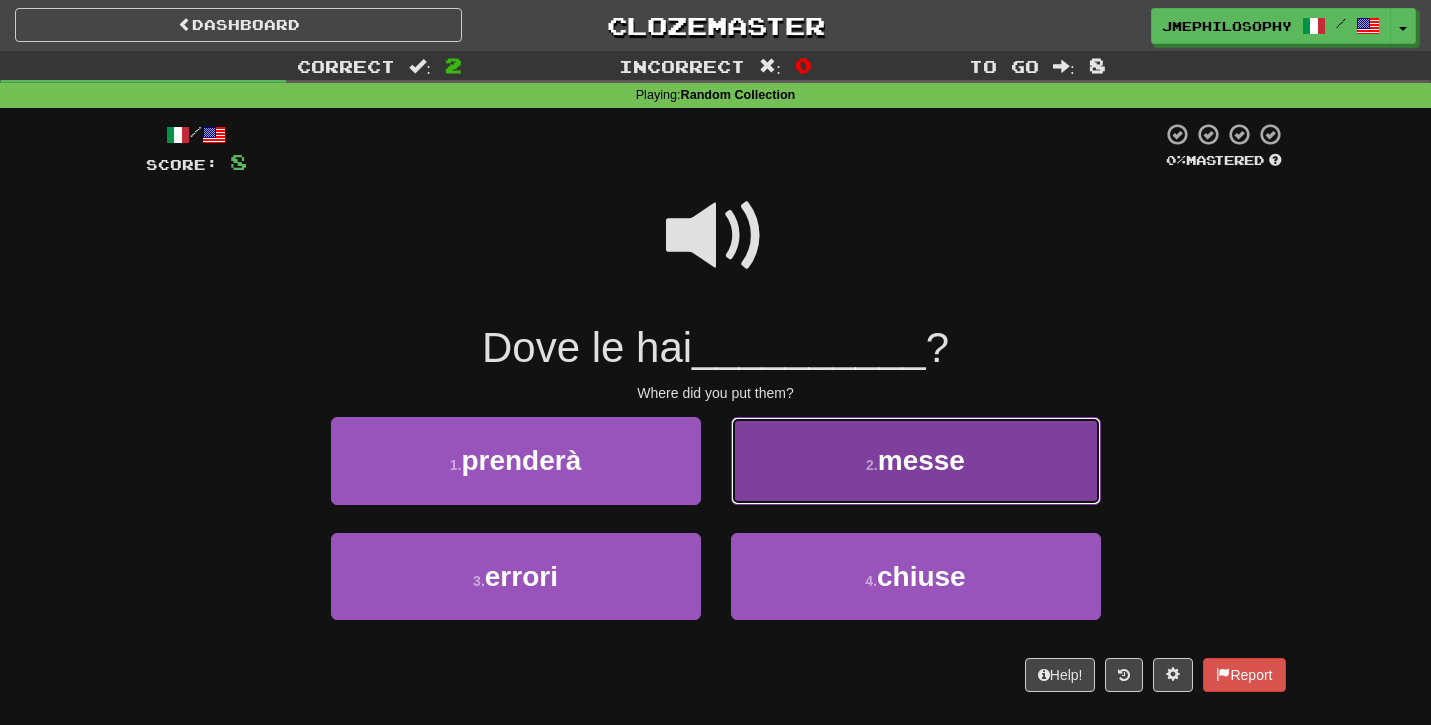 click on "2 .  messe" at bounding box center [916, 460] 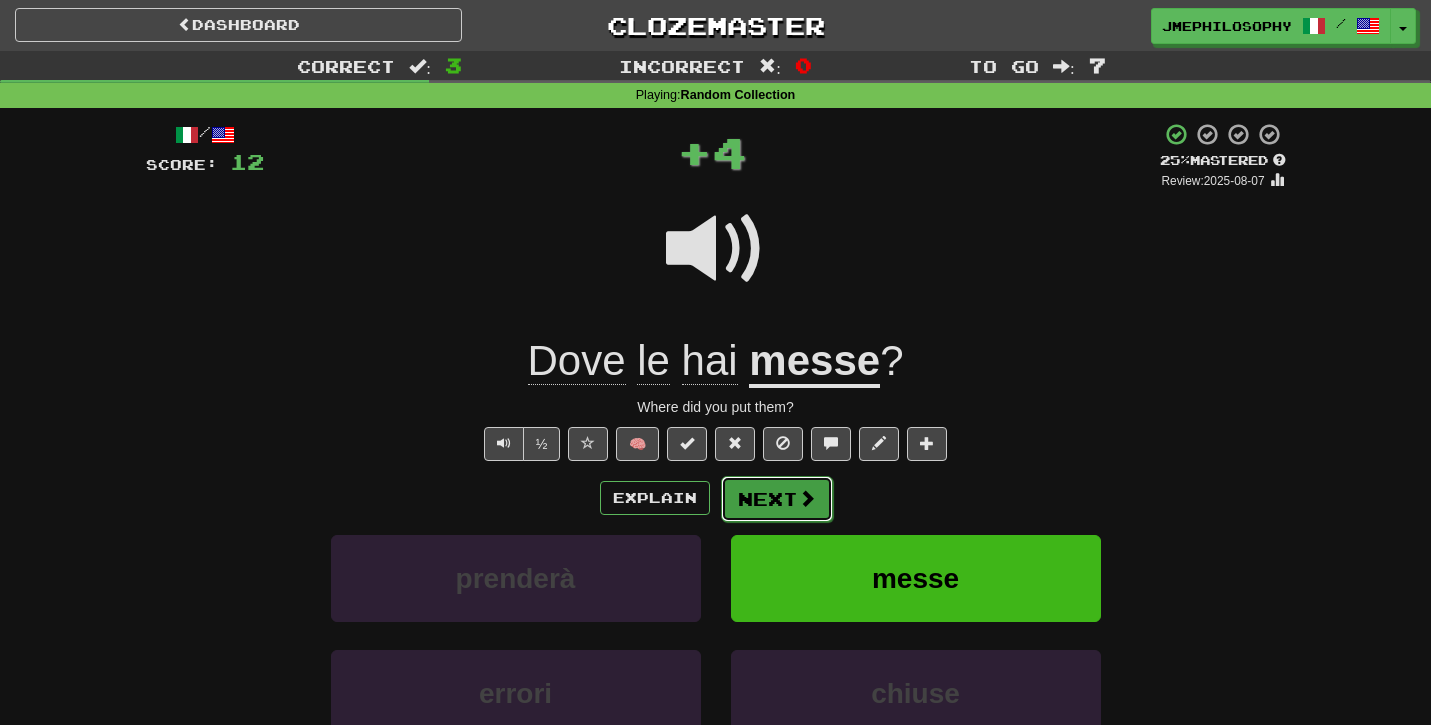 click on "Next" at bounding box center (777, 499) 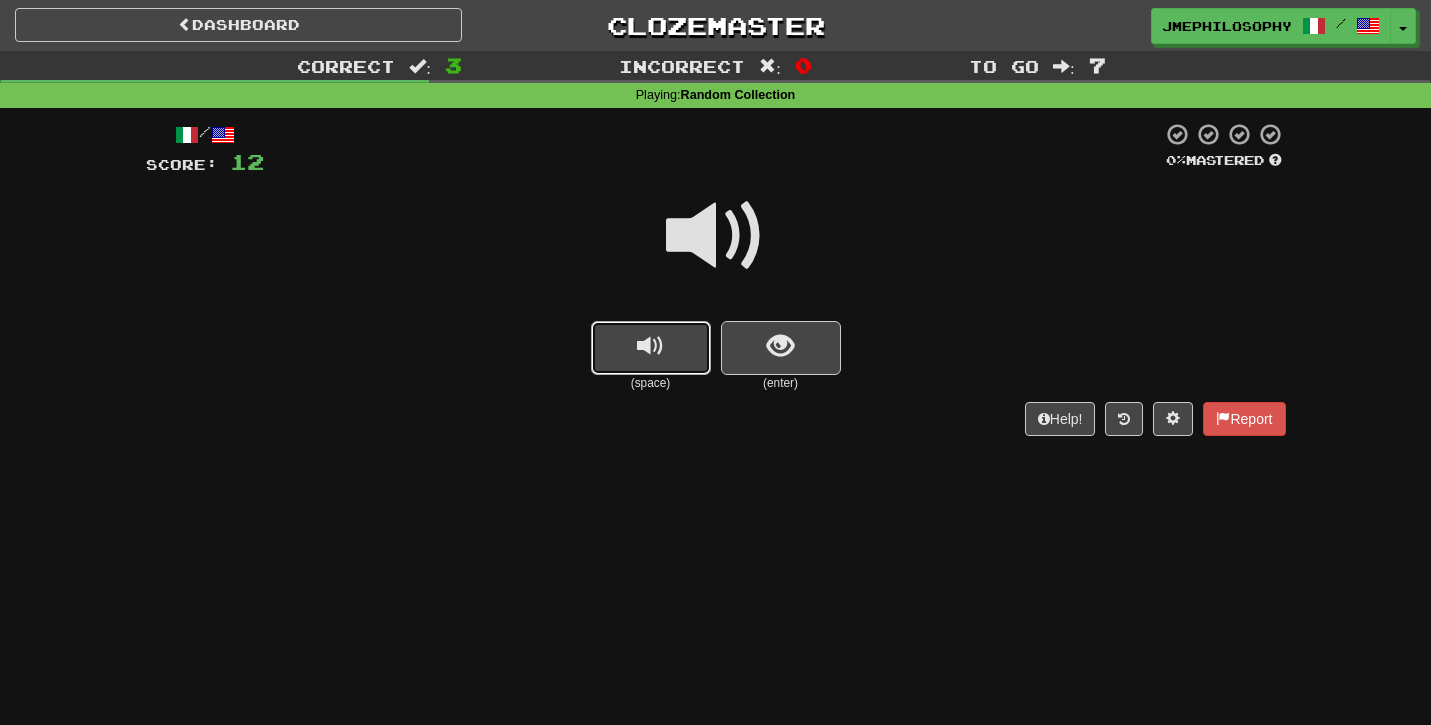 click at bounding box center [650, 346] 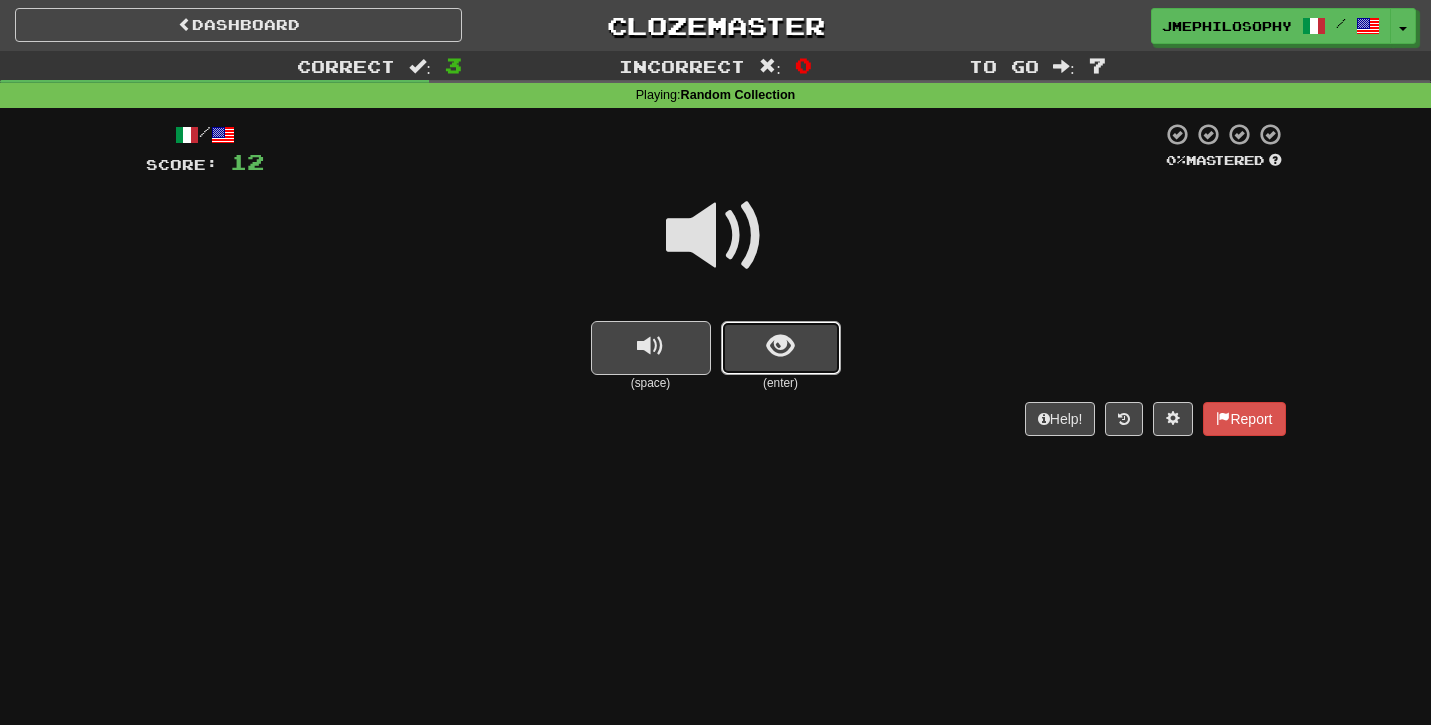 click at bounding box center [780, 346] 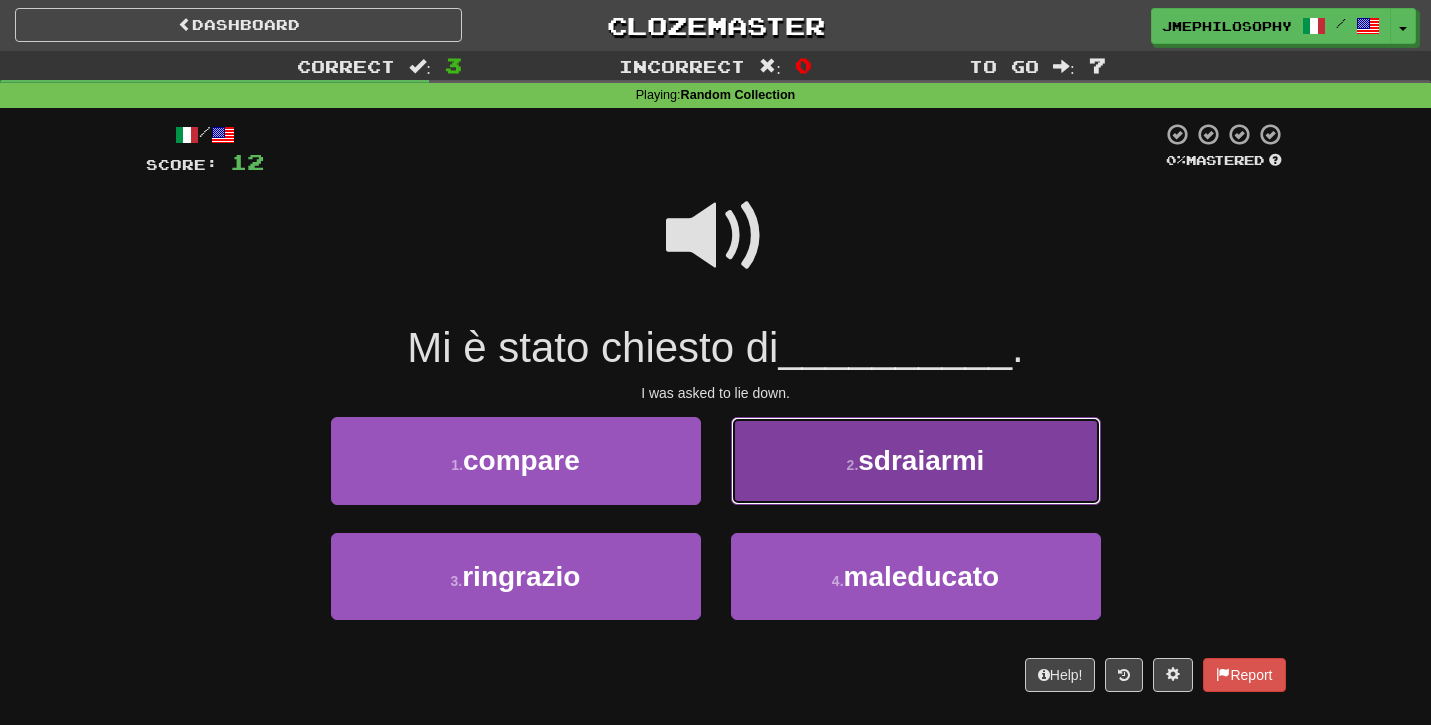 click on "sdraiarmi" at bounding box center [921, 460] 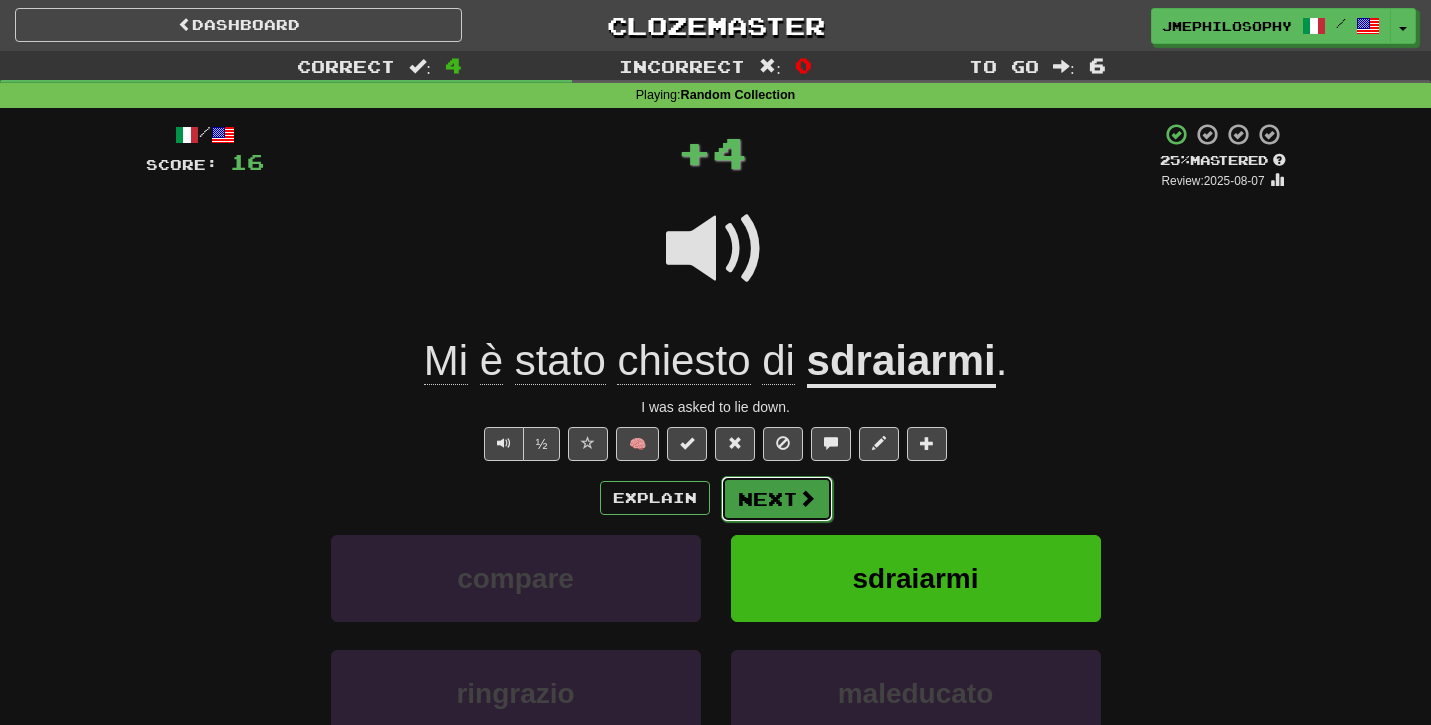 click on "Next" at bounding box center (777, 499) 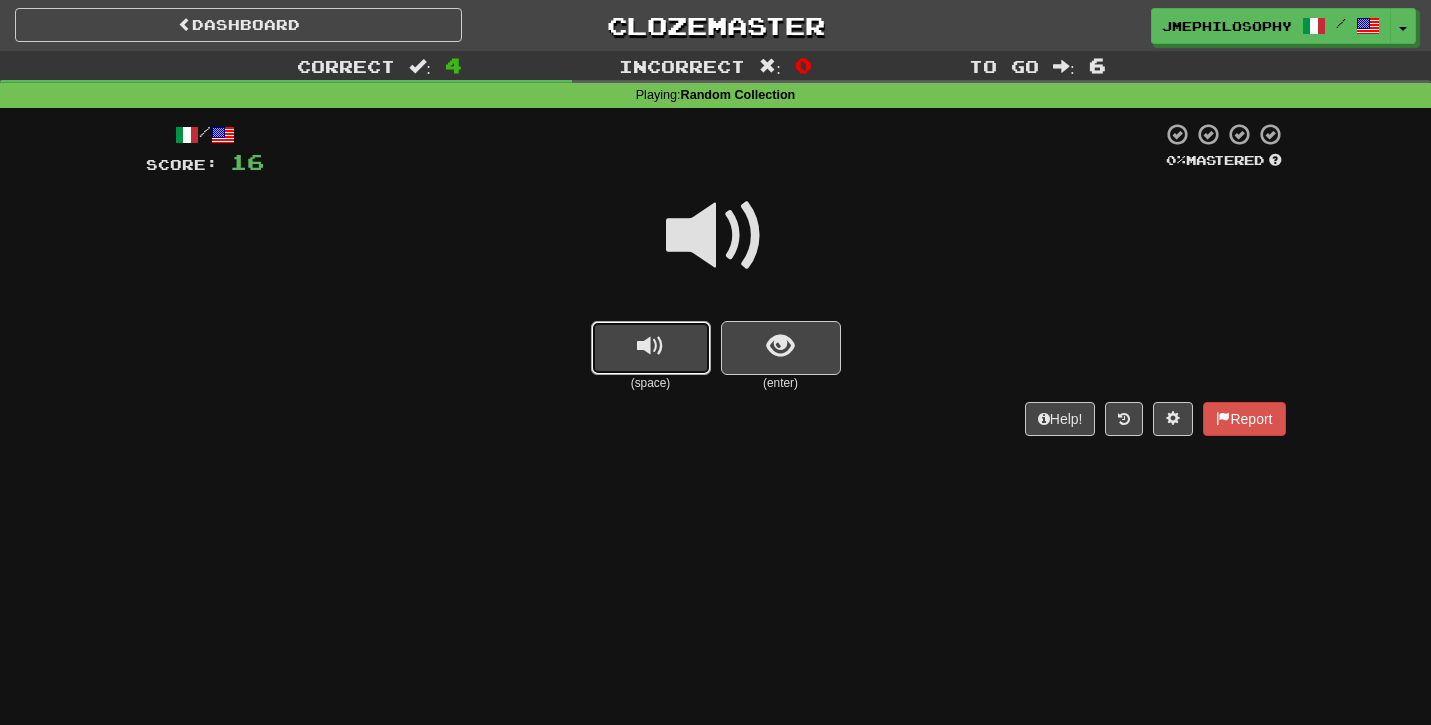 click at bounding box center (650, 346) 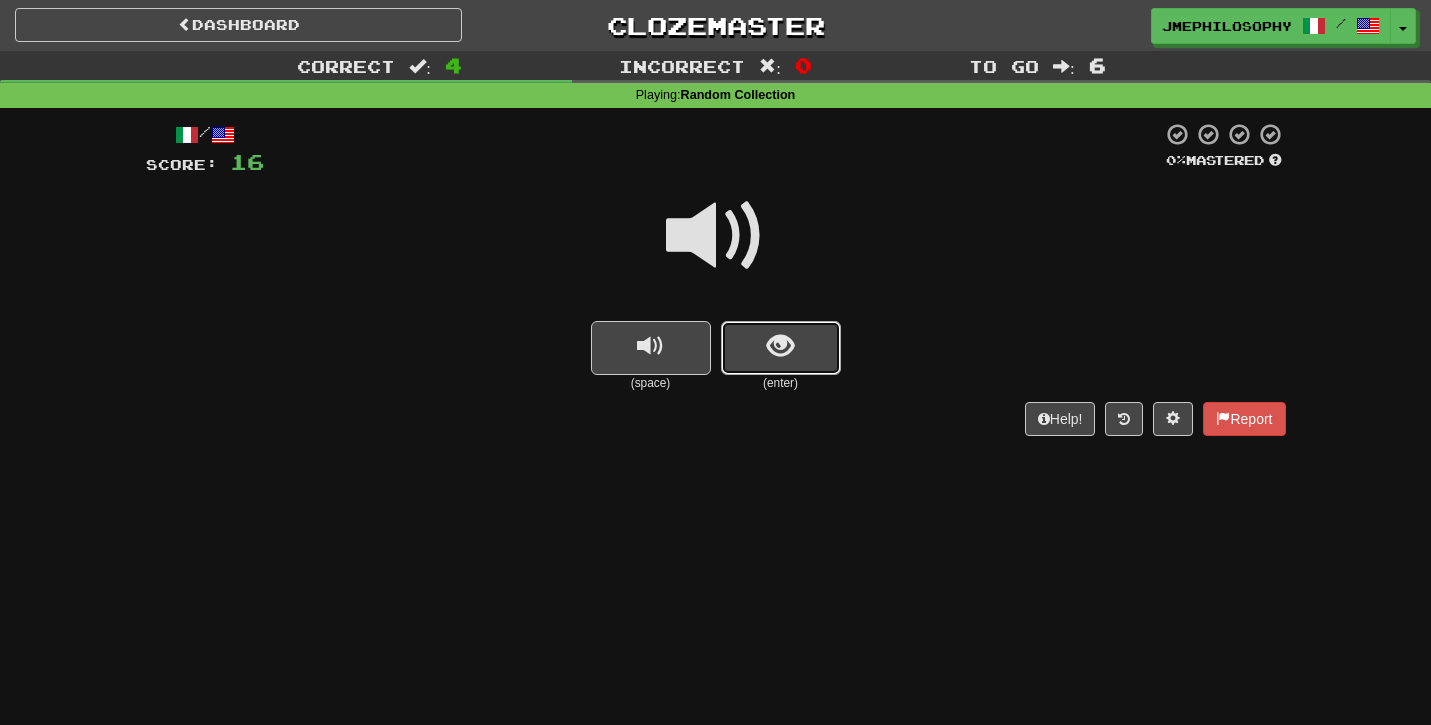 click at bounding box center [781, 348] 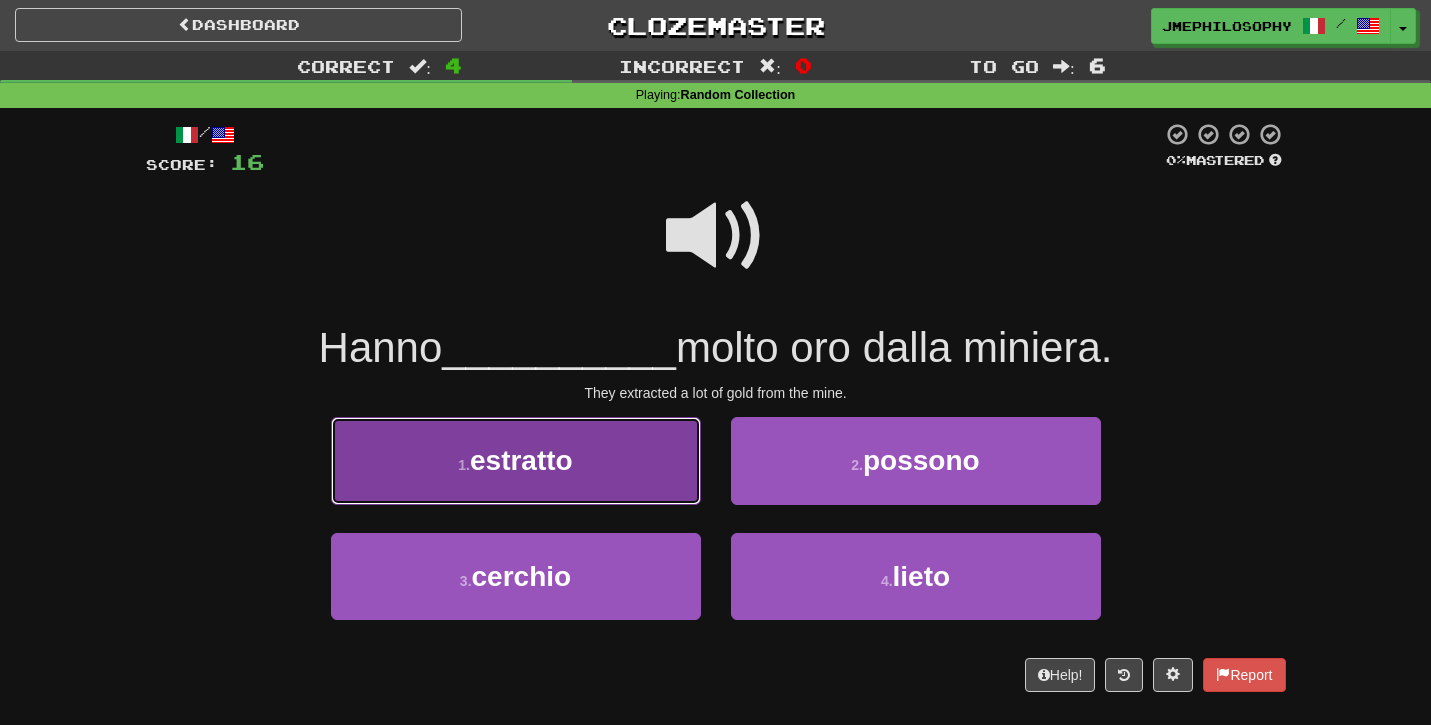 click on "estratto" at bounding box center (521, 460) 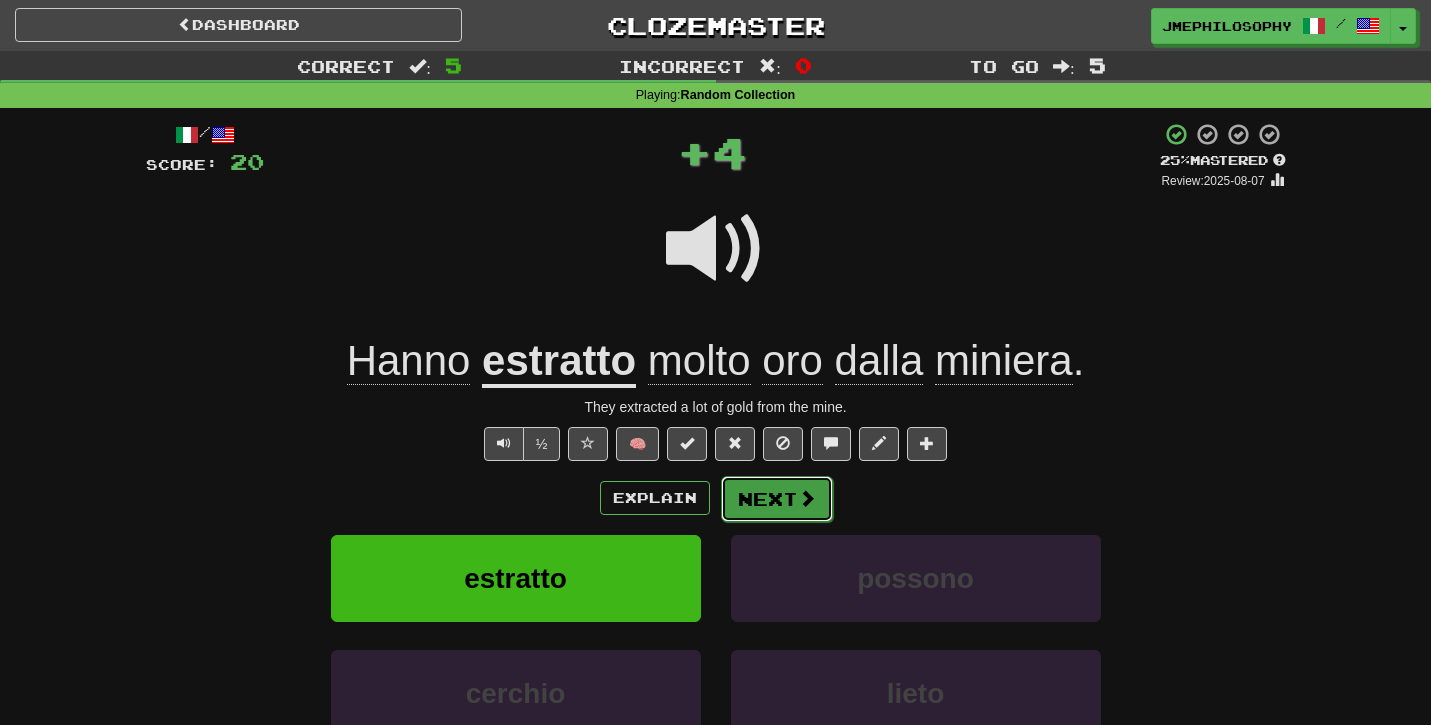 click on "Next" at bounding box center [777, 499] 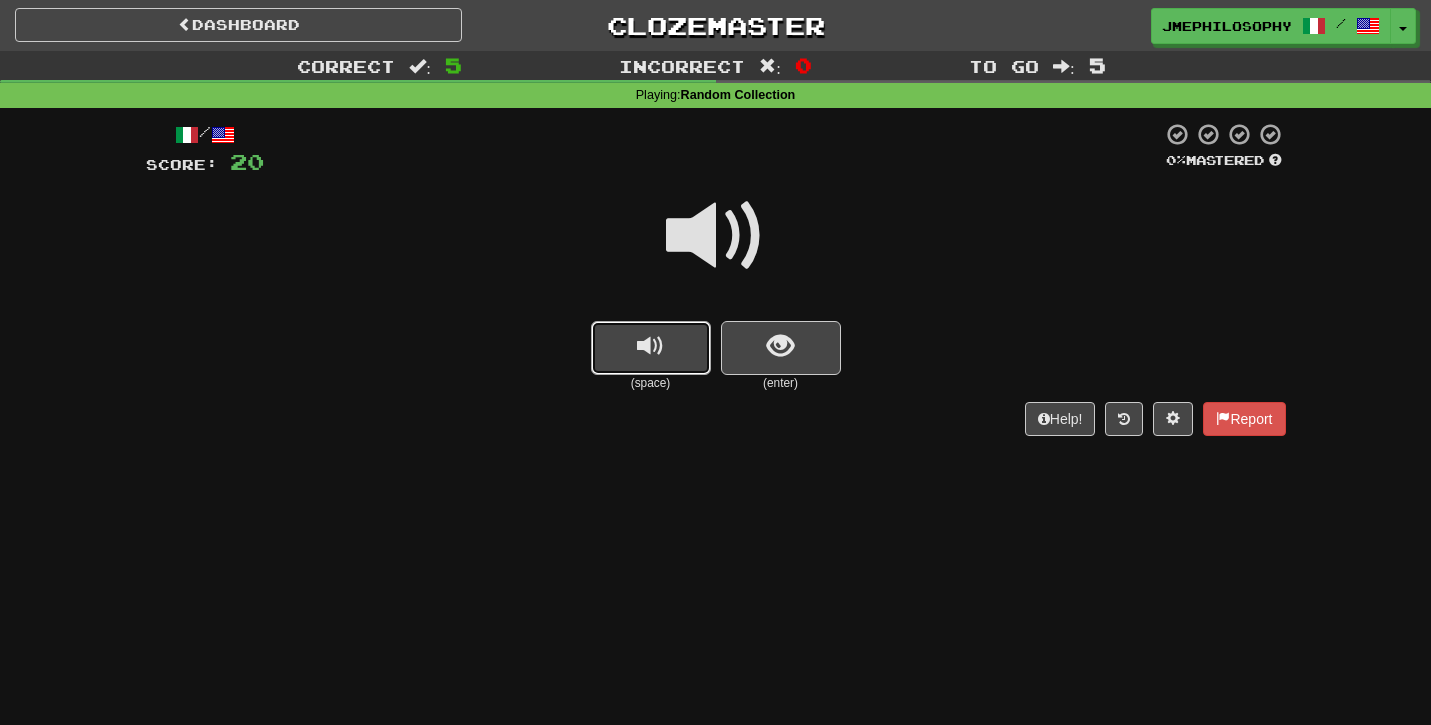 click at bounding box center [650, 346] 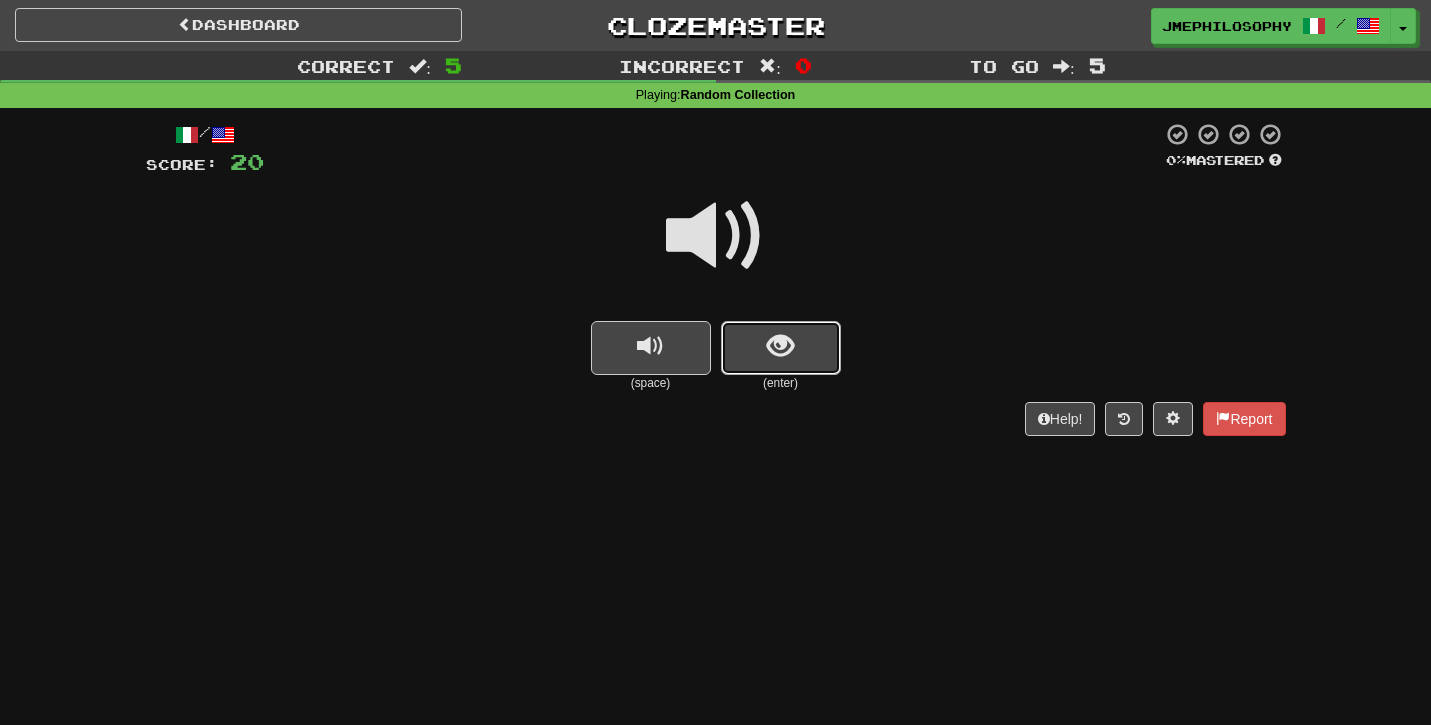 click at bounding box center [781, 348] 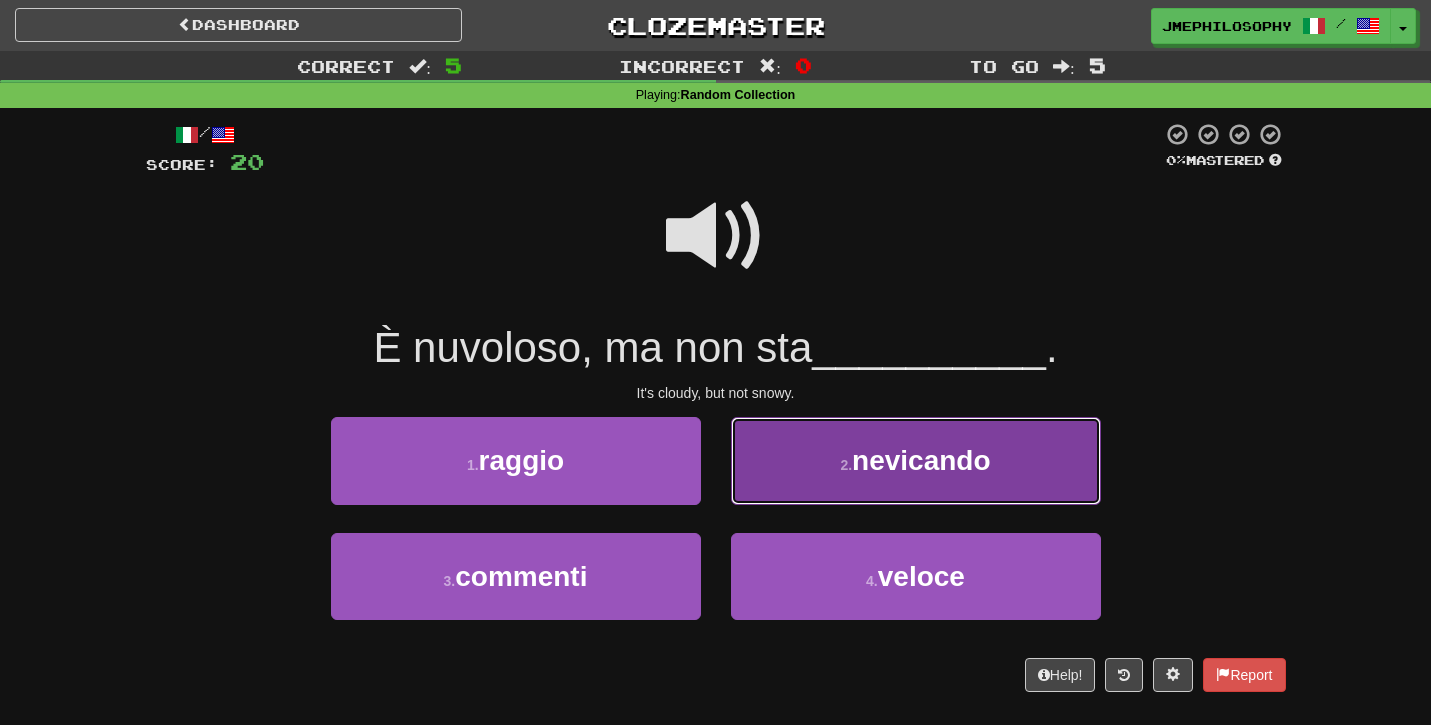 click on "nevicando" at bounding box center (921, 460) 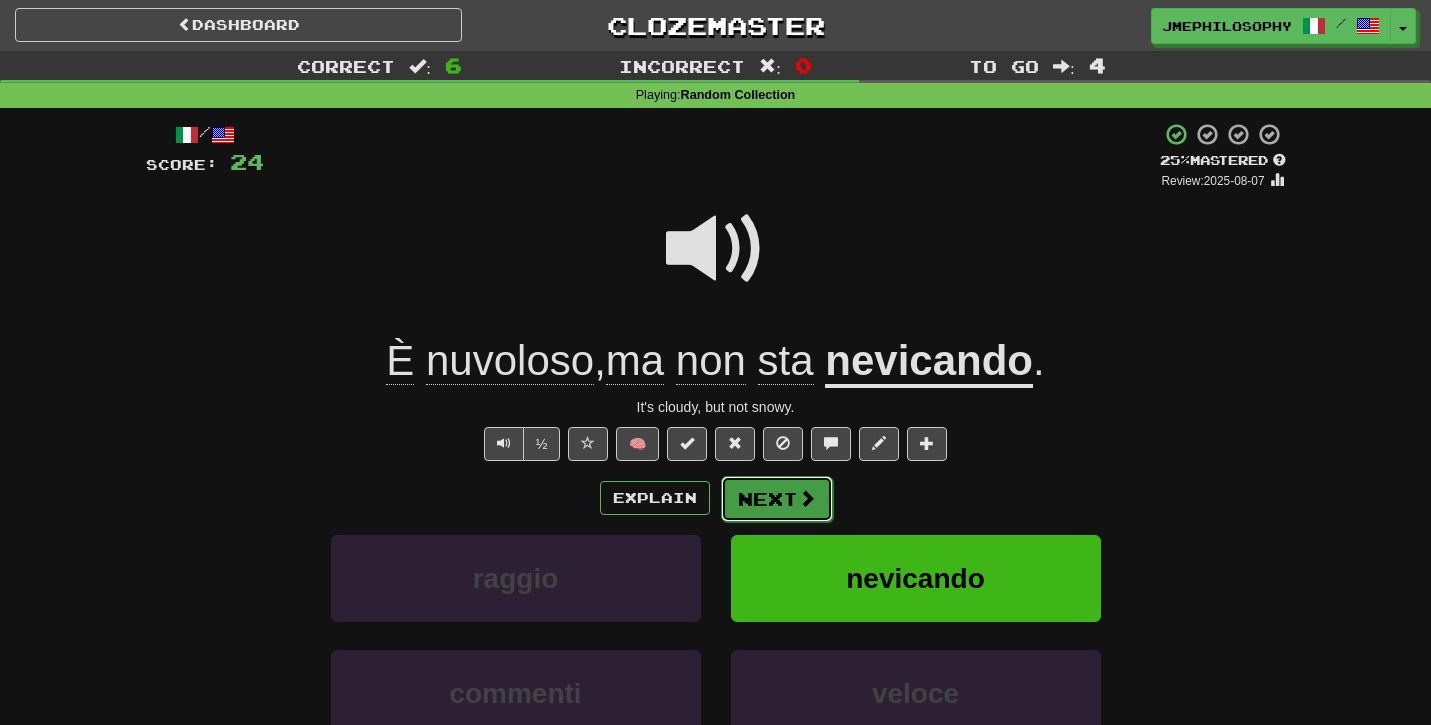 click on "Next" at bounding box center [777, 499] 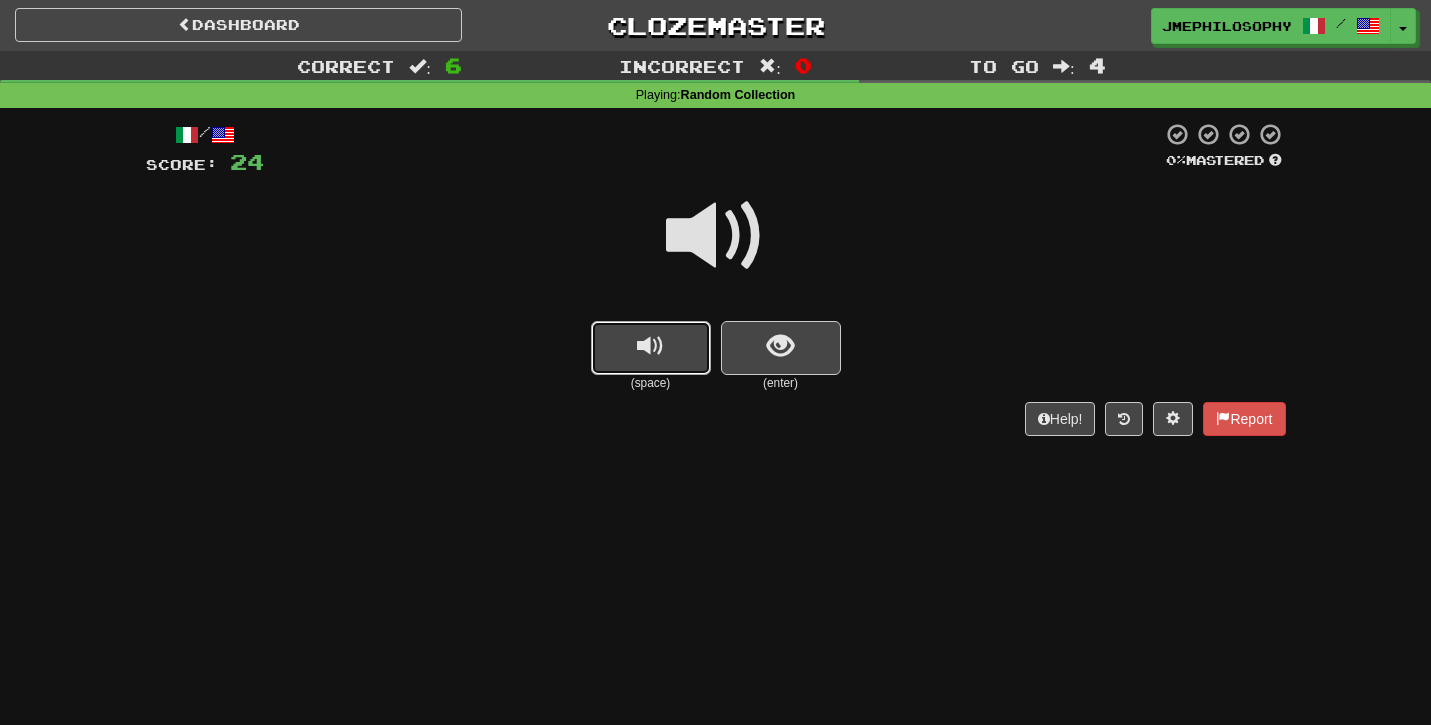 click at bounding box center (650, 346) 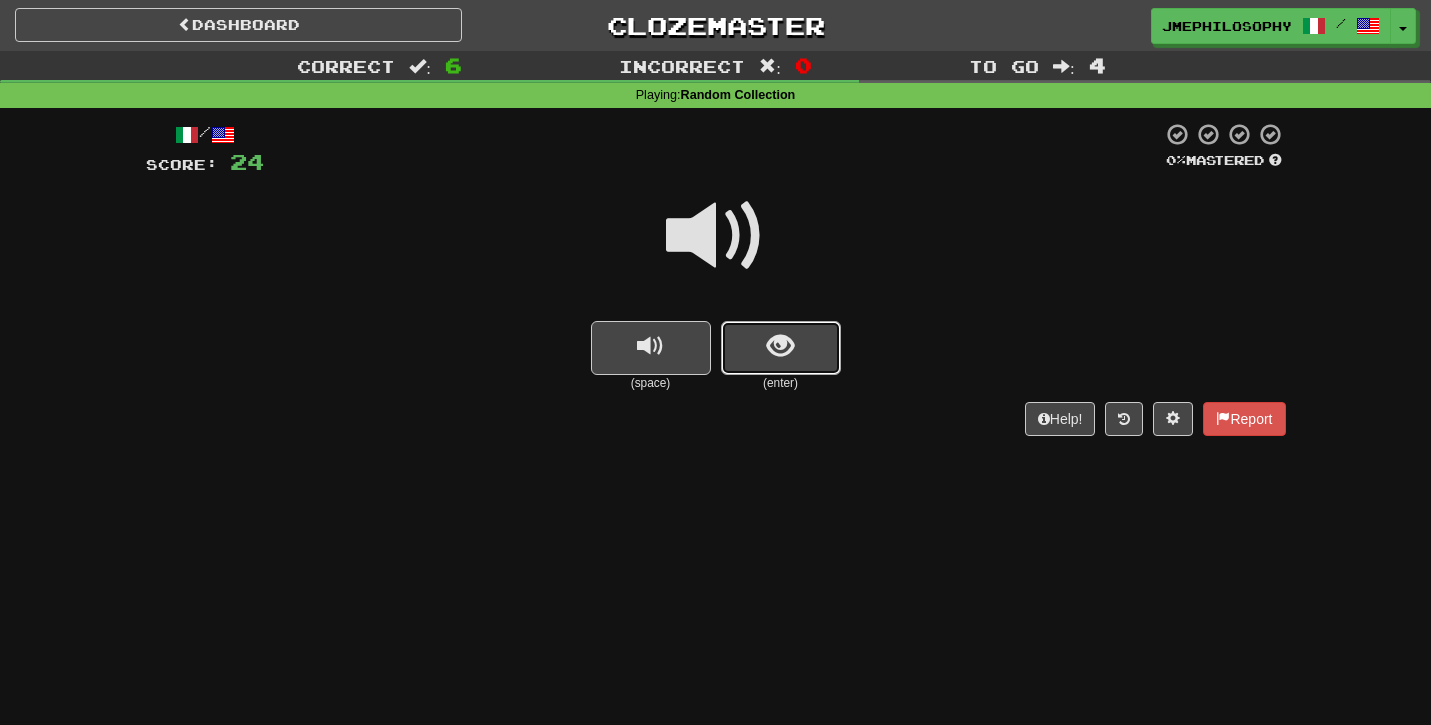click at bounding box center [781, 348] 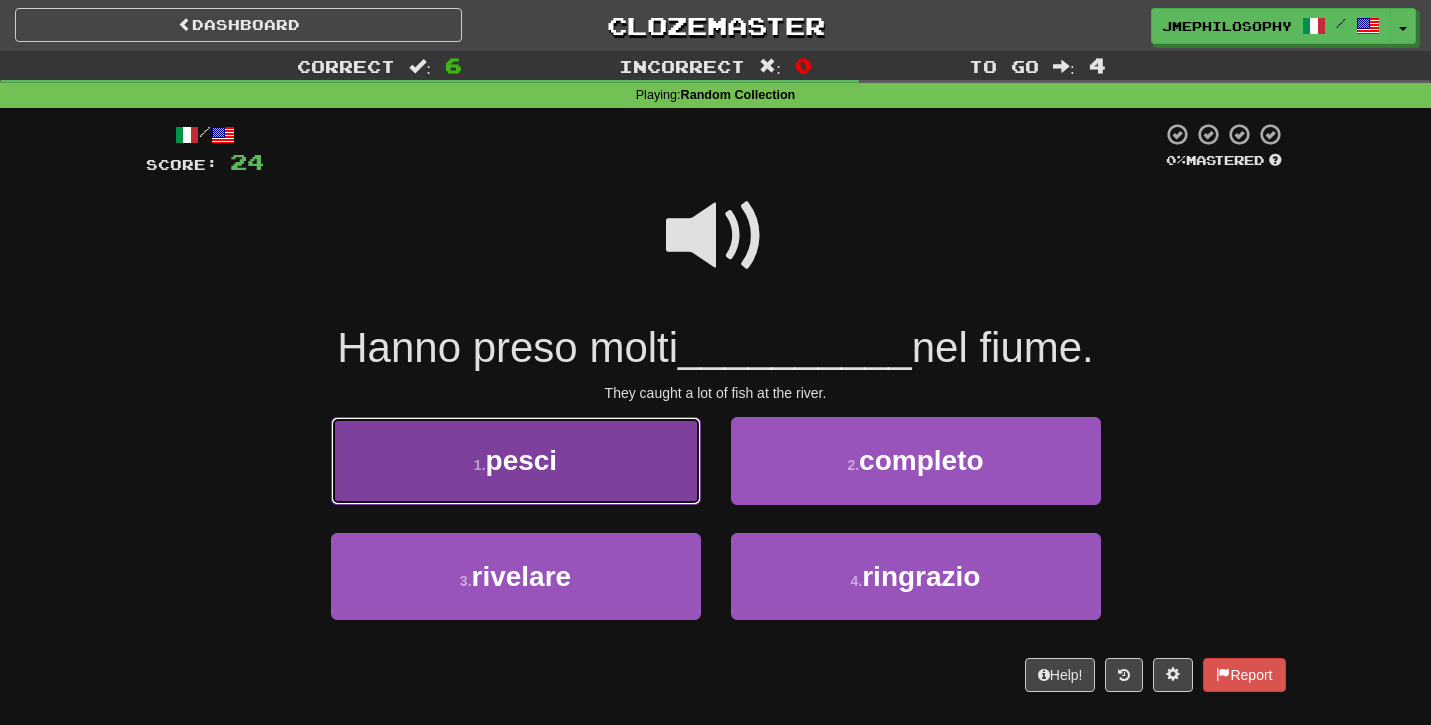 click on "1 .  pesci" at bounding box center [516, 460] 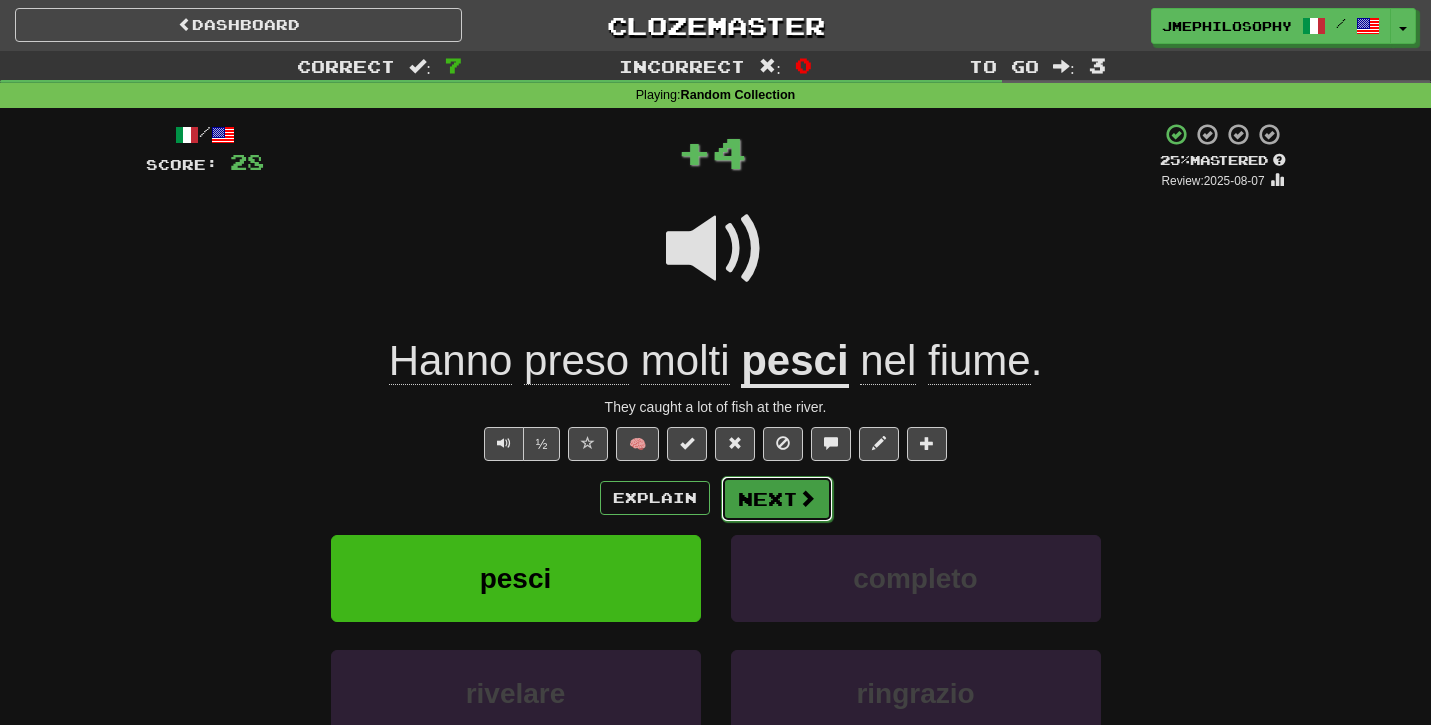 click on "Next" at bounding box center [777, 499] 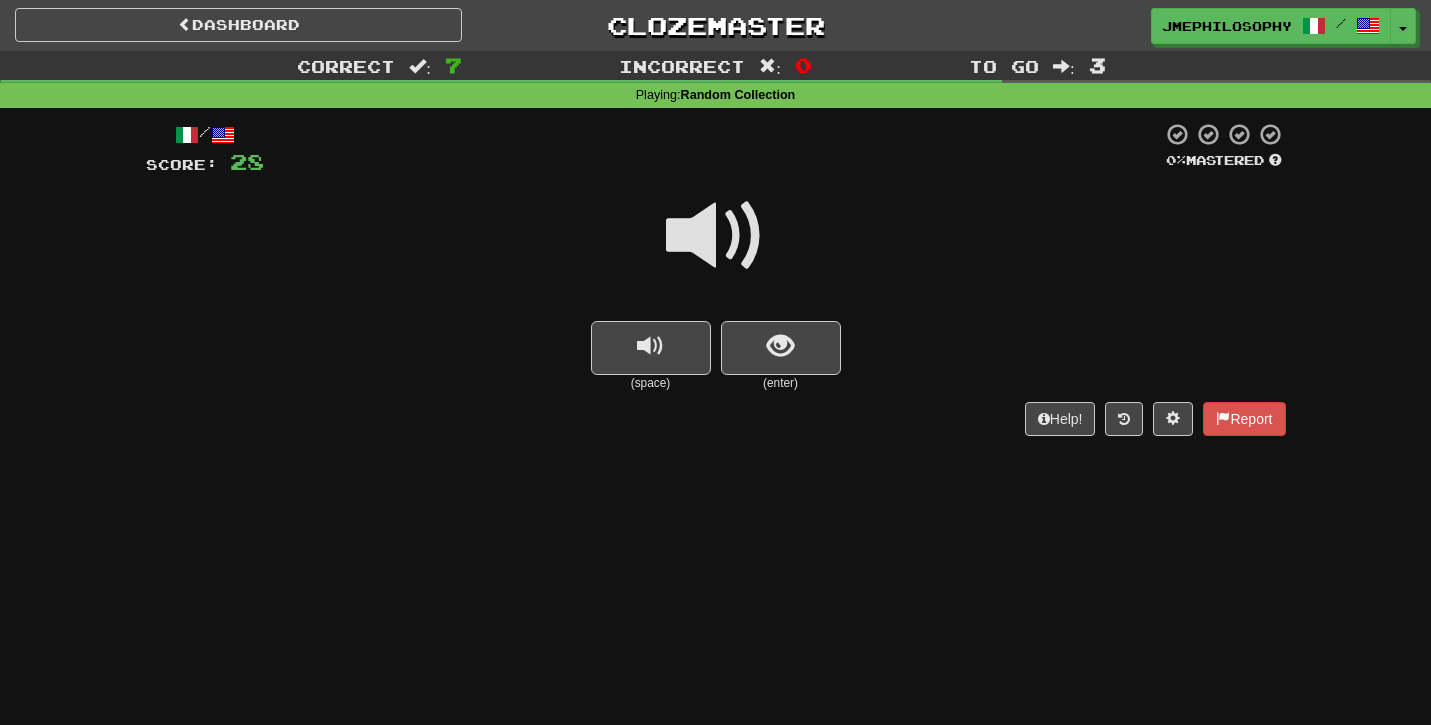 click on "(space)" at bounding box center [651, 383] 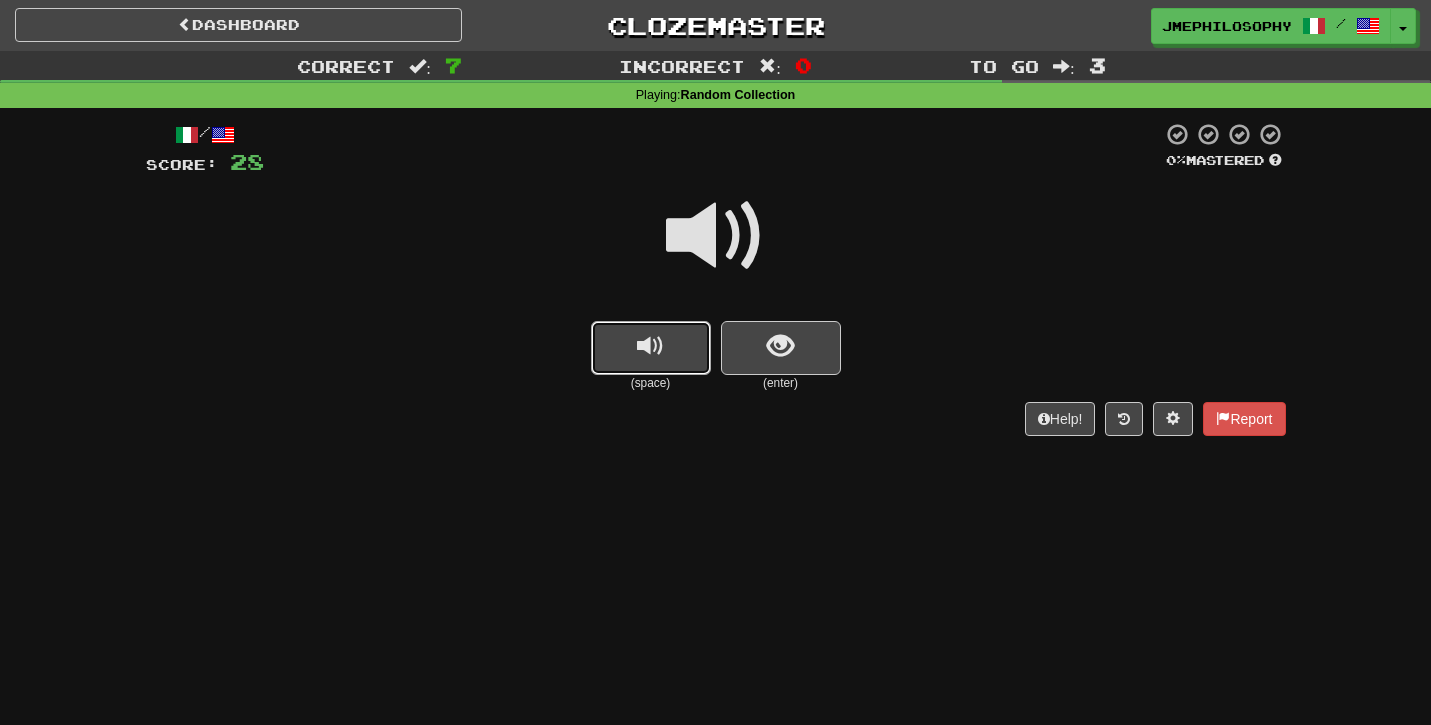 click at bounding box center [651, 348] 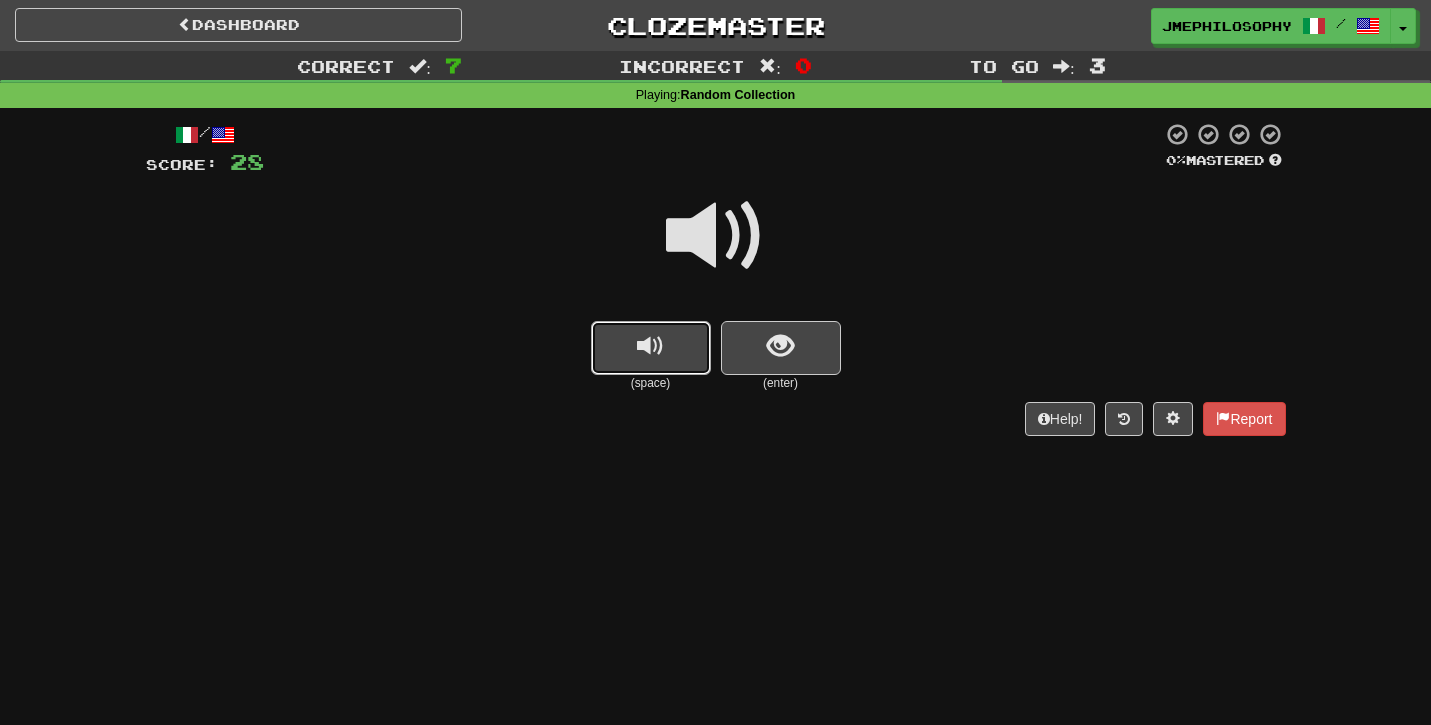 click at bounding box center [651, 348] 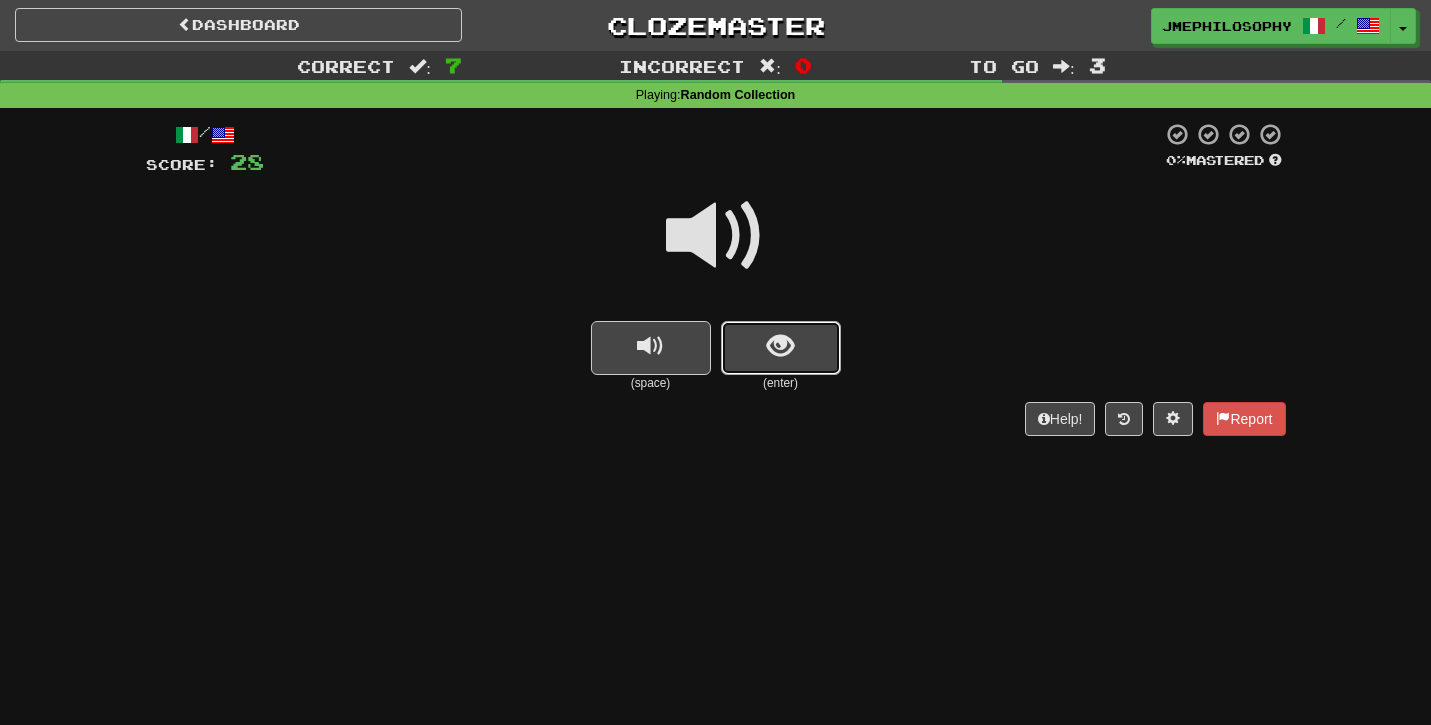 click at bounding box center (781, 348) 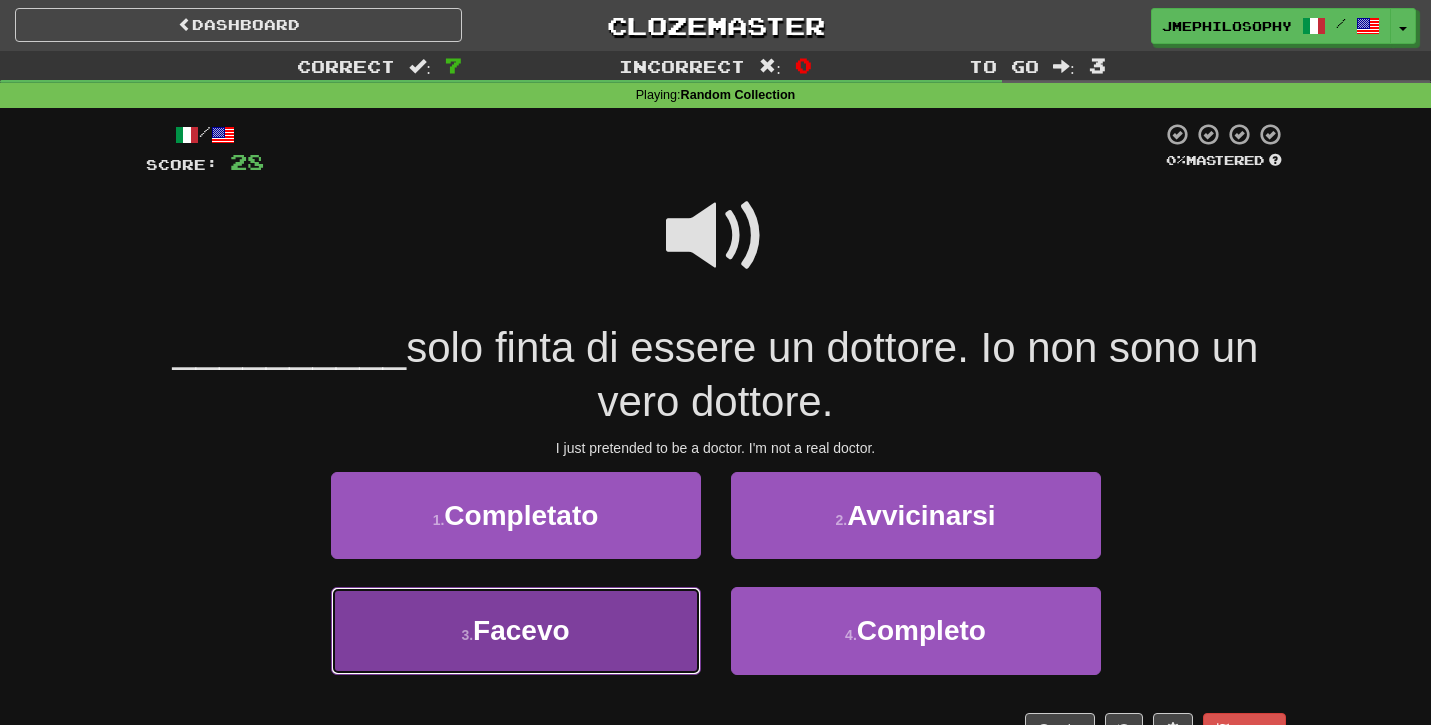 click on "3 .  Facevo" at bounding box center (516, 630) 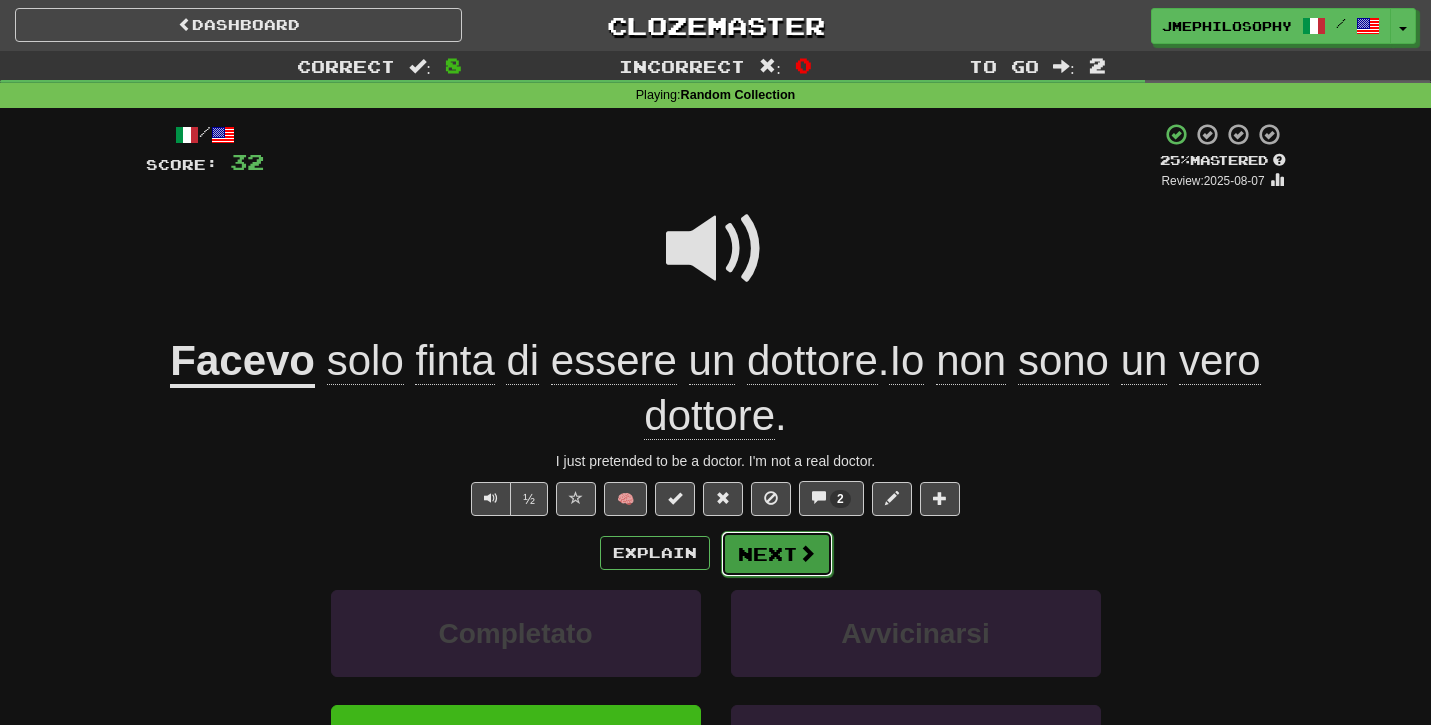 click on "Next" at bounding box center [777, 554] 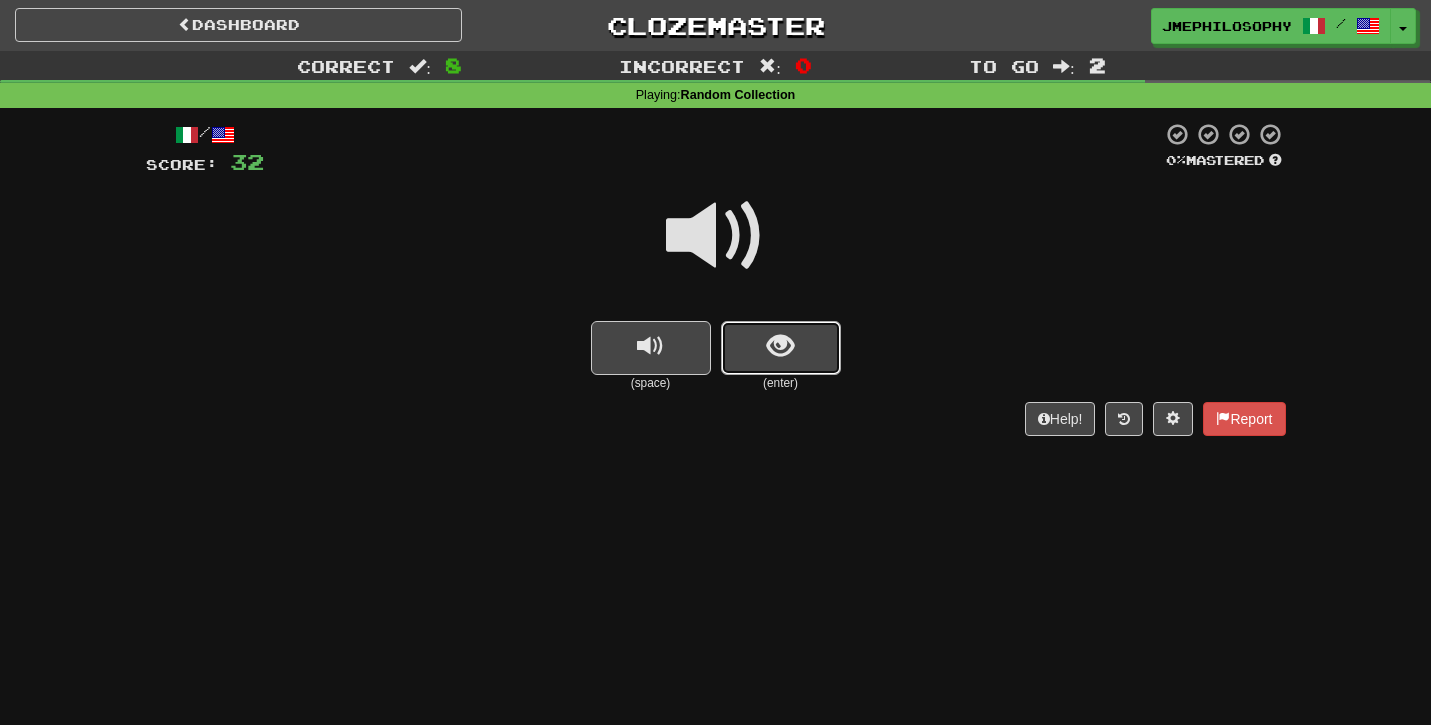 click at bounding box center (781, 348) 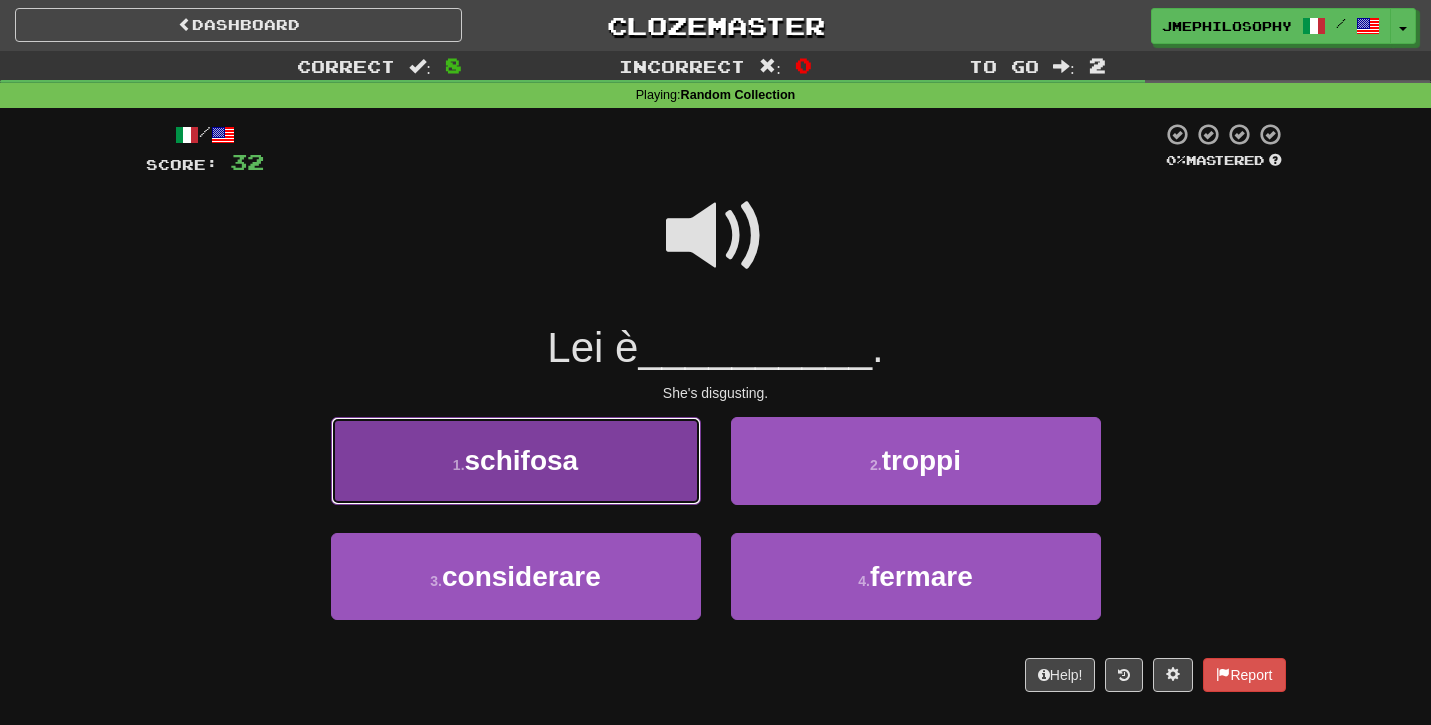 click on "1 .  schifosa" at bounding box center (516, 460) 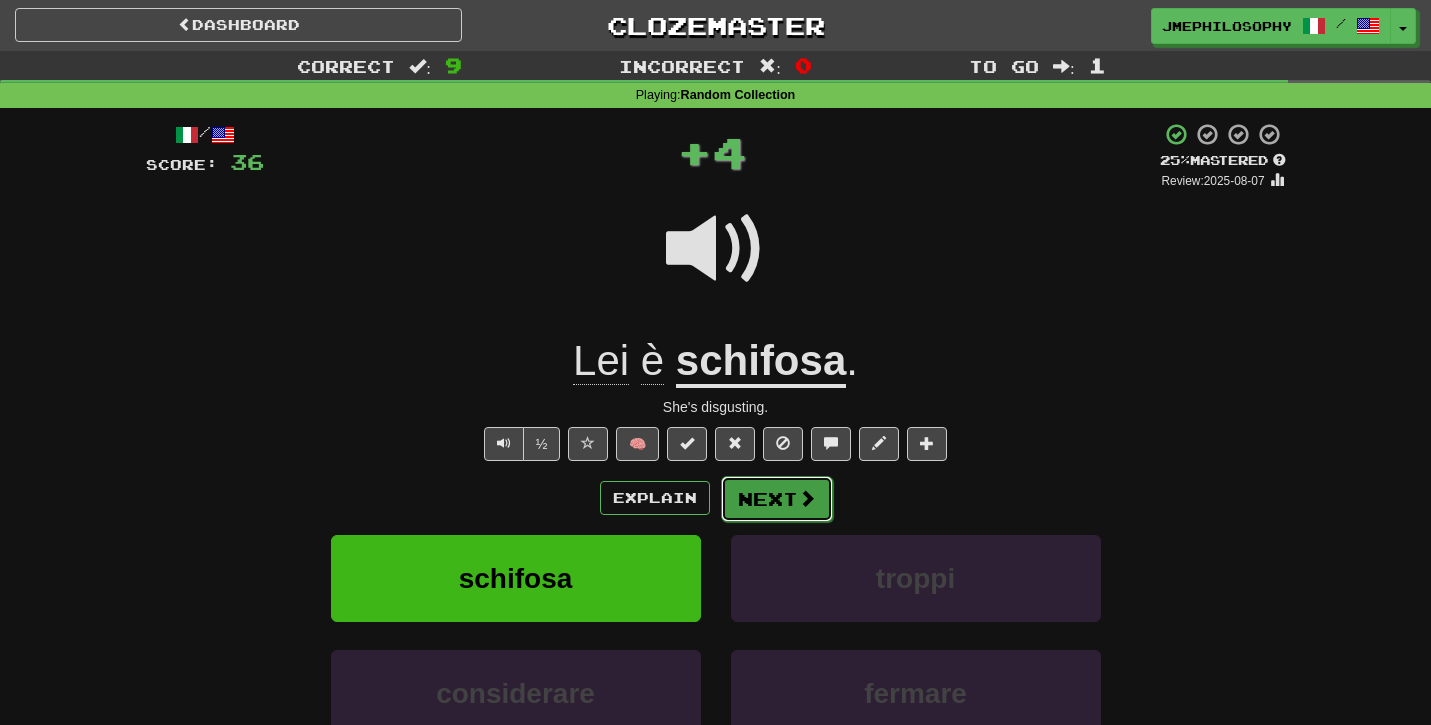 click on "Next" at bounding box center [777, 499] 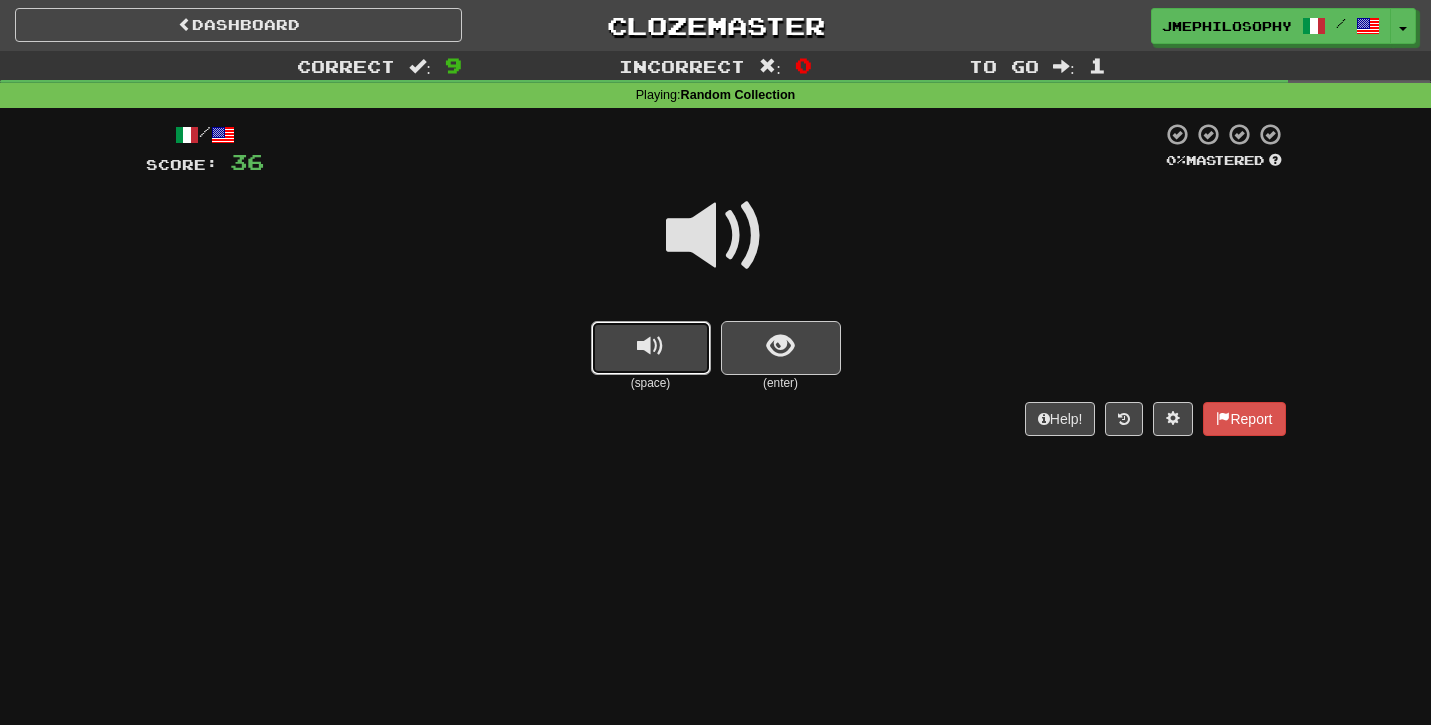 click at bounding box center [650, 346] 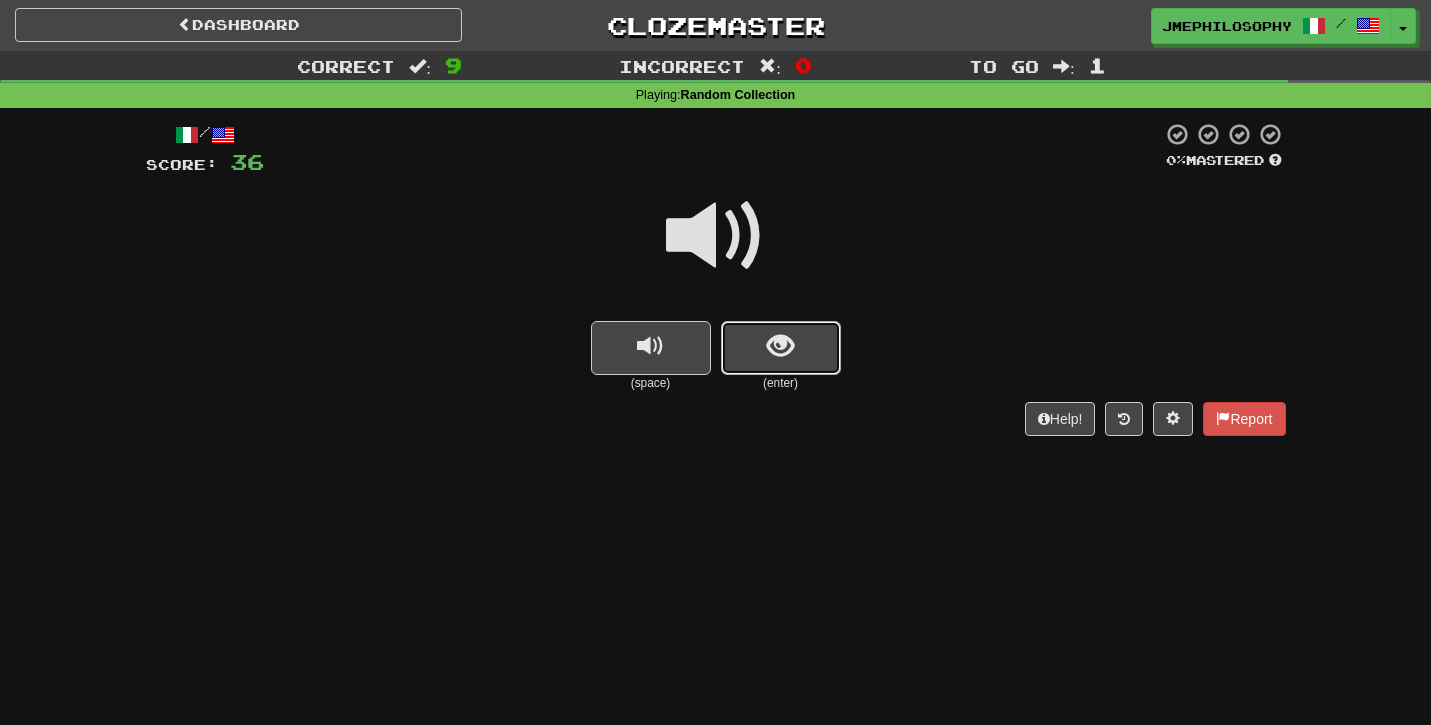 click at bounding box center (781, 348) 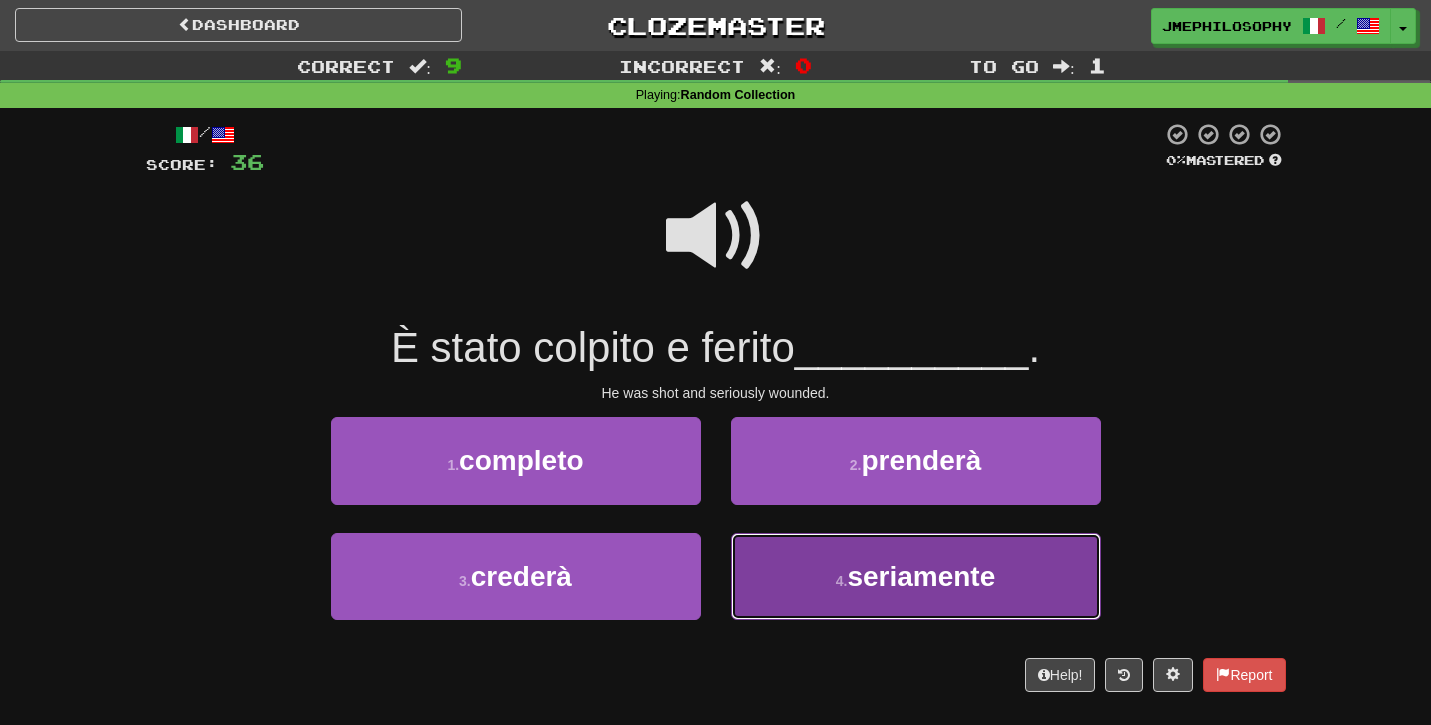 click on "4 .  seriamente" at bounding box center [916, 576] 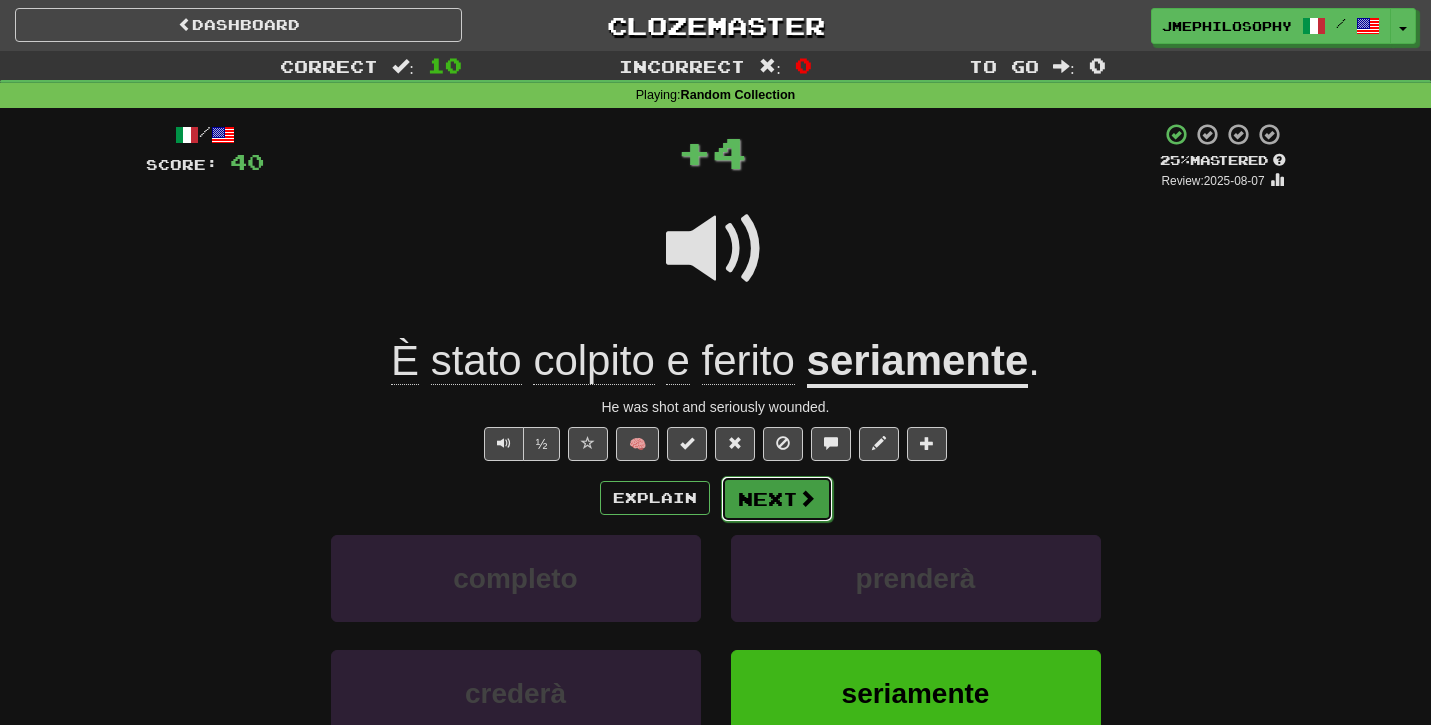 click on "Next" at bounding box center [777, 499] 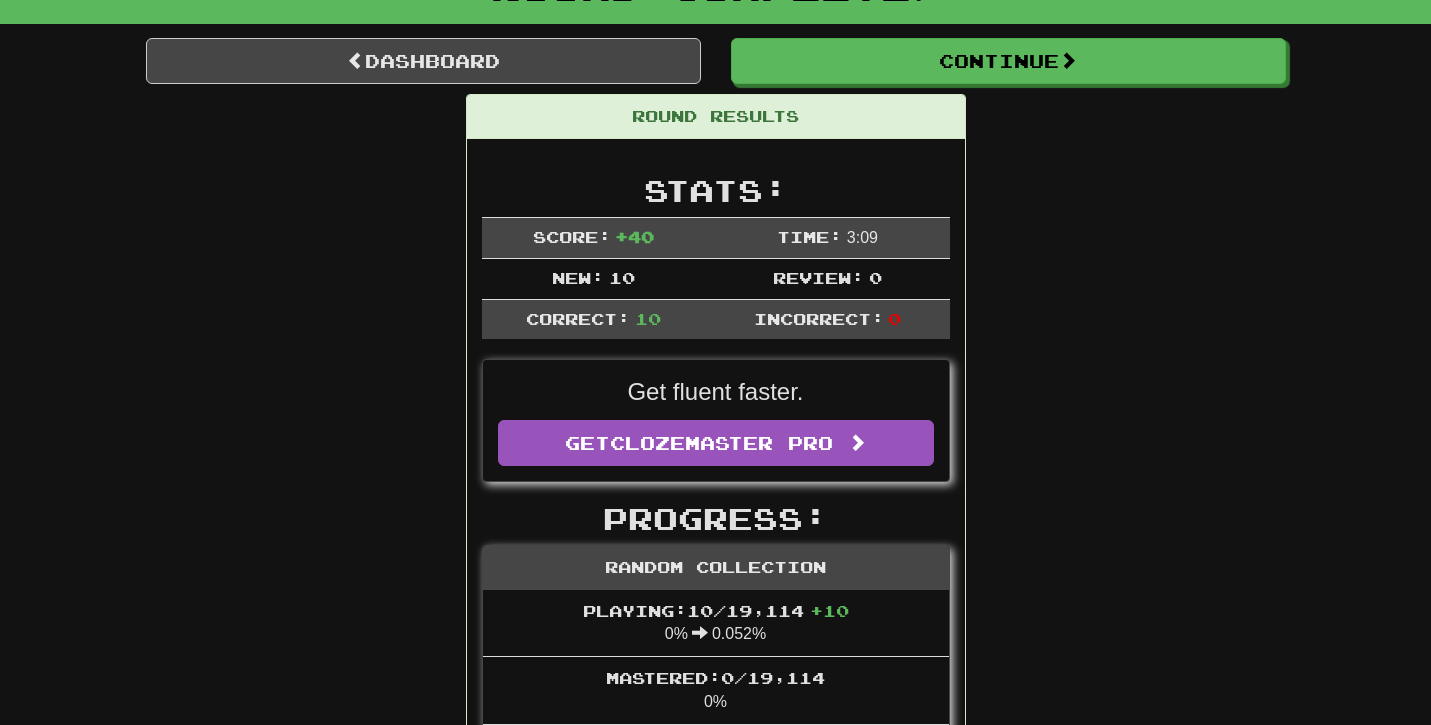 scroll, scrollTop: 0, scrollLeft: 0, axis: both 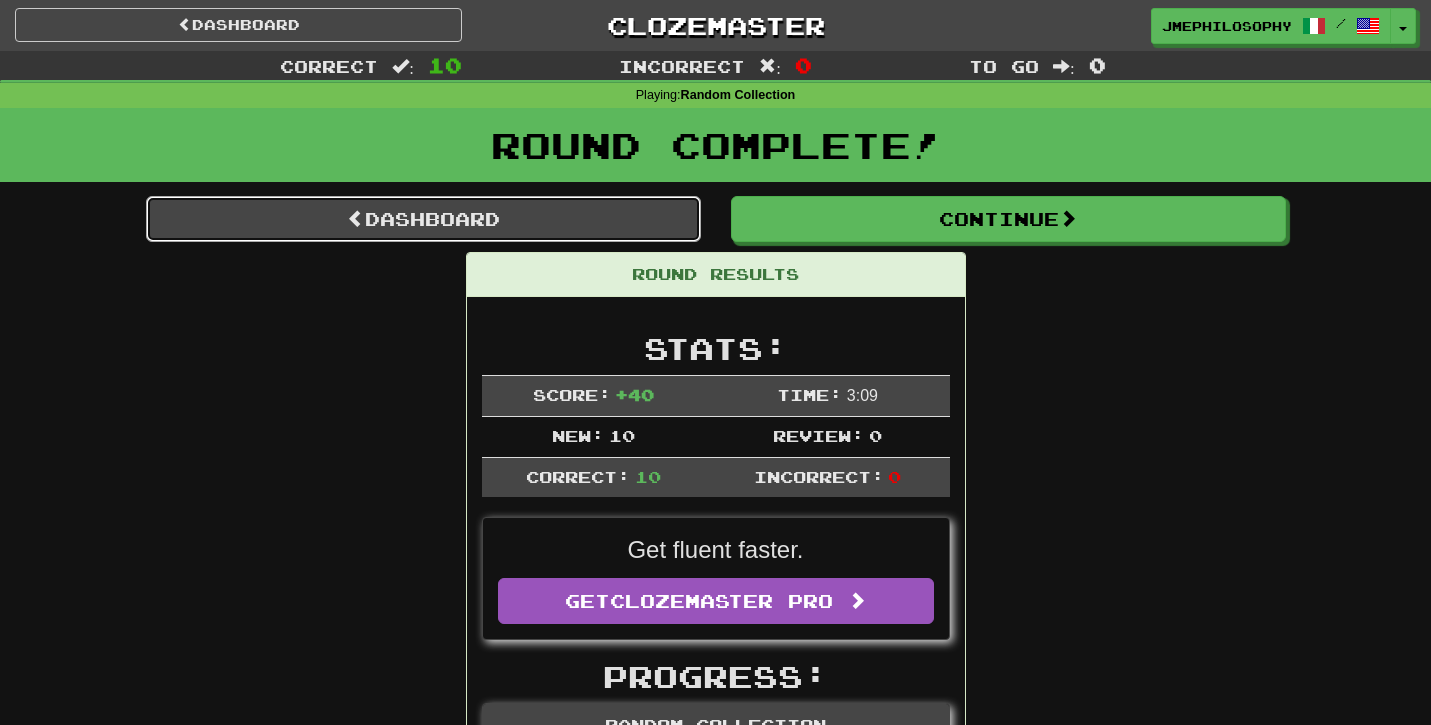 click on "Dashboard" at bounding box center [423, 219] 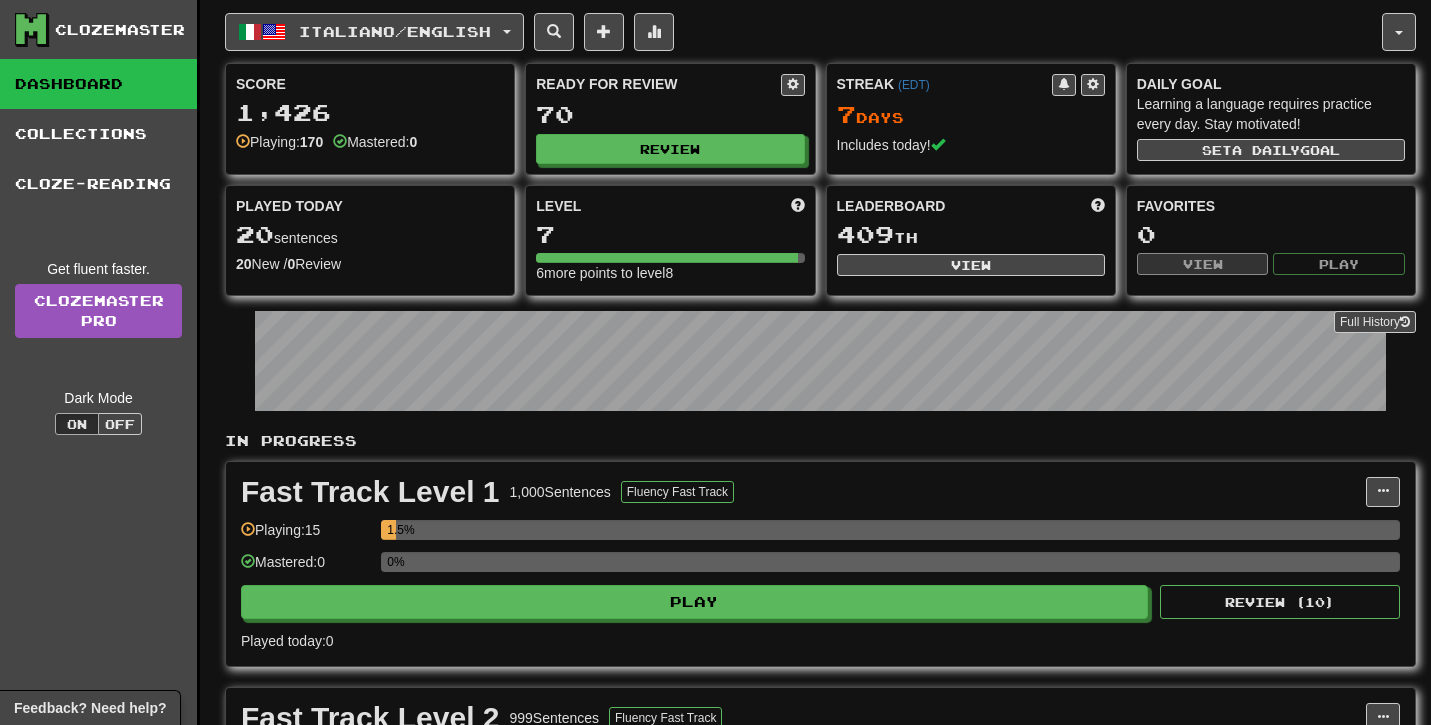 scroll, scrollTop: 0, scrollLeft: 0, axis: both 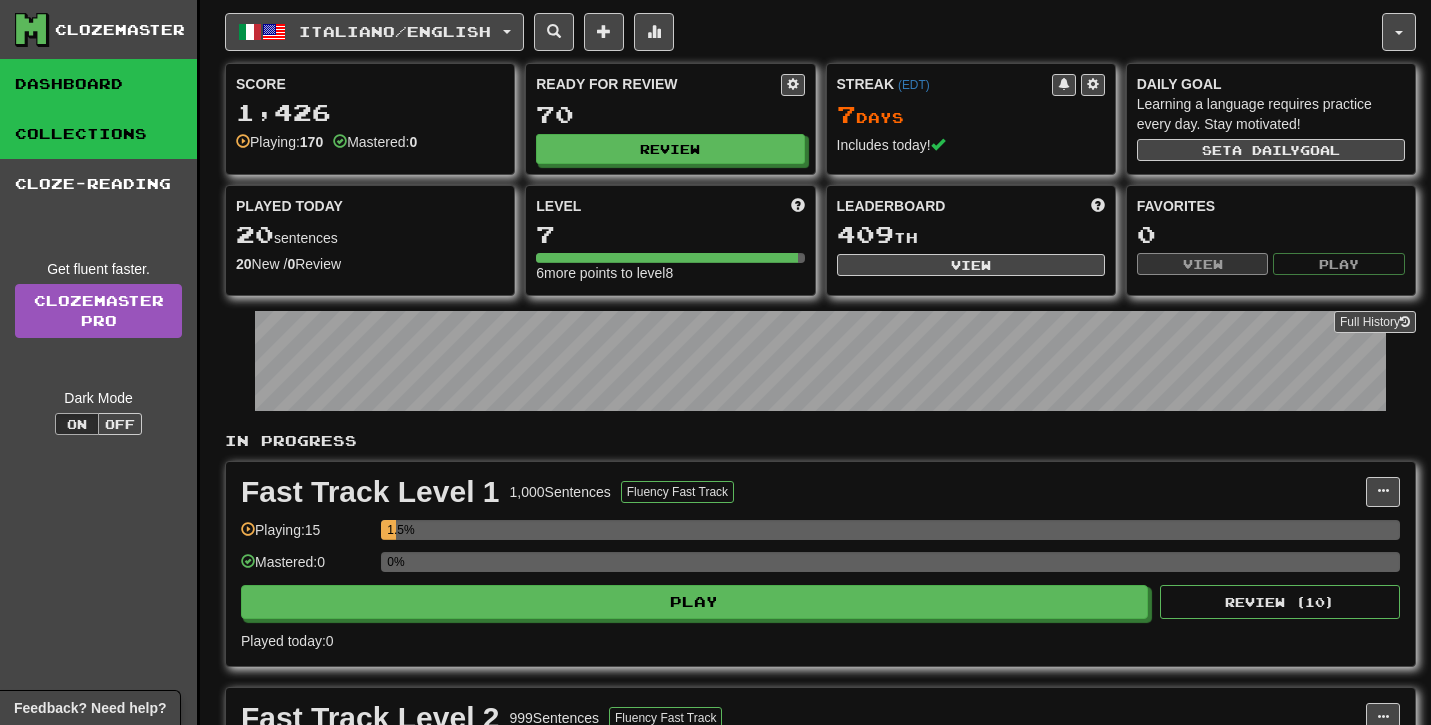 click on "Collections" at bounding box center (98, 134) 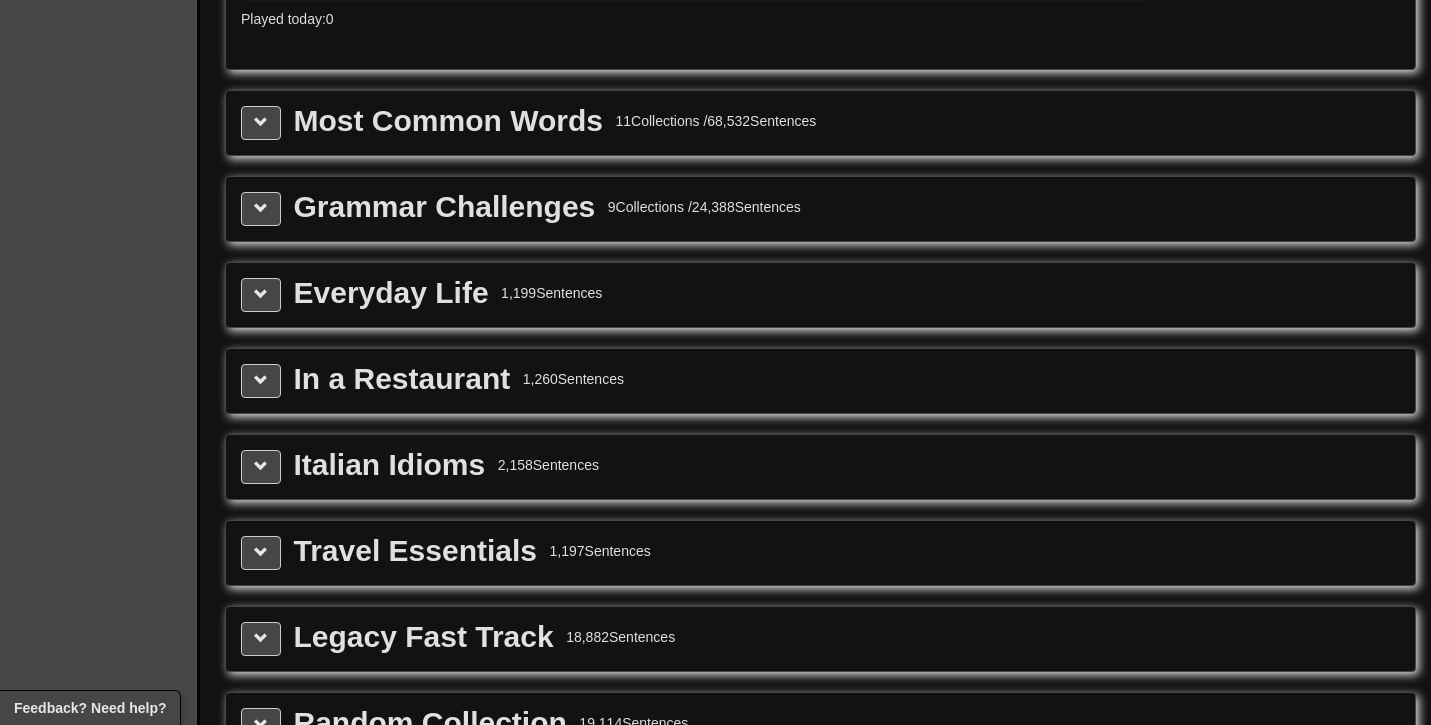 scroll, scrollTop: 2237, scrollLeft: 0, axis: vertical 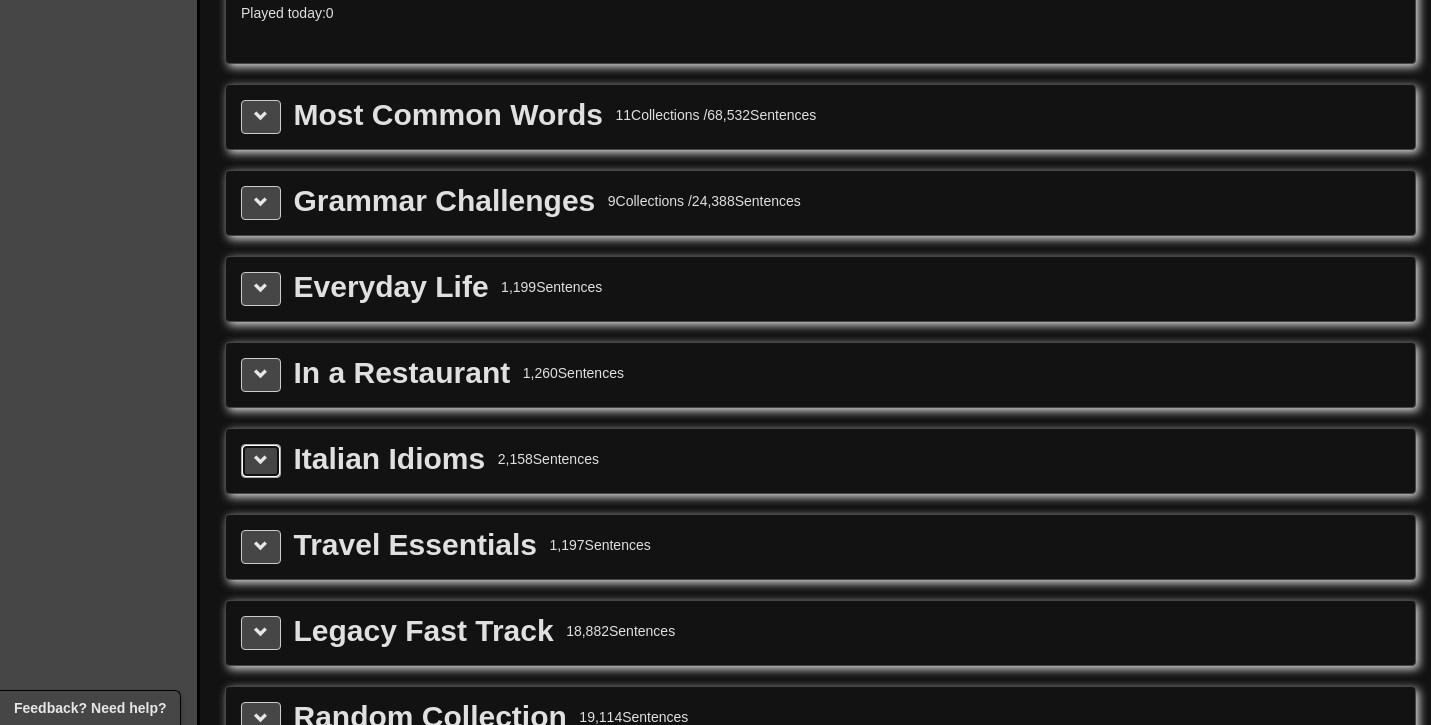 click at bounding box center [261, 461] 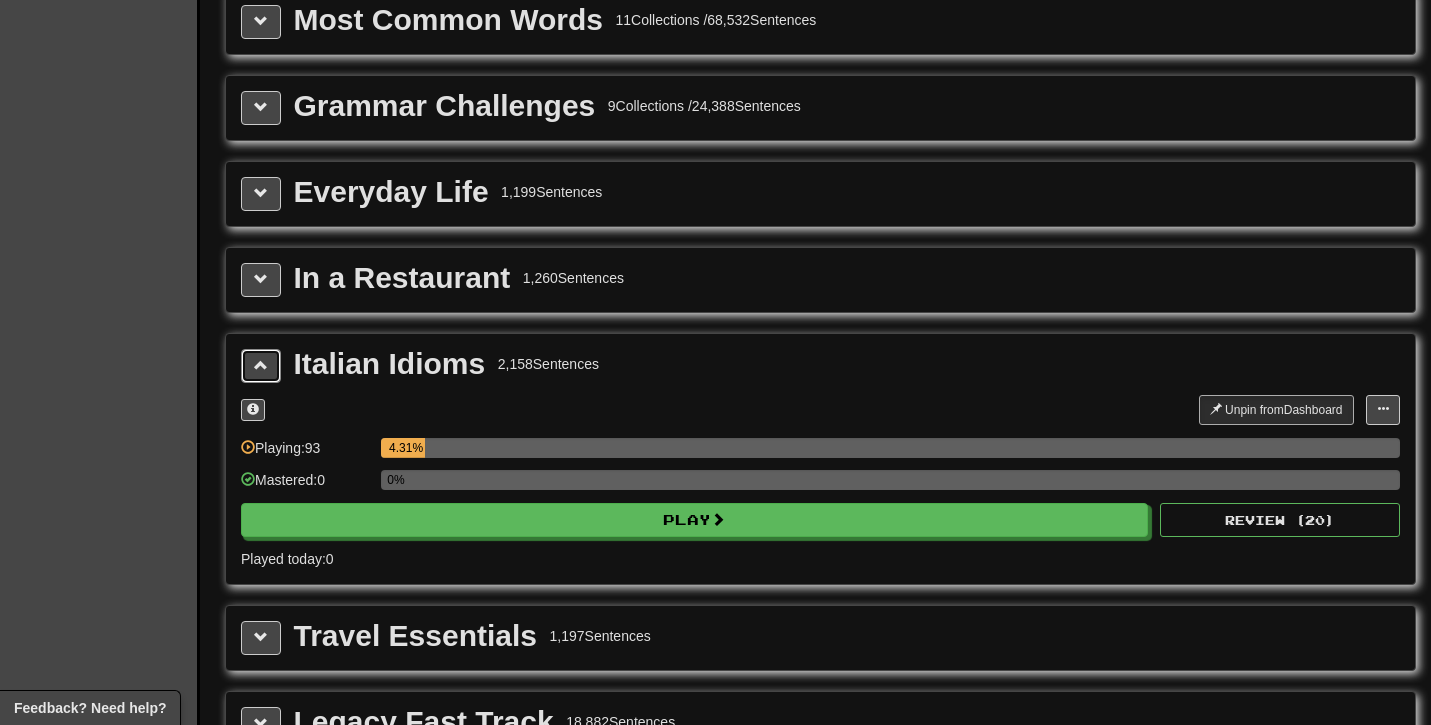 scroll, scrollTop: 2380, scrollLeft: 0, axis: vertical 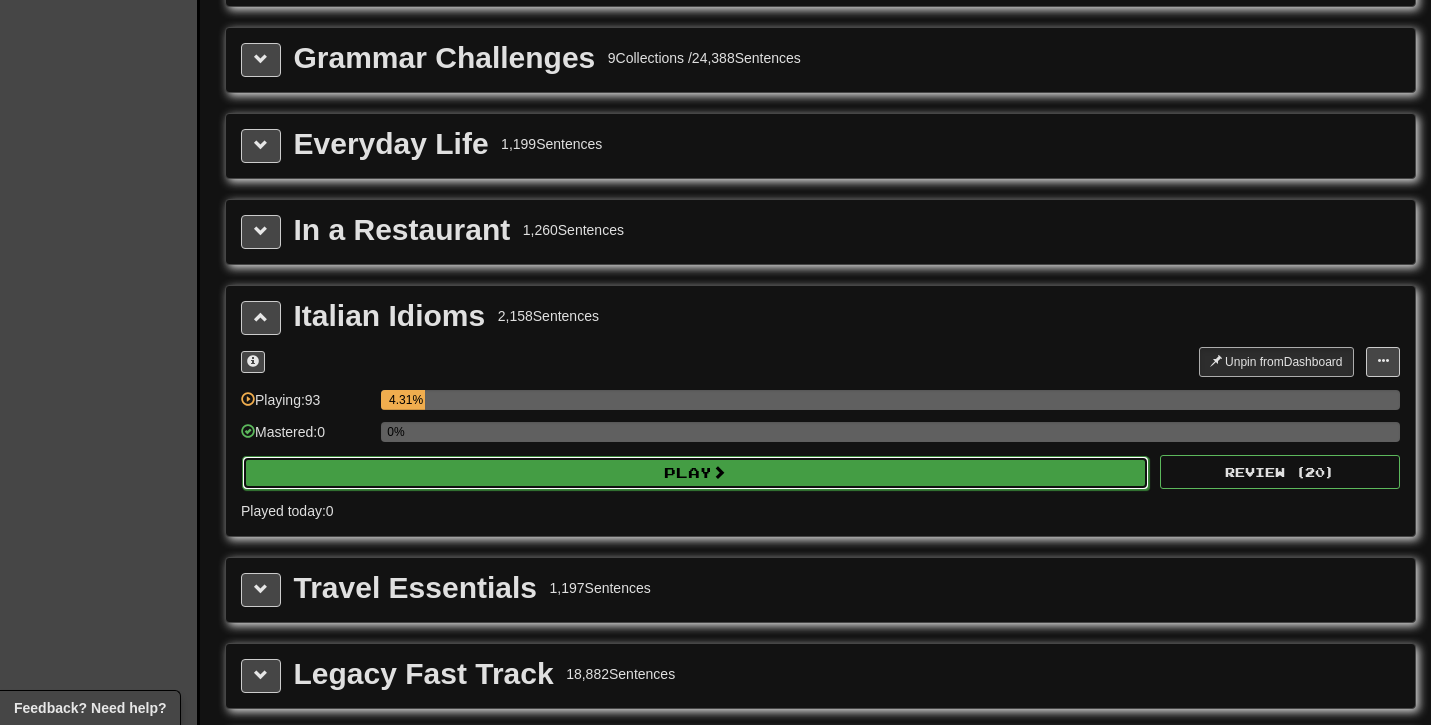 click on "Play" at bounding box center [695, 473] 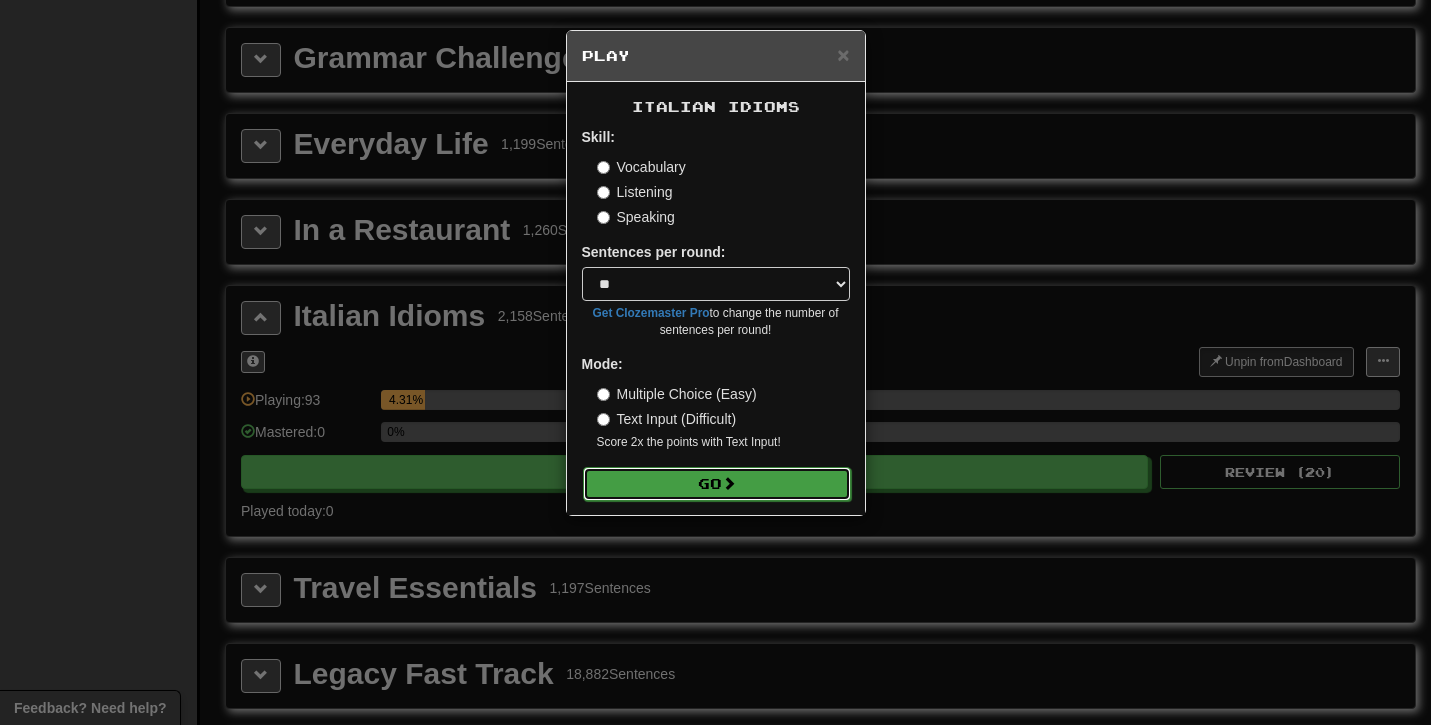 click on "Go" at bounding box center (717, 484) 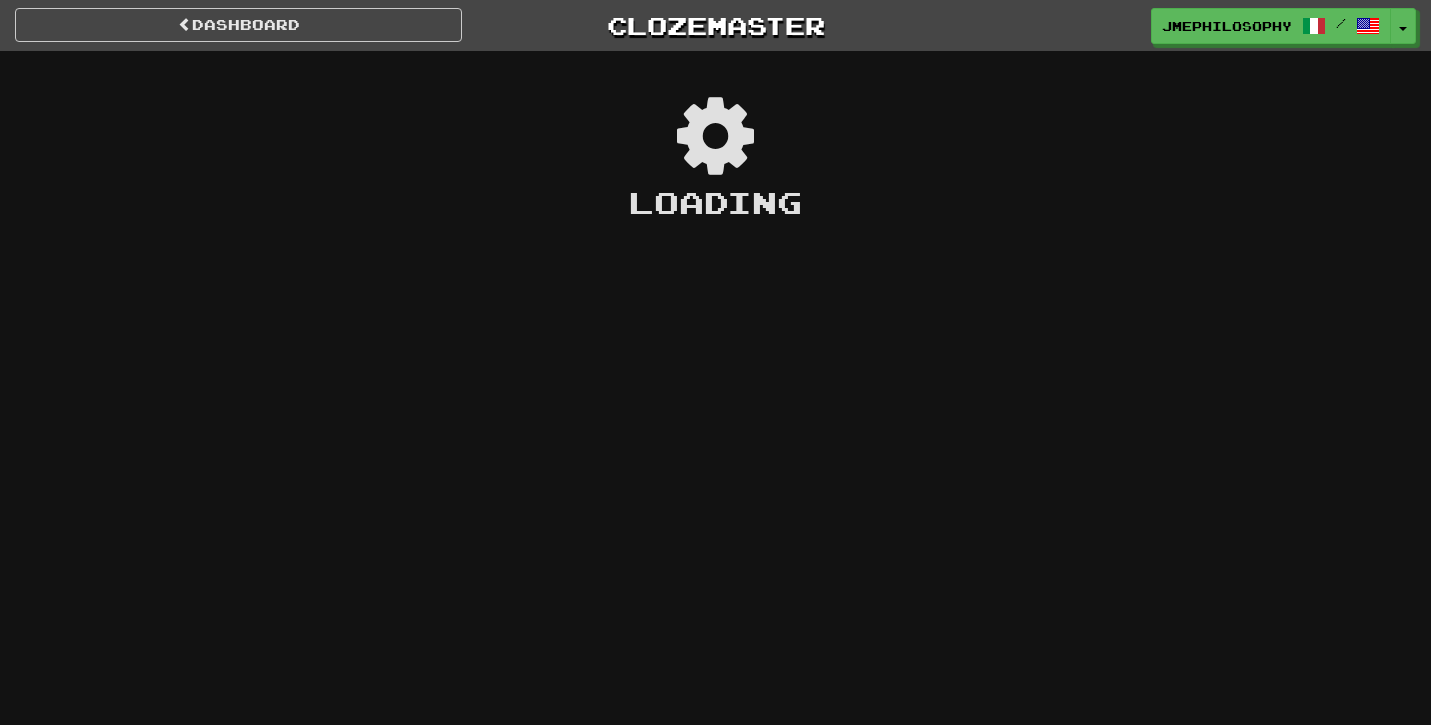 scroll, scrollTop: 0, scrollLeft: 0, axis: both 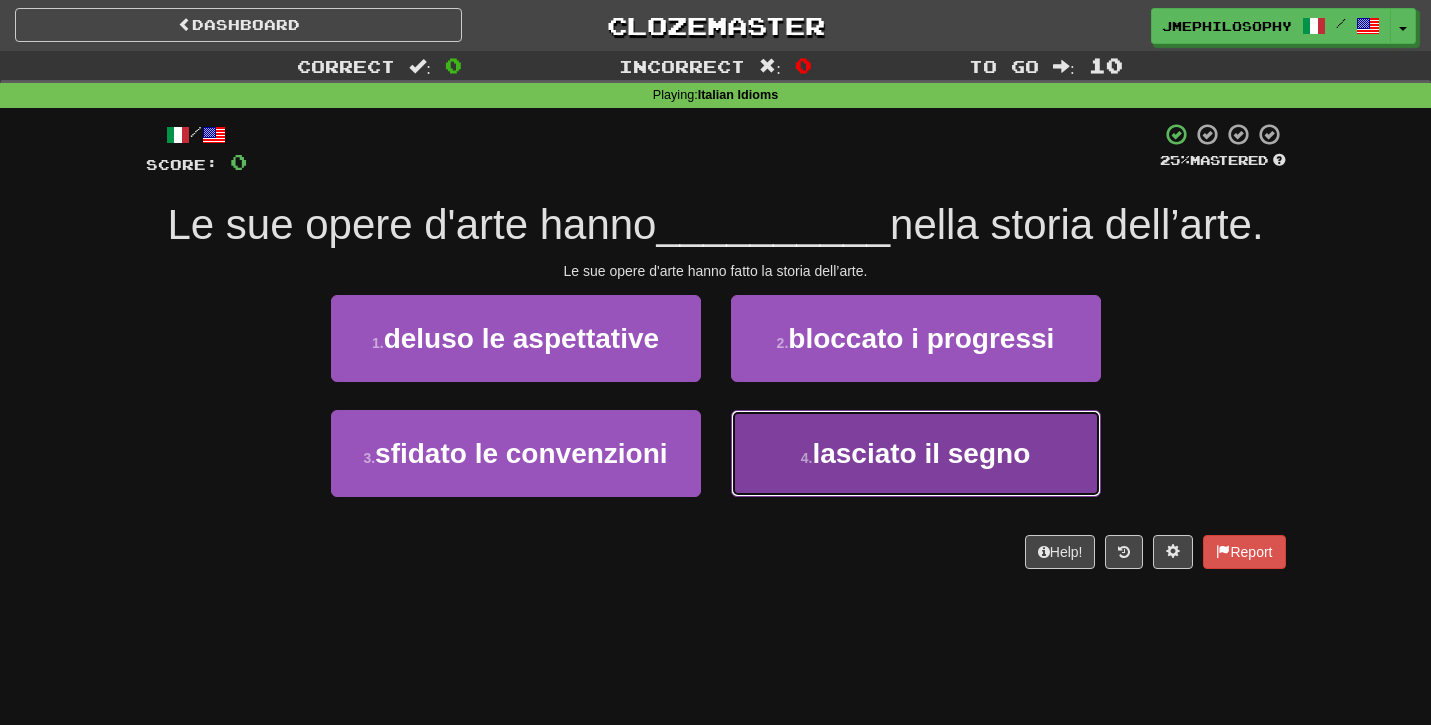 click on "4 .  lasciato il segno" at bounding box center (916, 453) 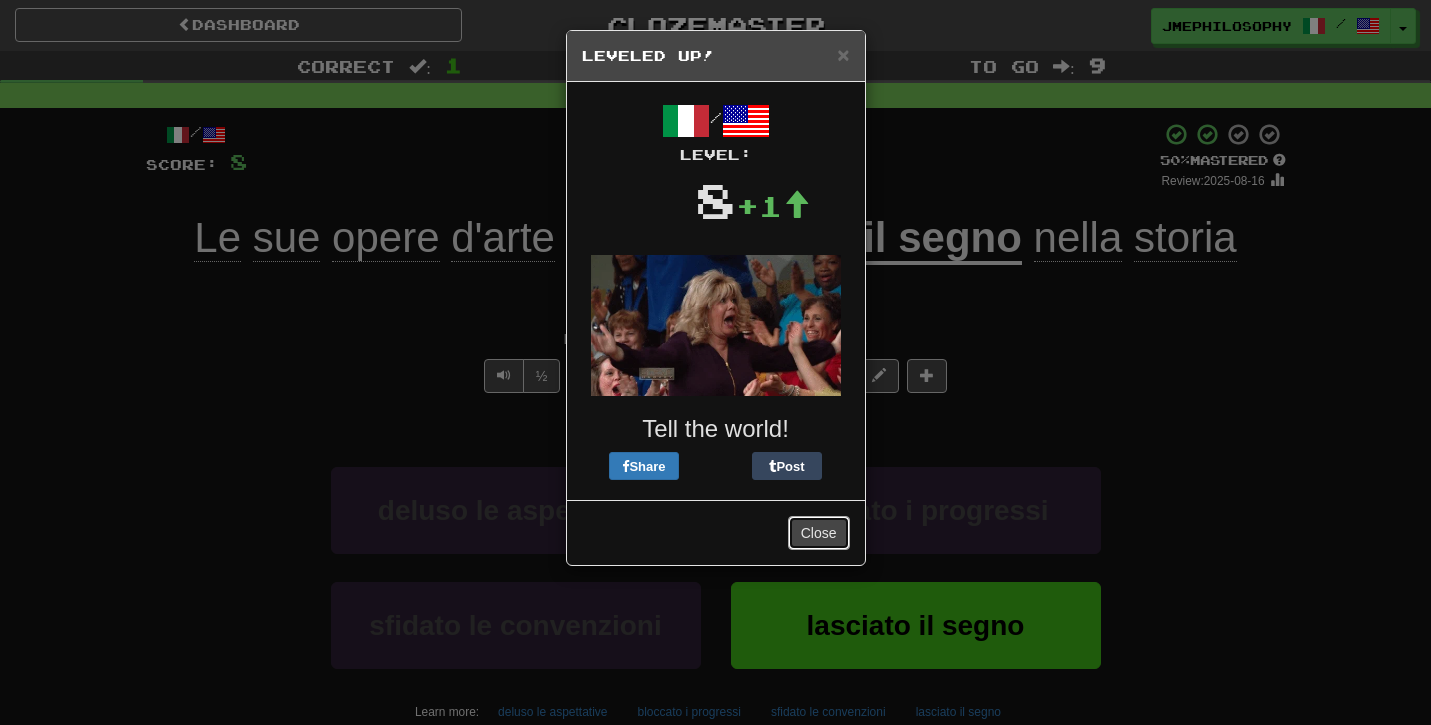click on "Close" at bounding box center [819, 533] 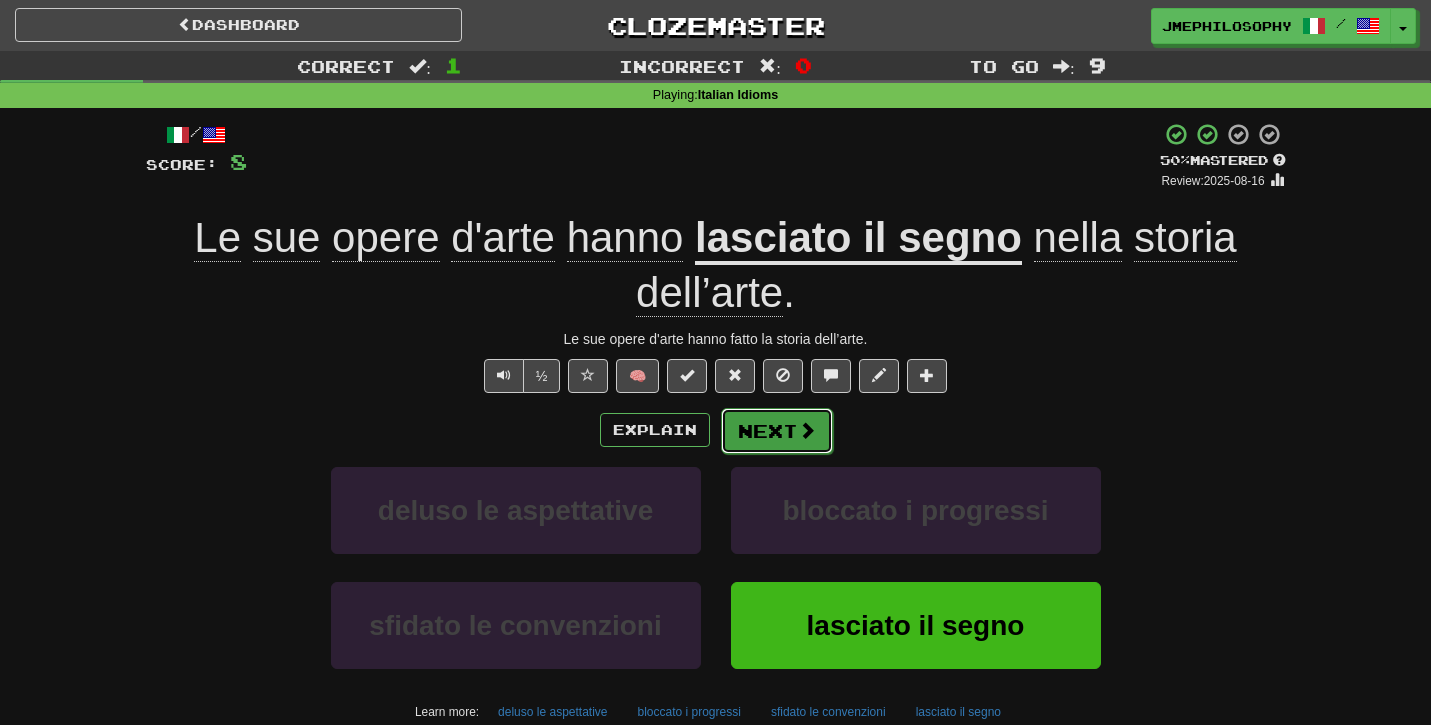 click on "Next" at bounding box center (777, 431) 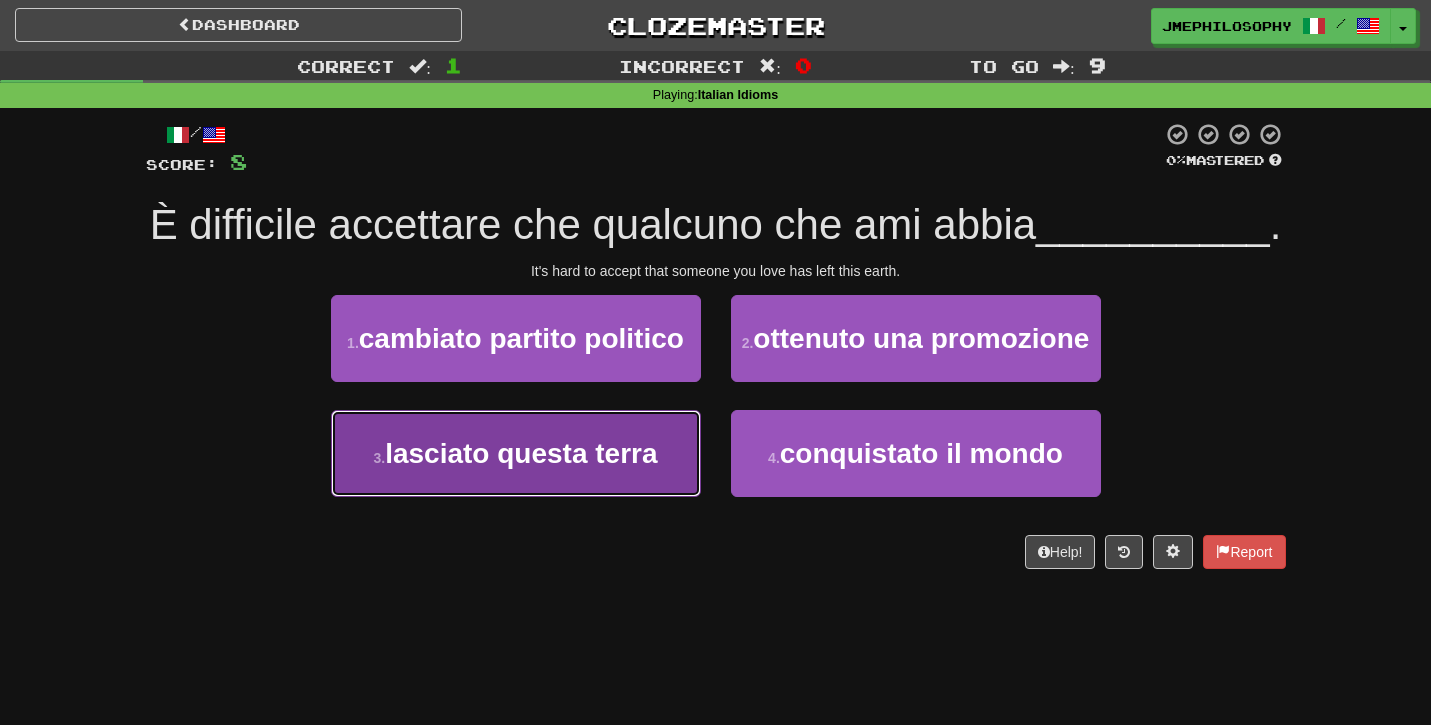 click on "lasciato questa terra" at bounding box center [521, 453] 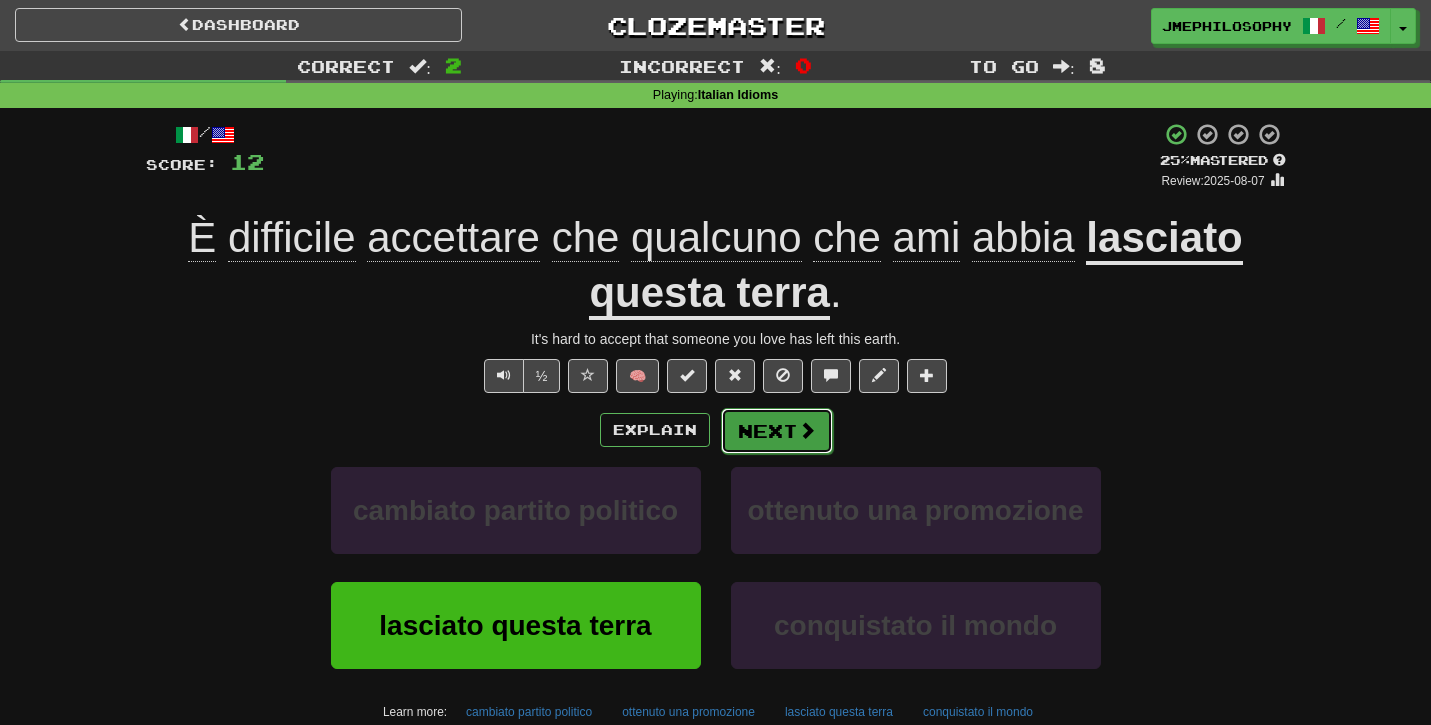 click on "Next" at bounding box center [777, 431] 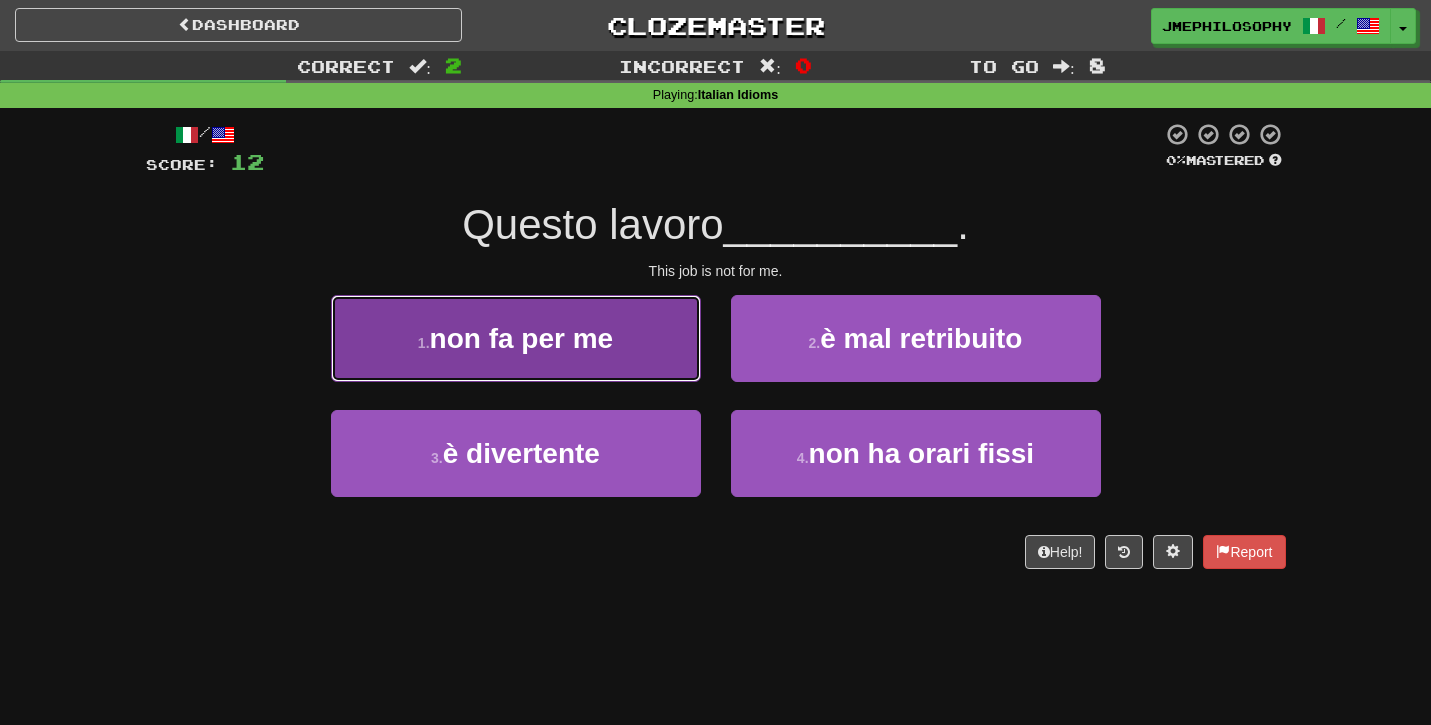 click on "1 .  non fa per me" at bounding box center [516, 338] 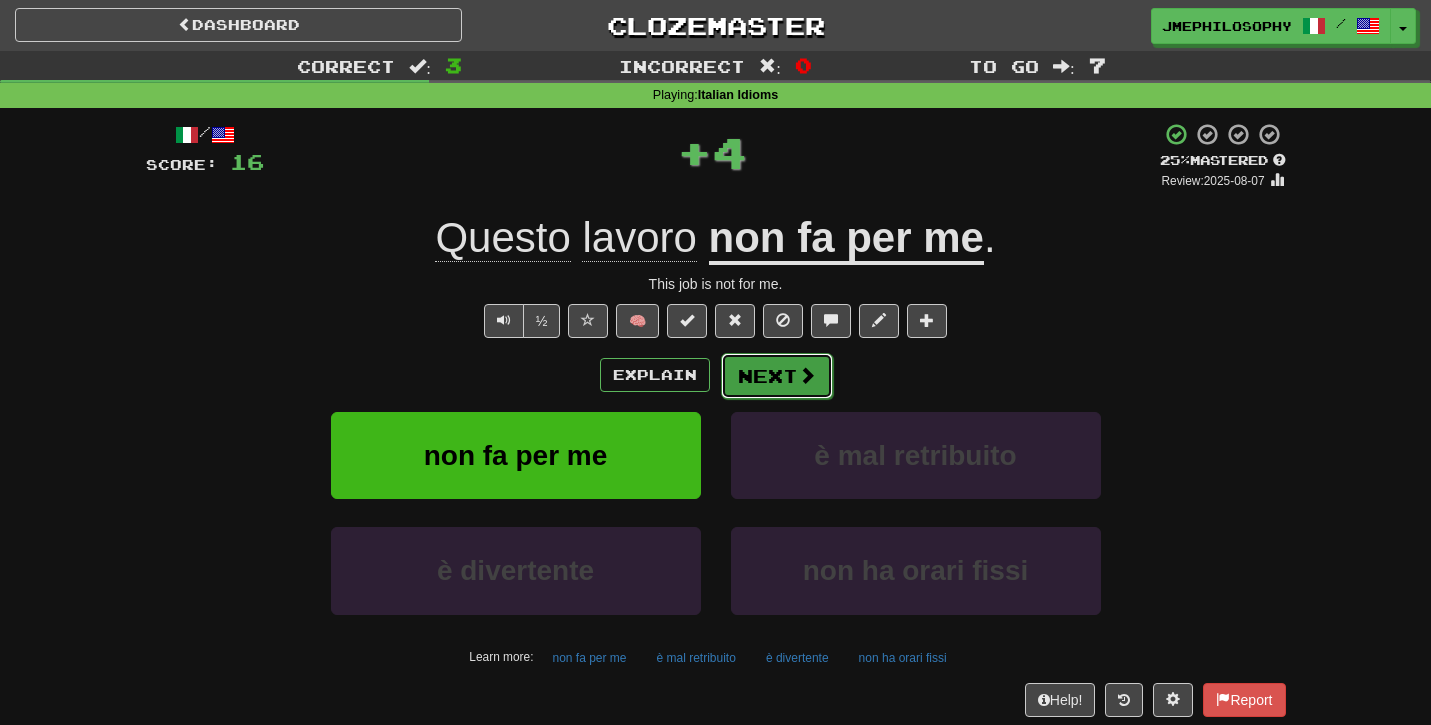 click on "Next" at bounding box center (777, 376) 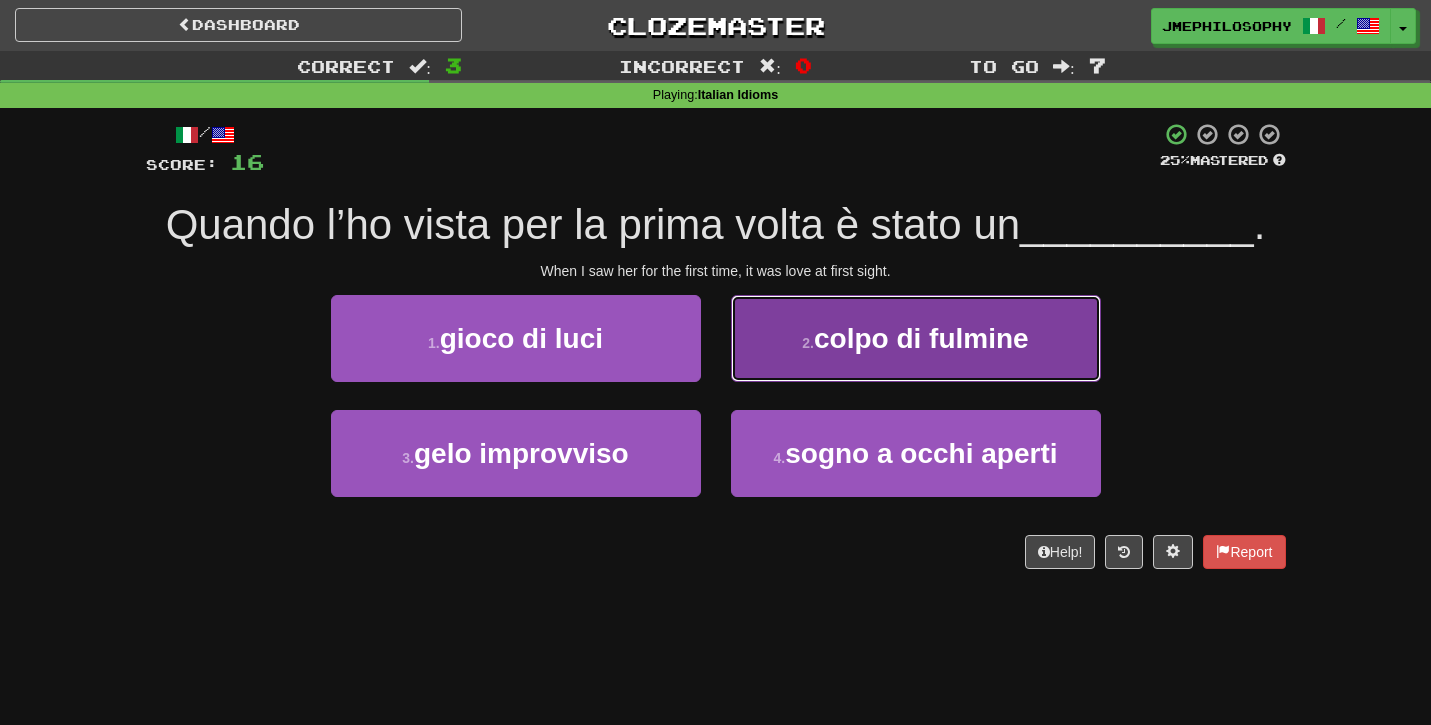 click on "colpo di fulmine" at bounding box center [921, 338] 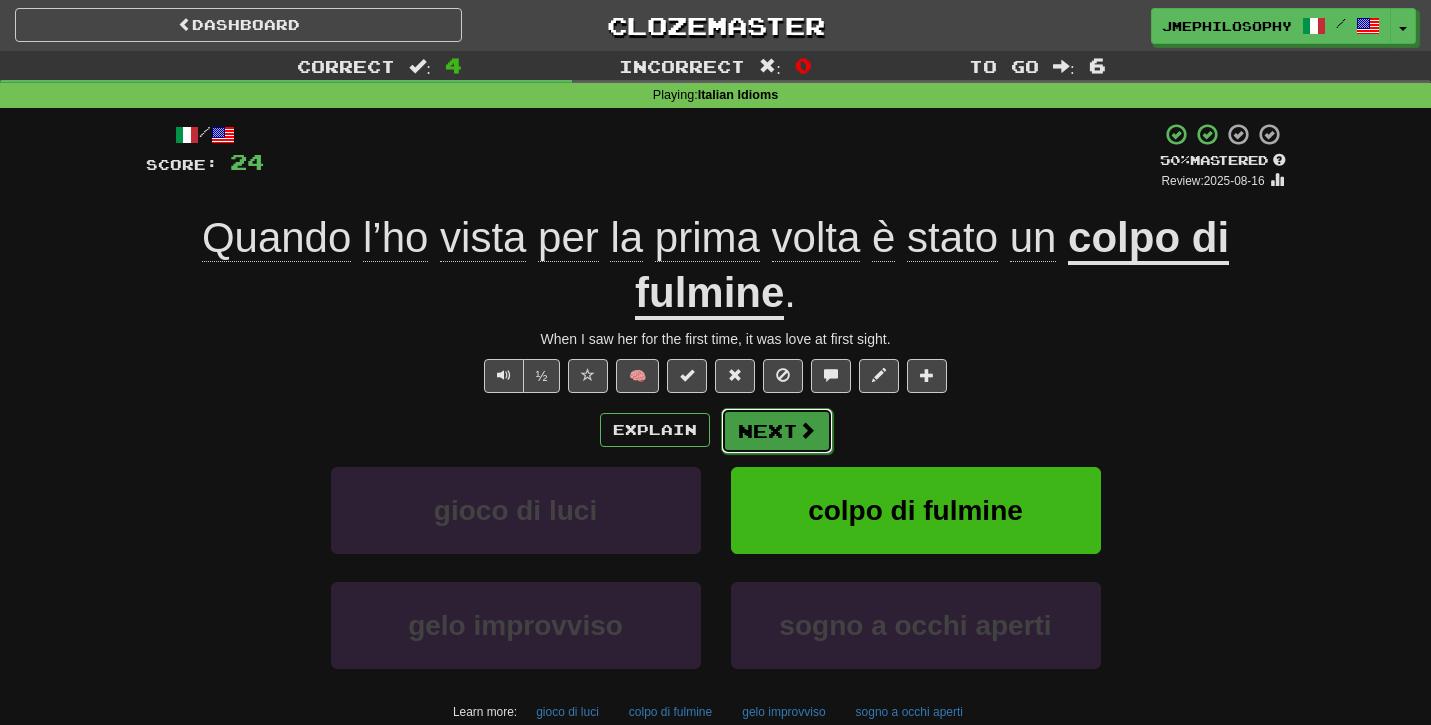 click on "Next" at bounding box center (777, 431) 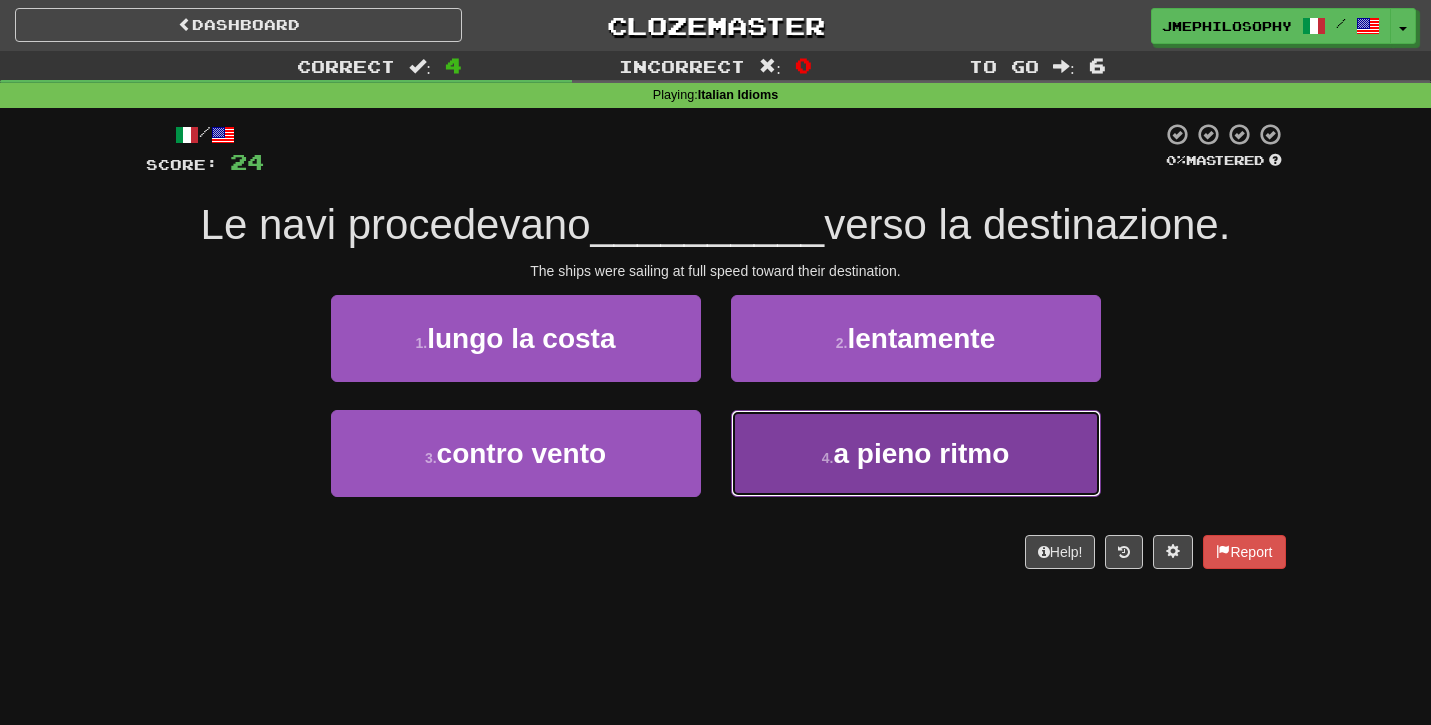 click on "a pieno ritmo" at bounding box center (921, 453) 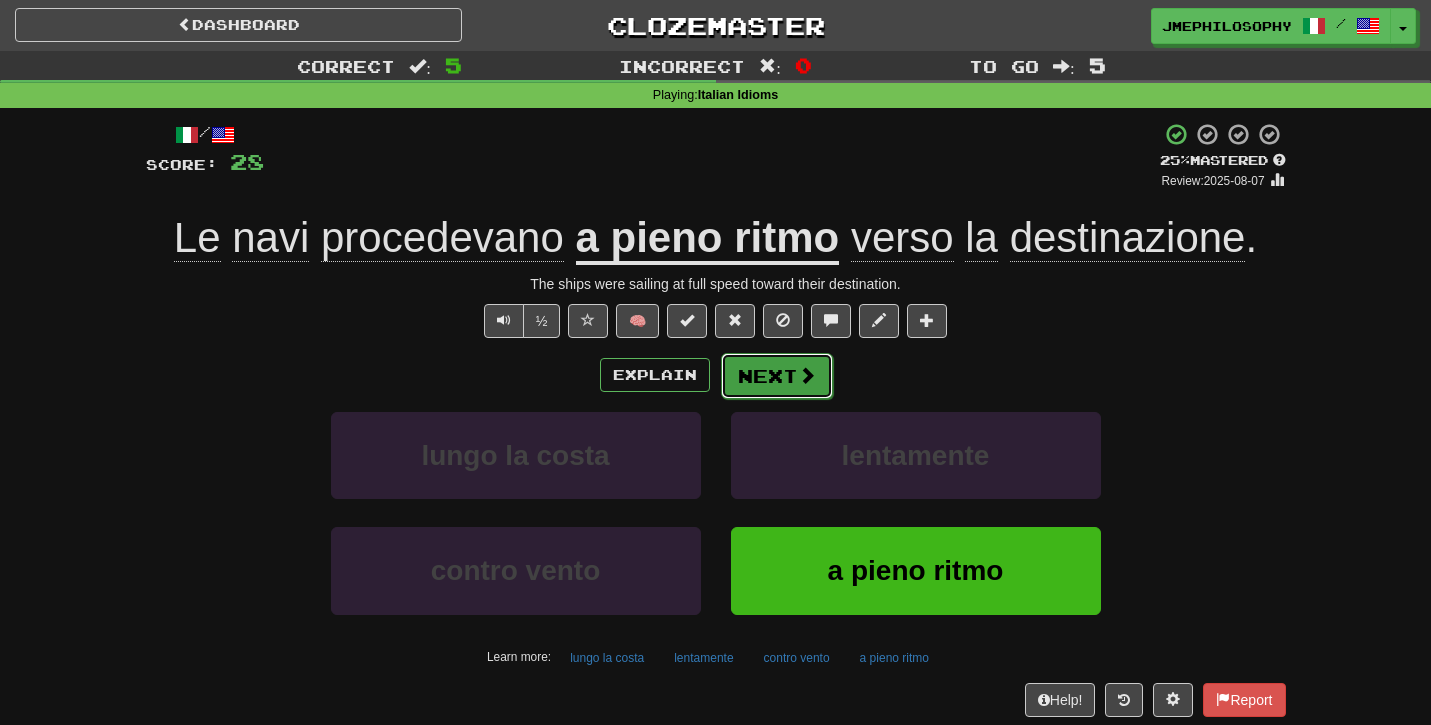 click on "Next" at bounding box center (777, 376) 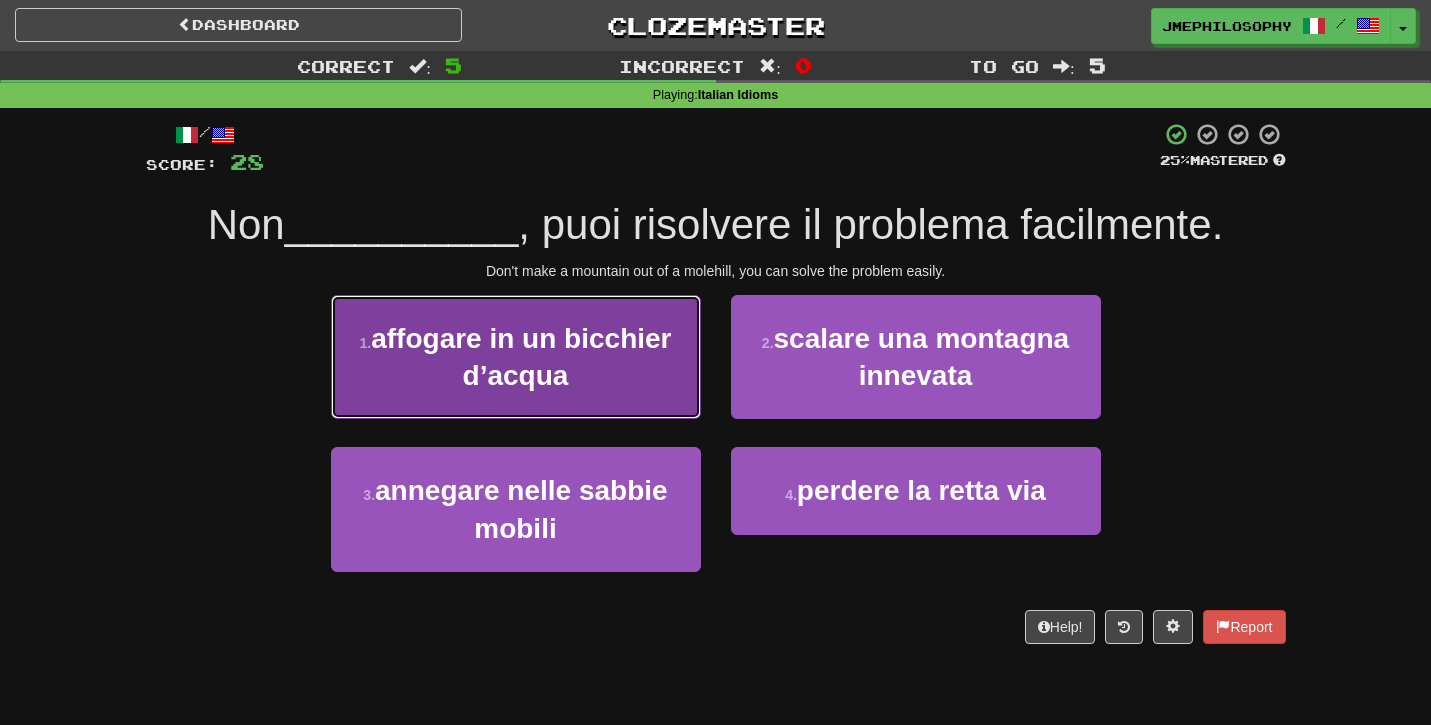 click on "affogare in un bicchier d’acqua" at bounding box center (521, 357) 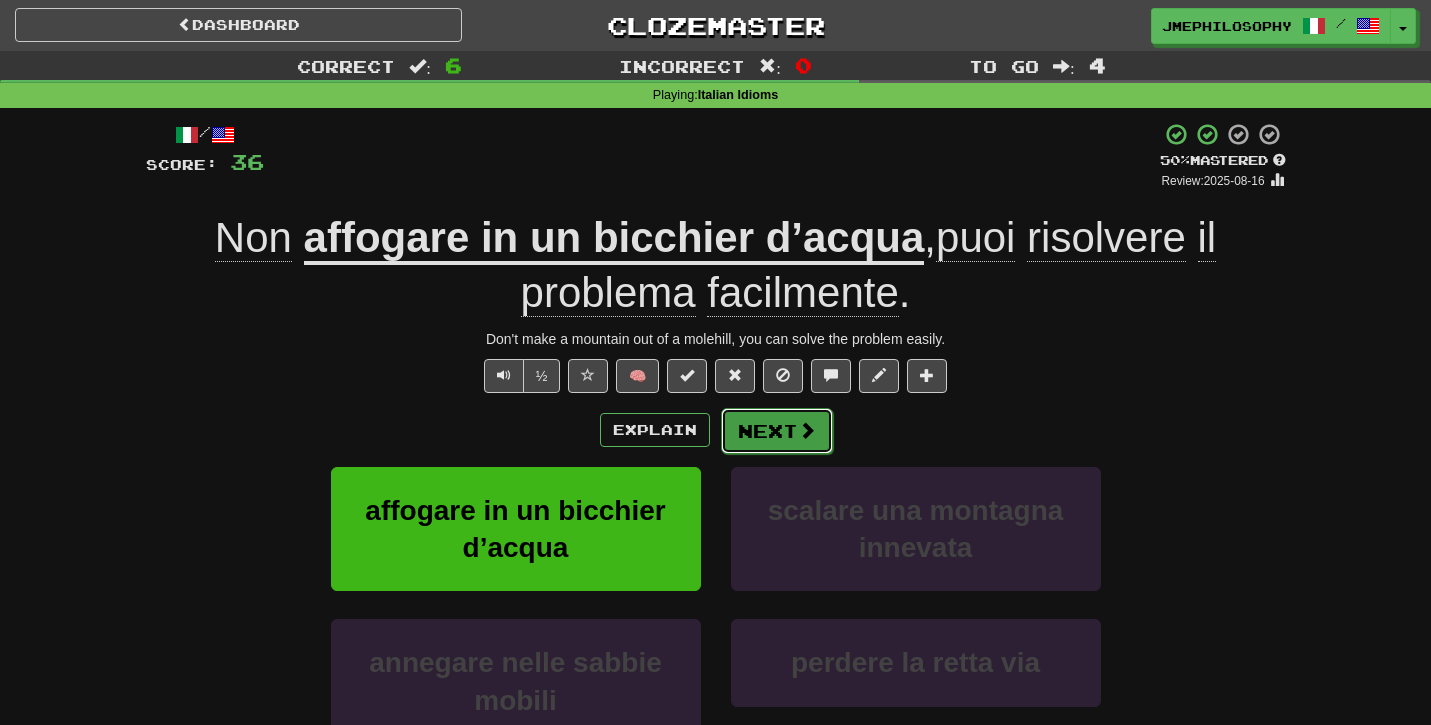 click on "Next" at bounding box center (777, 431) 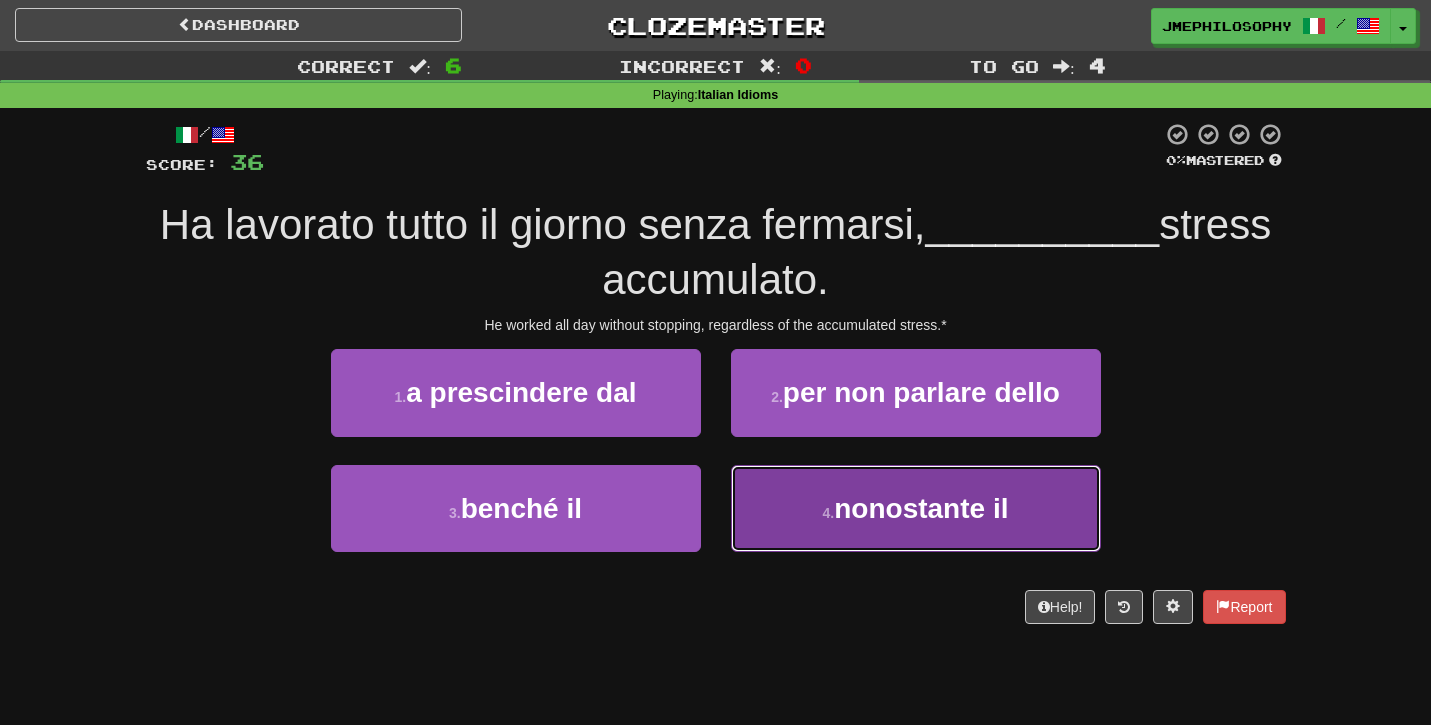 click on "nonostante il" at bounding box center (921, 508) 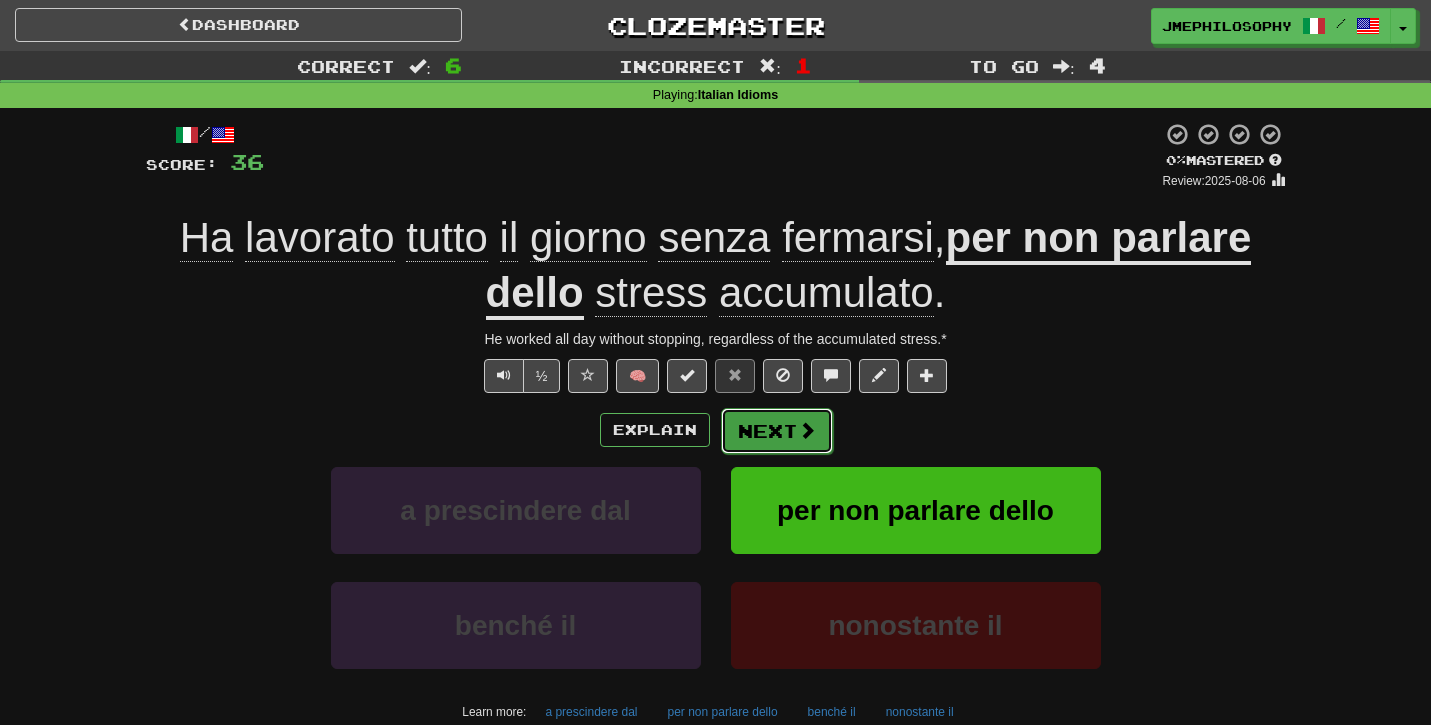 click on "Next" at bounding box center [777, 431] 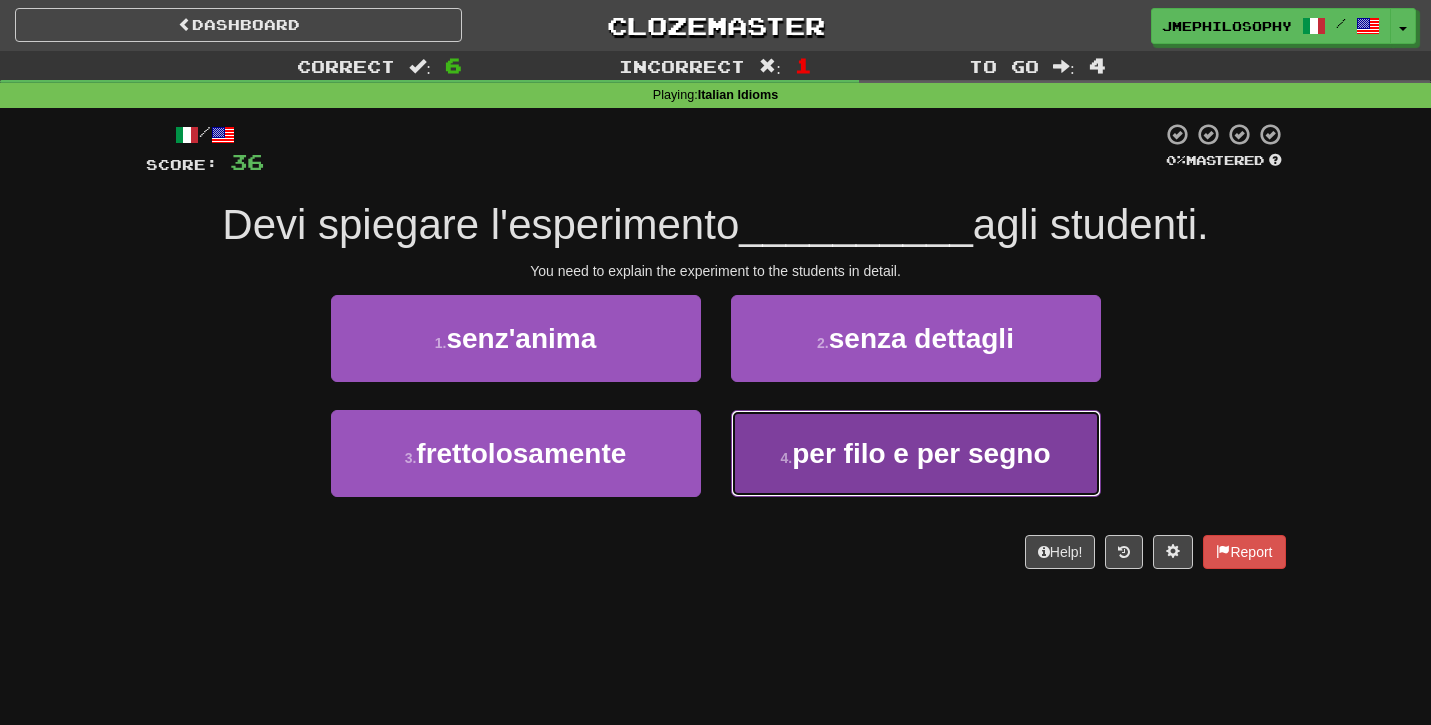 click on "per filo e per segno" at bounding box center [921, 453] 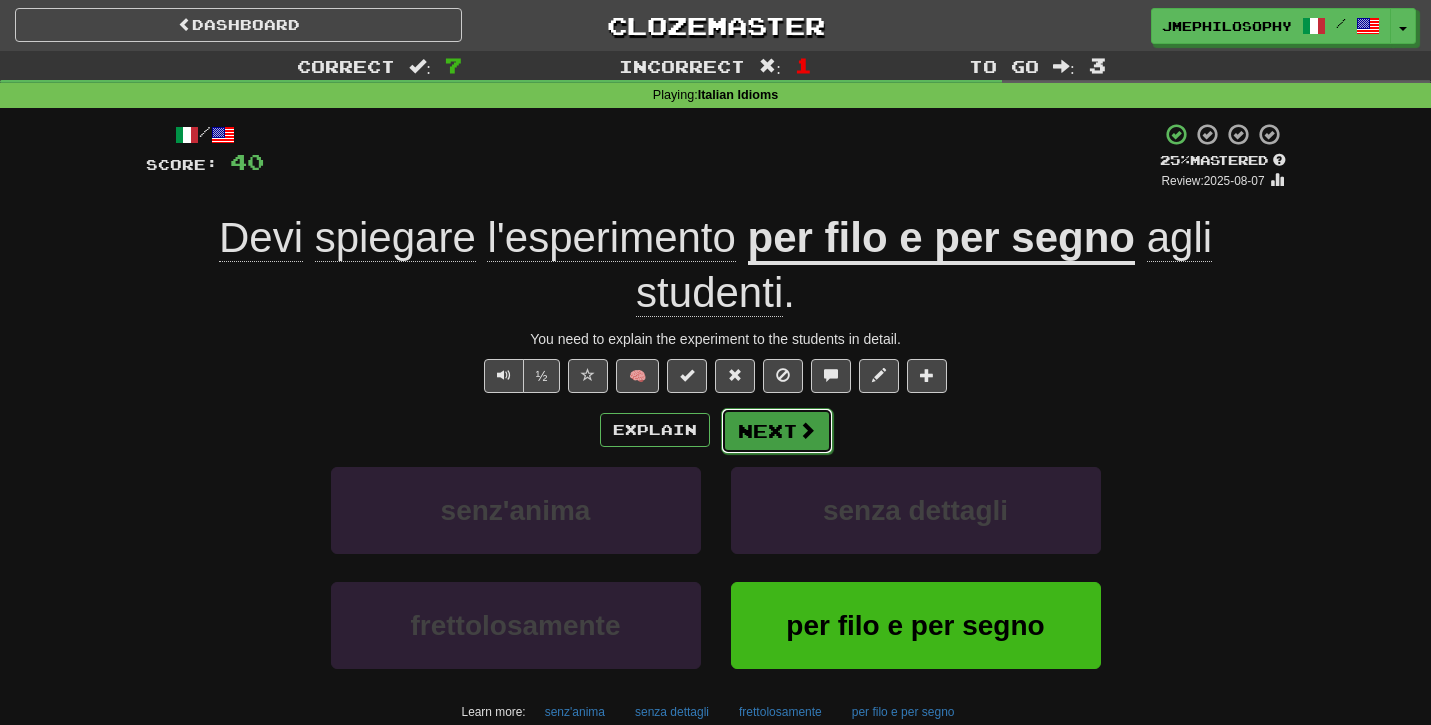 click on "Next" at bounding box center (777, 431) 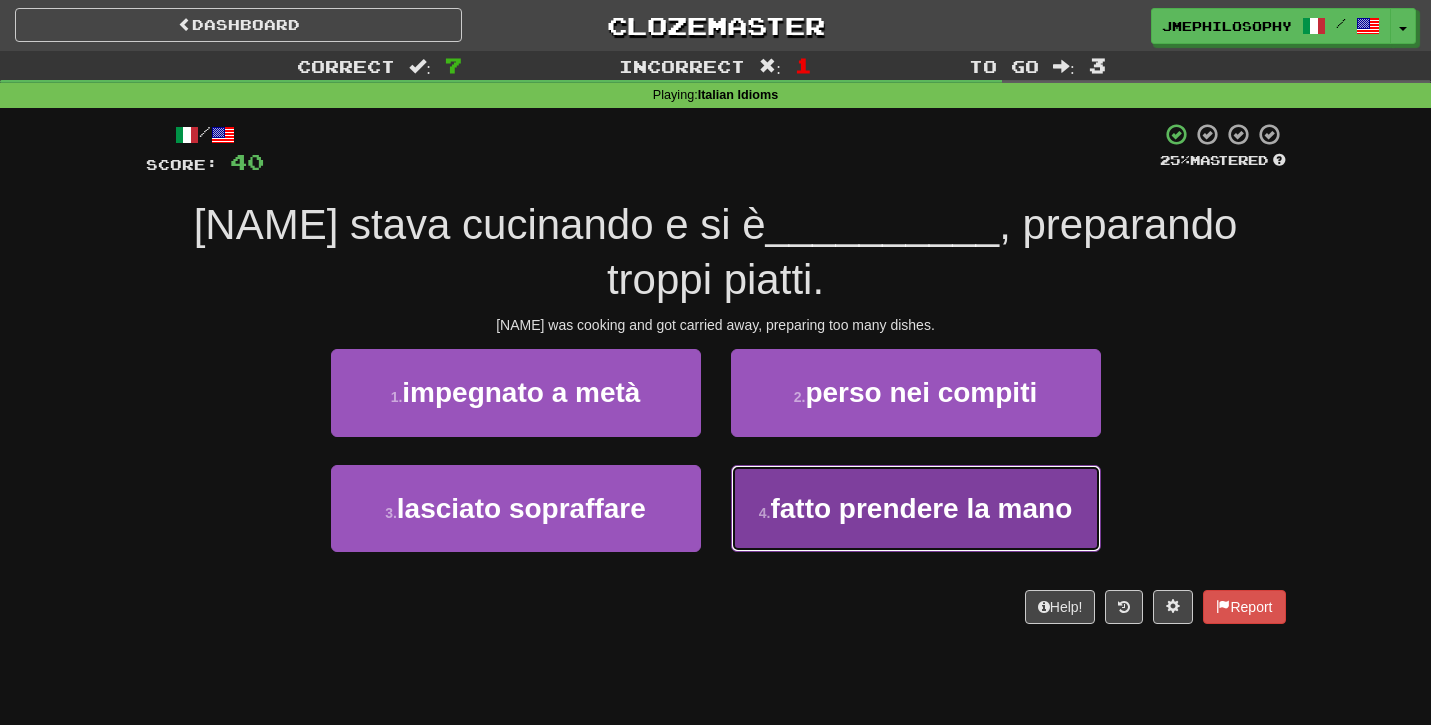 click on "4 .  fatto prendere la mano" at bounding box center (916, 508) 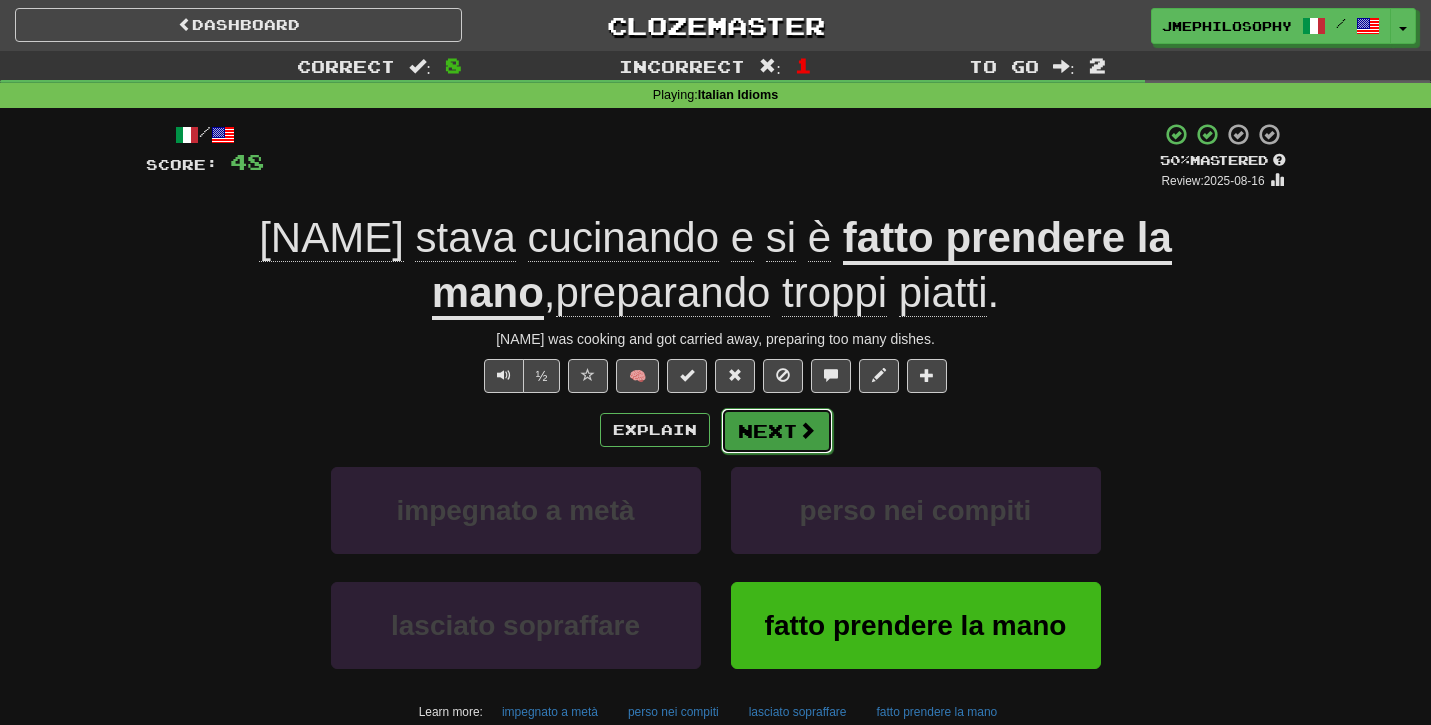 click at bounding box center (807, 430) 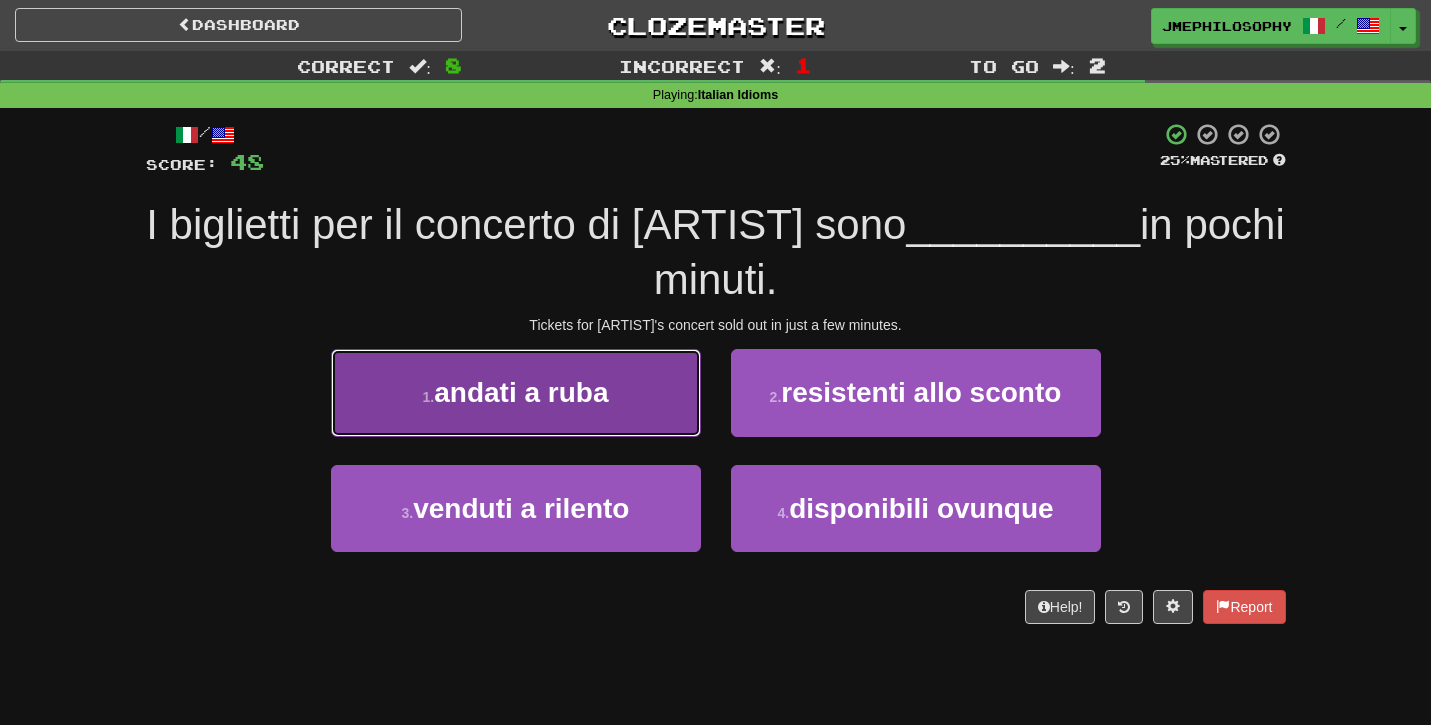 click on "andati a ruba" at bounding box center [521, 392] 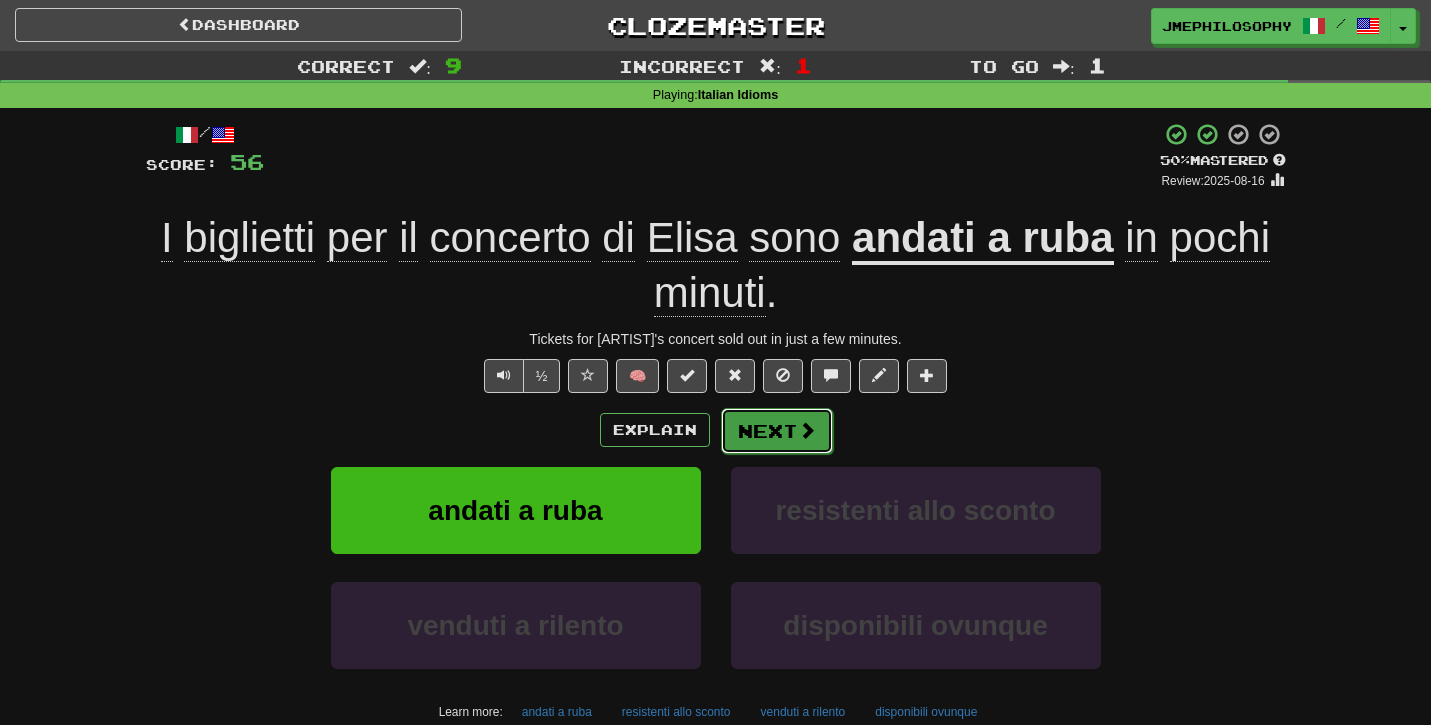 click on "Next" at bounding box center [777, 431] 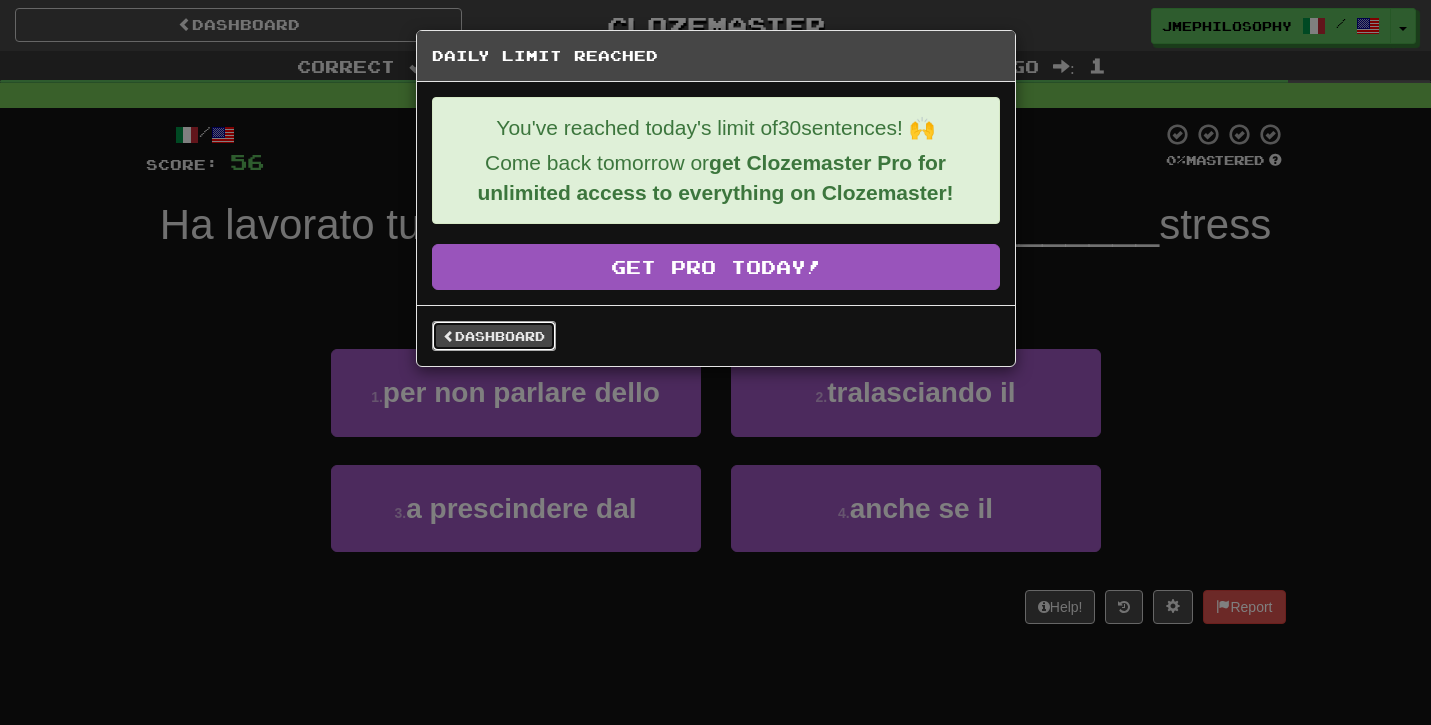 click on "Dashboard" at bounding box center (494, 336) 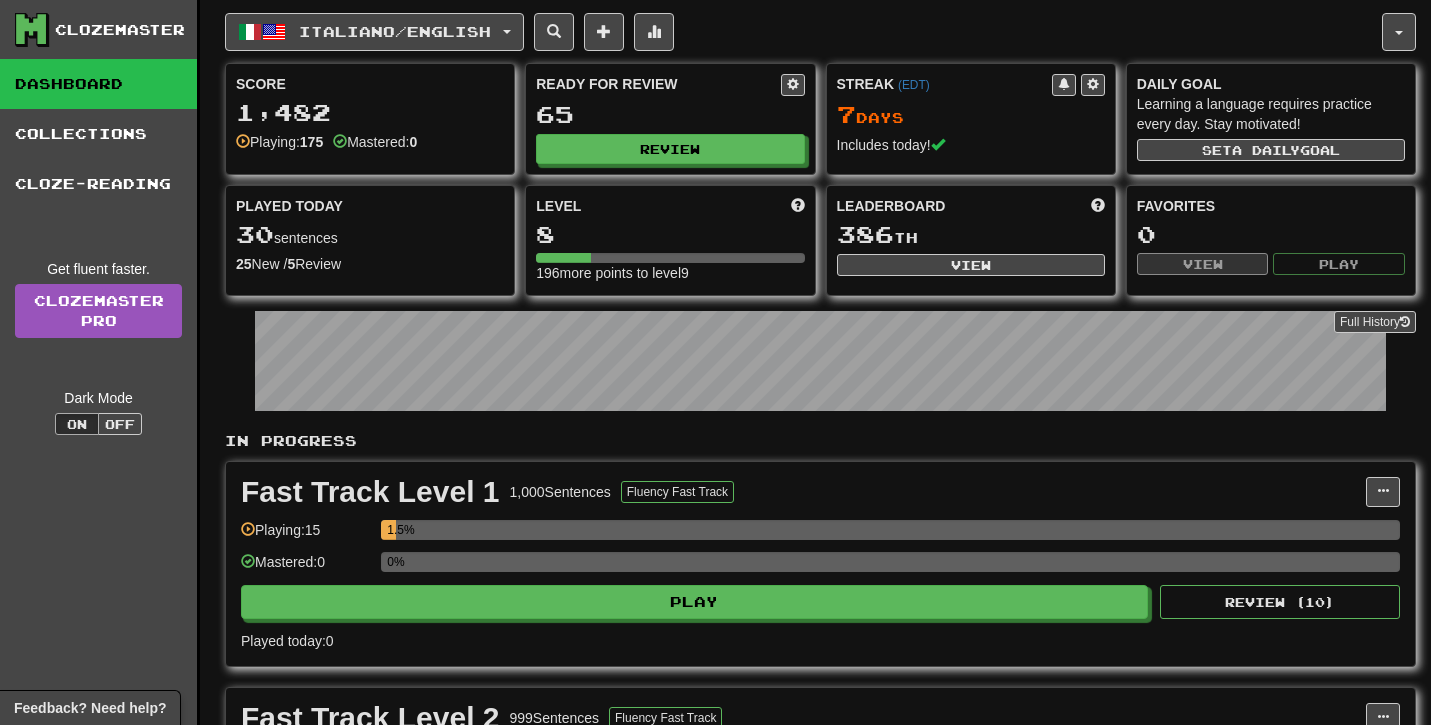 scroll, scrollTop: 0, scrollLeft: 0, axis: both 